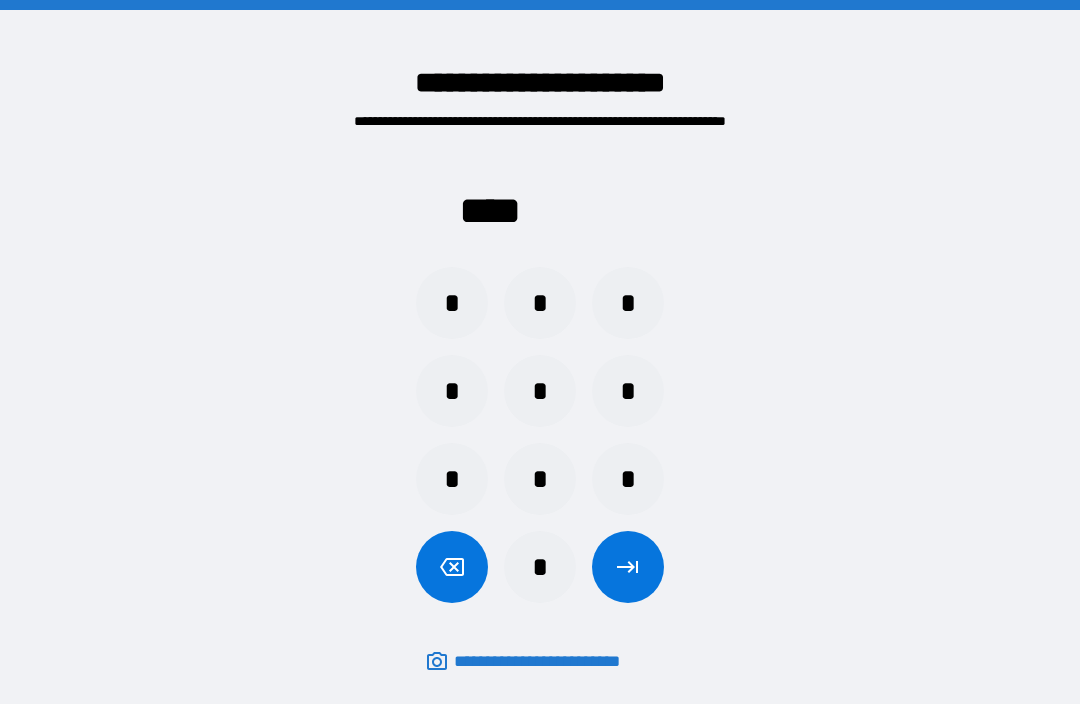 scroll, scrollTop: 0, scrollLeft: 0, axis: both 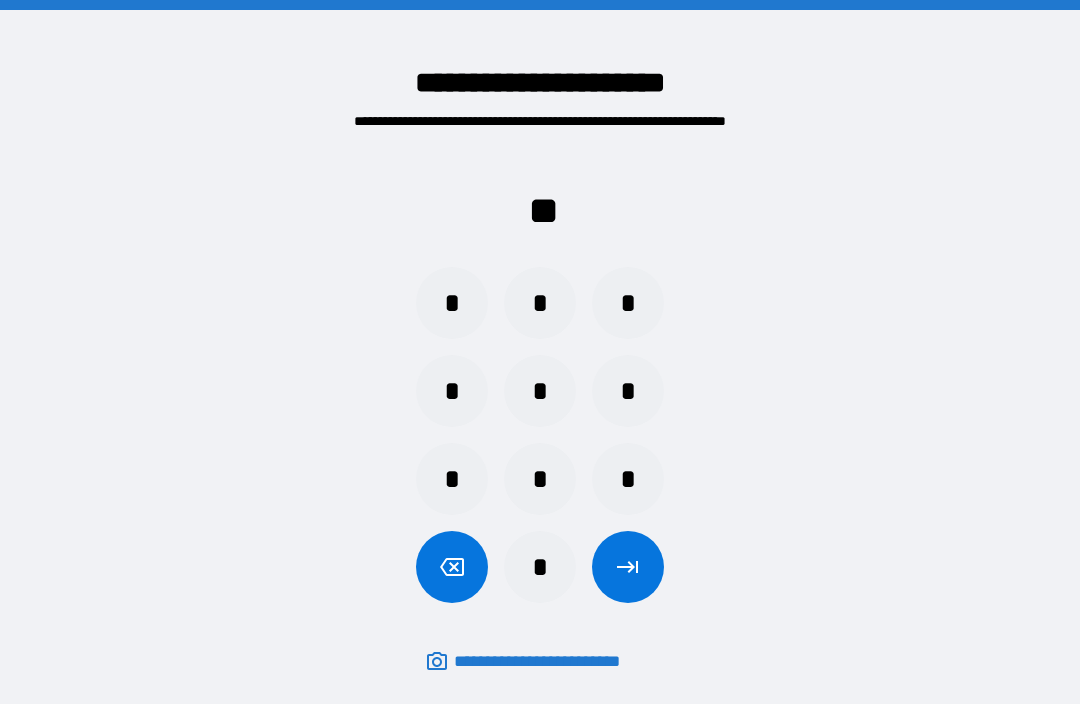 click on "*" at bounding box center (452, 391) 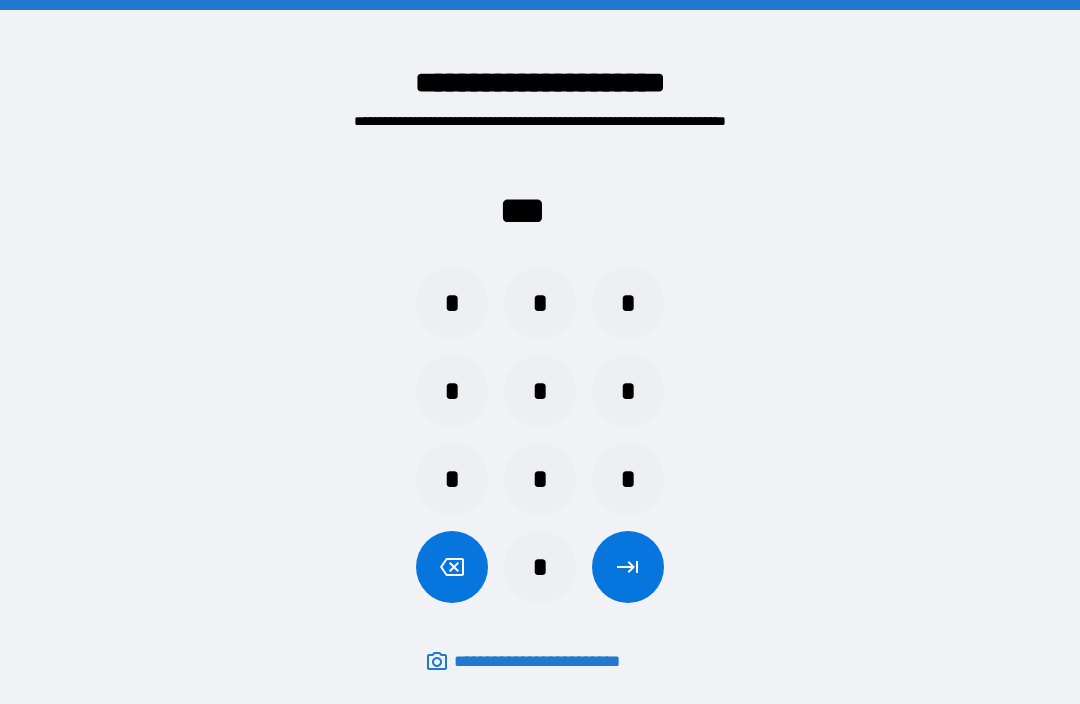 click on "*" at bounding box center [452, 303] 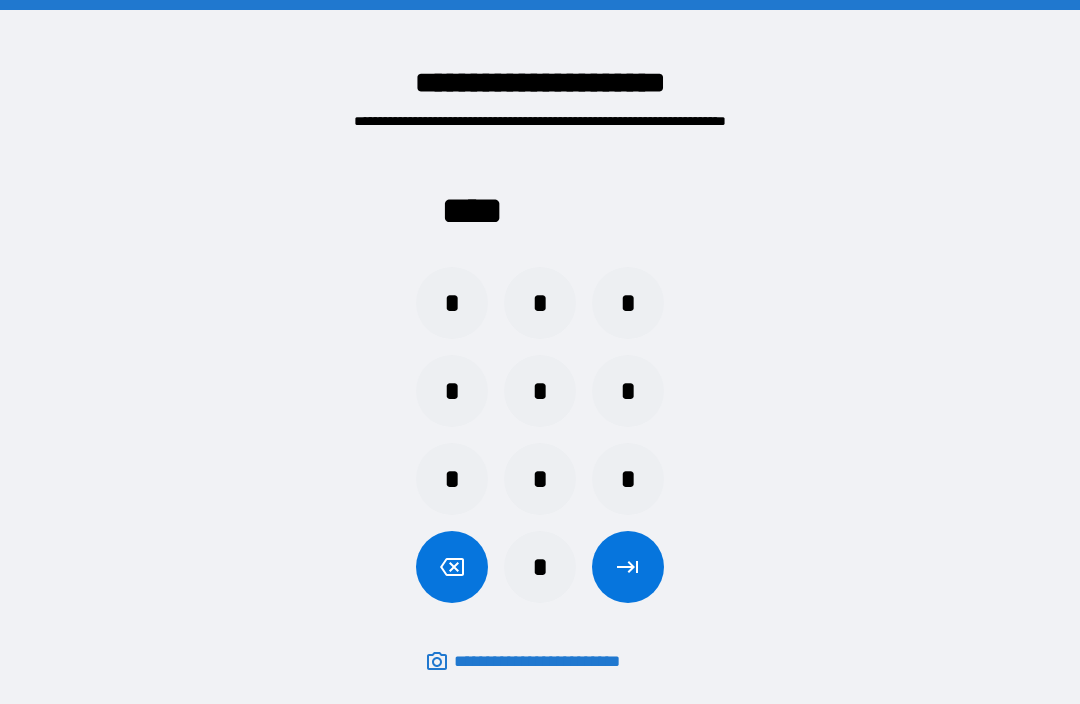 click 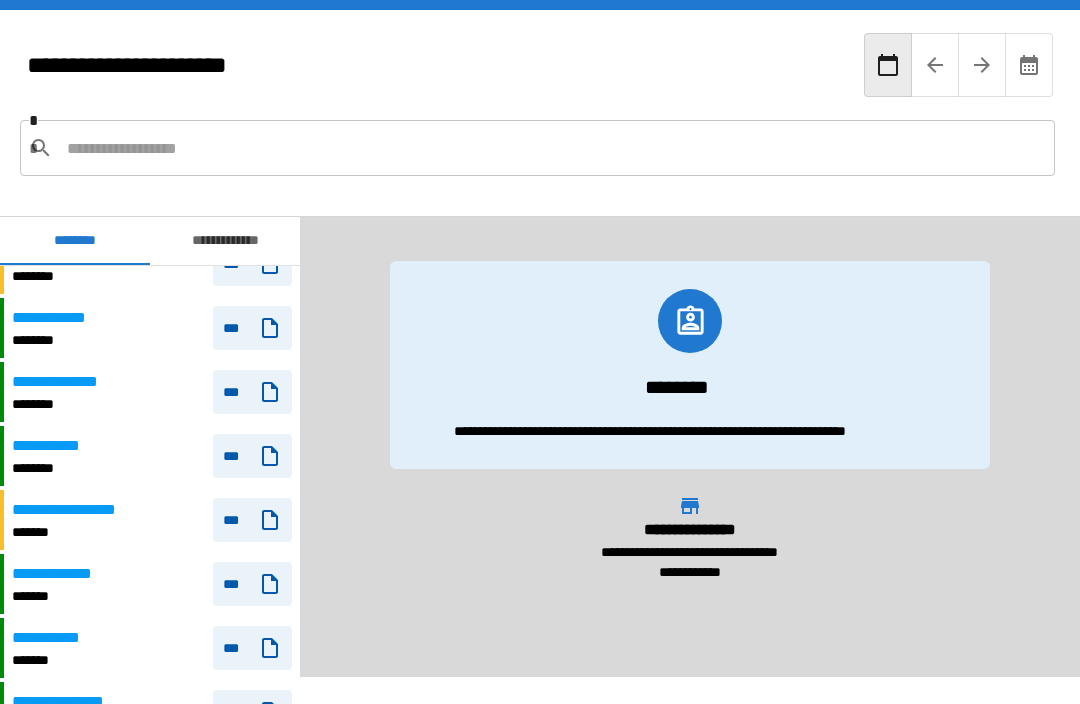 scroll, scrollTop: 512, scrollLeft: 0, axis: vertical 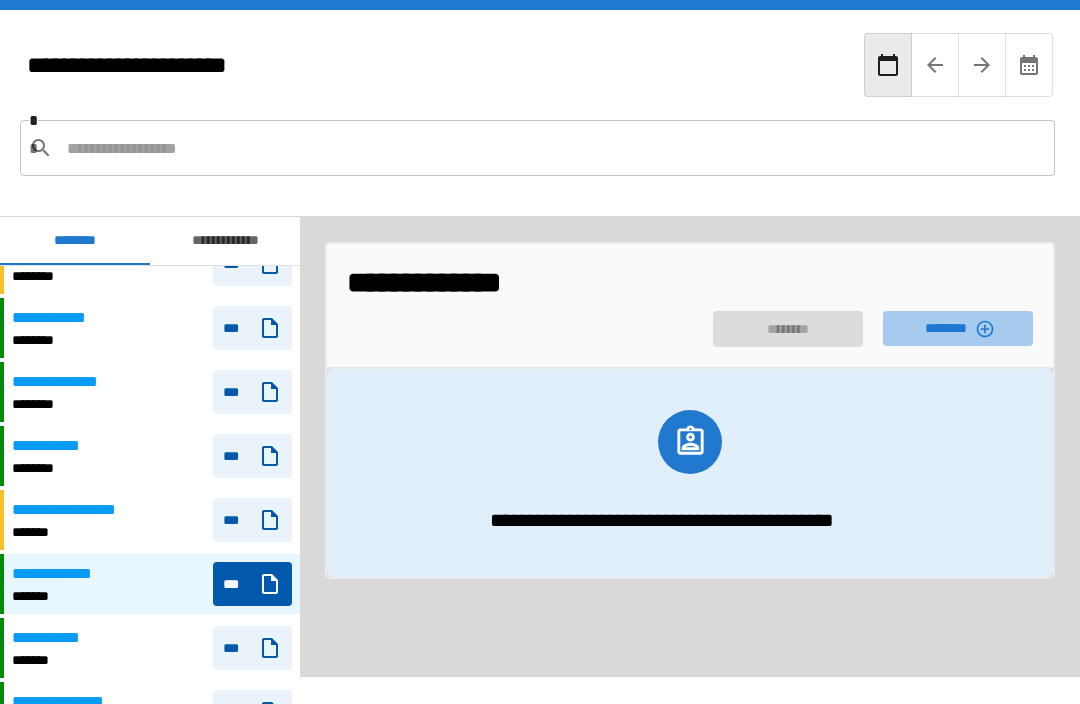 click on "********" at bounding box center (958, 328) 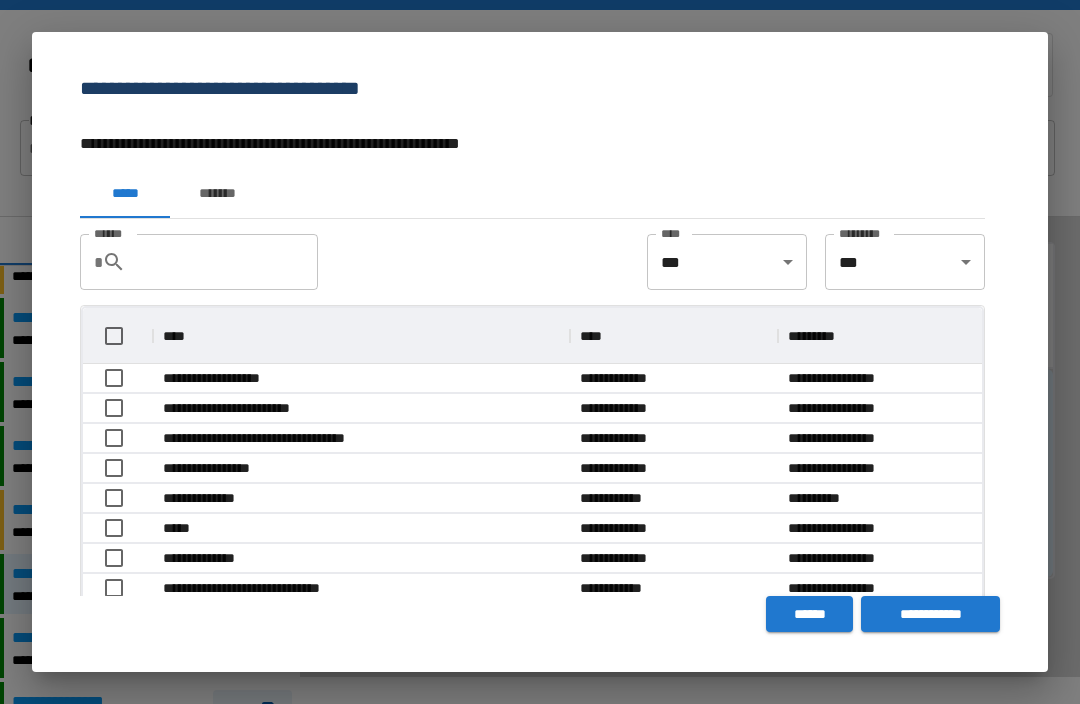 scroll, scrollTop: 1, scrollLeft: 1, axis: both 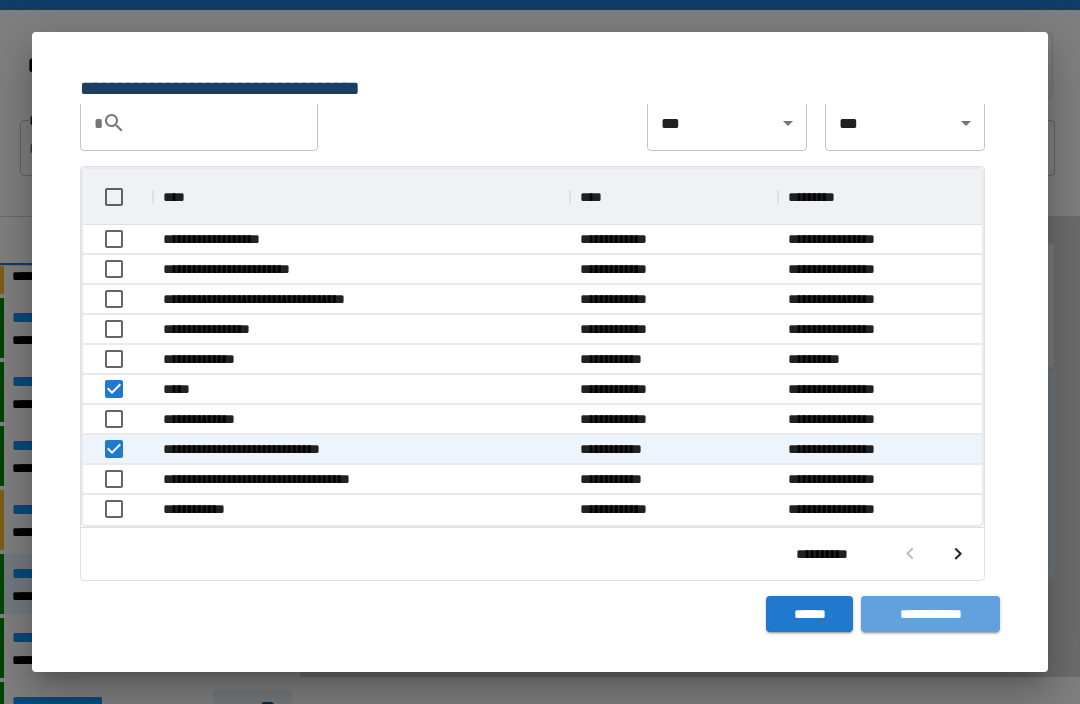 click on "**********" at bounding box center (930, 614) 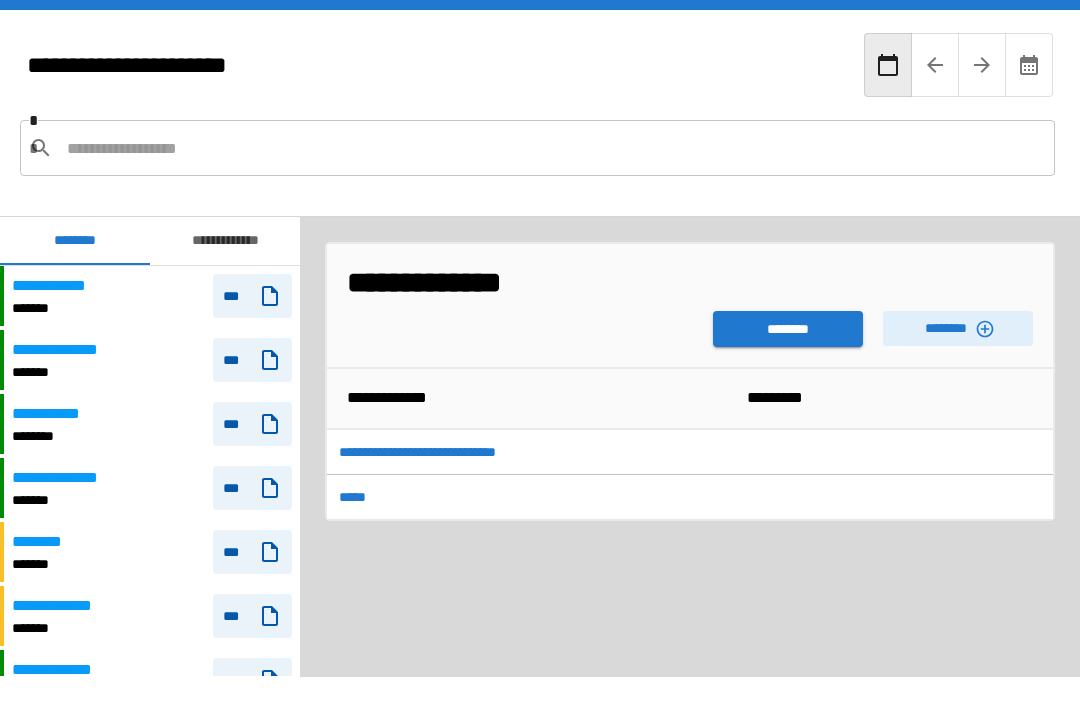 scroll, scrollTop: 120, scrollLeft: 0, axis: vertical 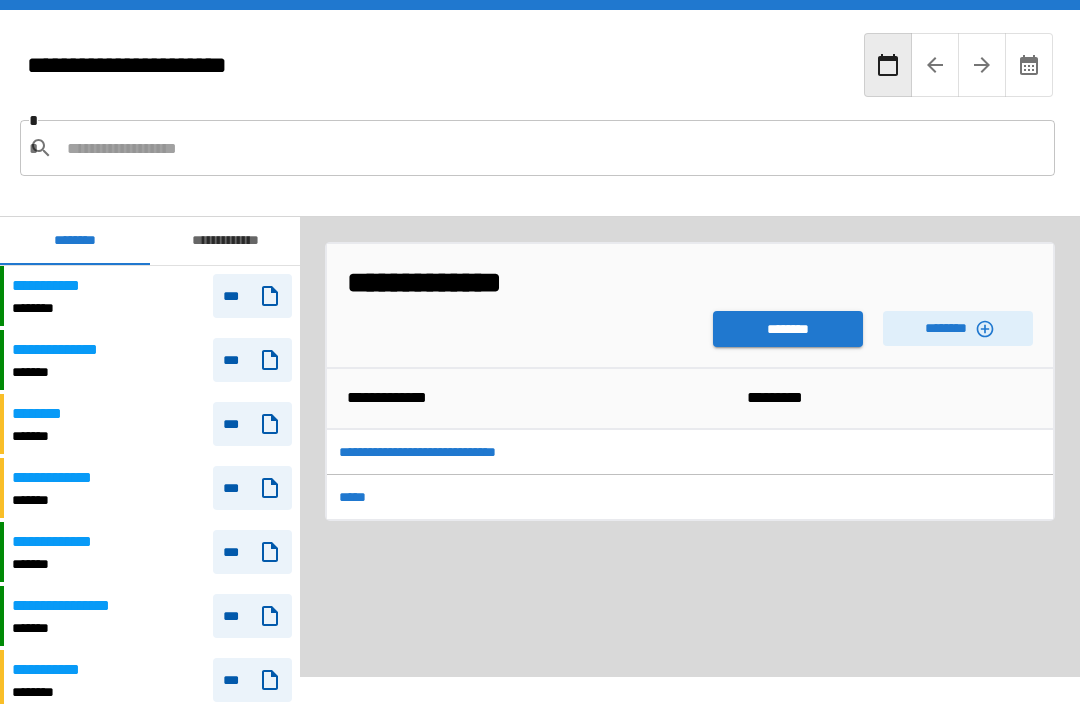 click on "********" at bounding box center [788, 329] 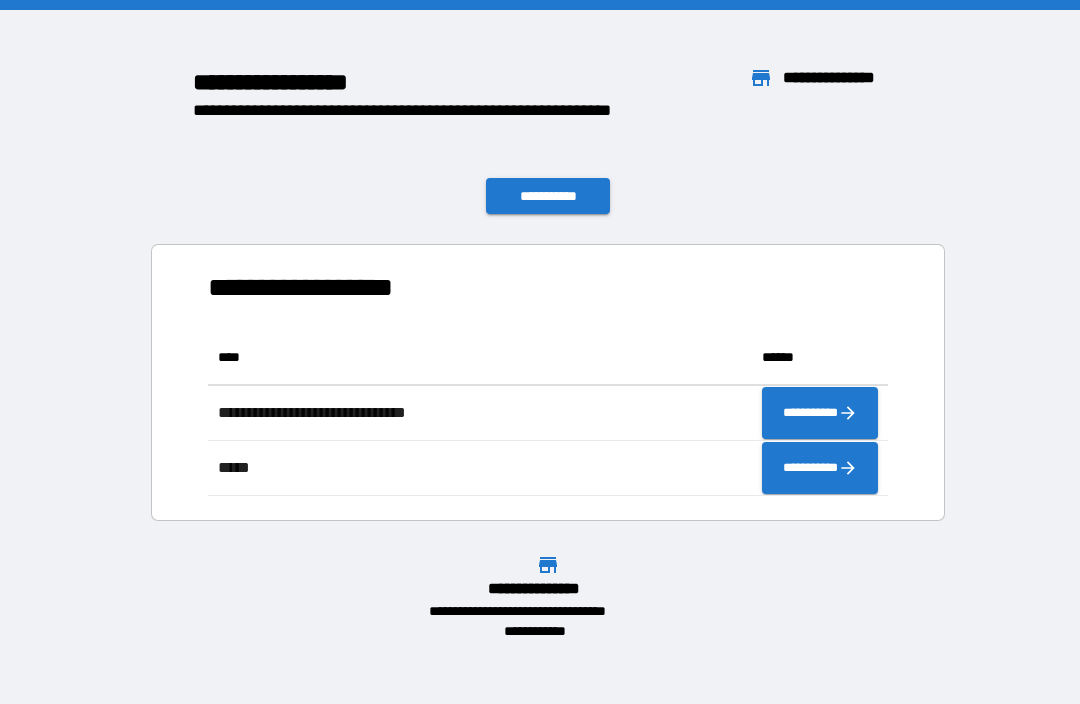 scroll, scrollTop: 1, scrollLeft: 1, axis: both 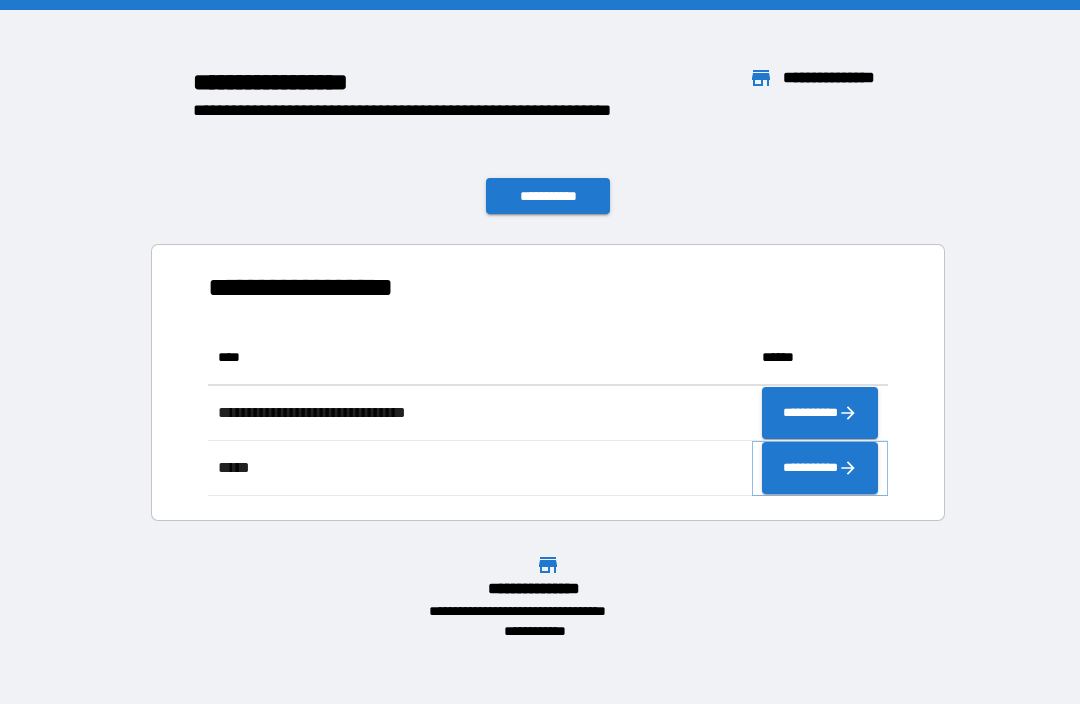 click on "**********" at bounding box center (820, 468) 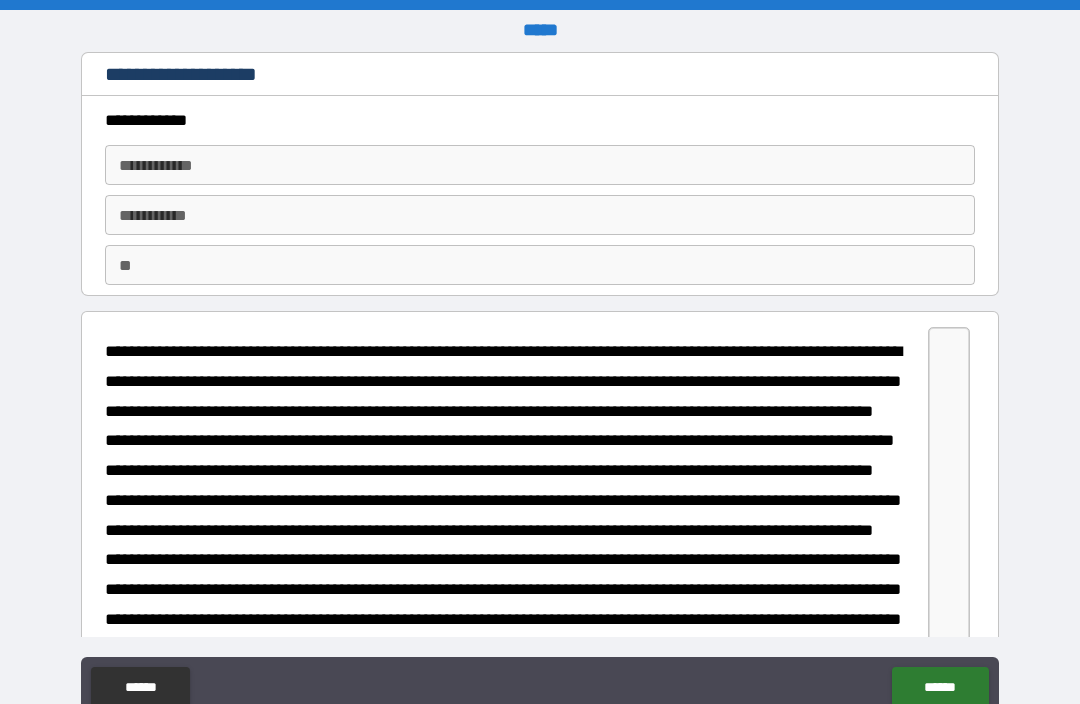 click on "**********" at bounding box center [540, 165] 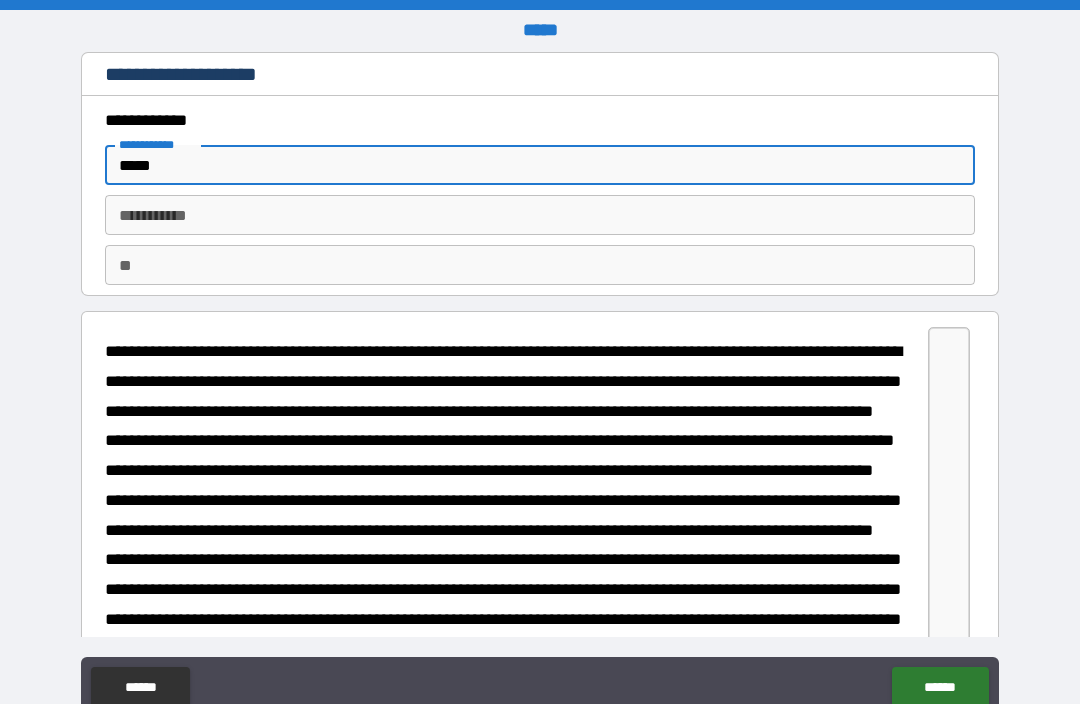 type on "*****" 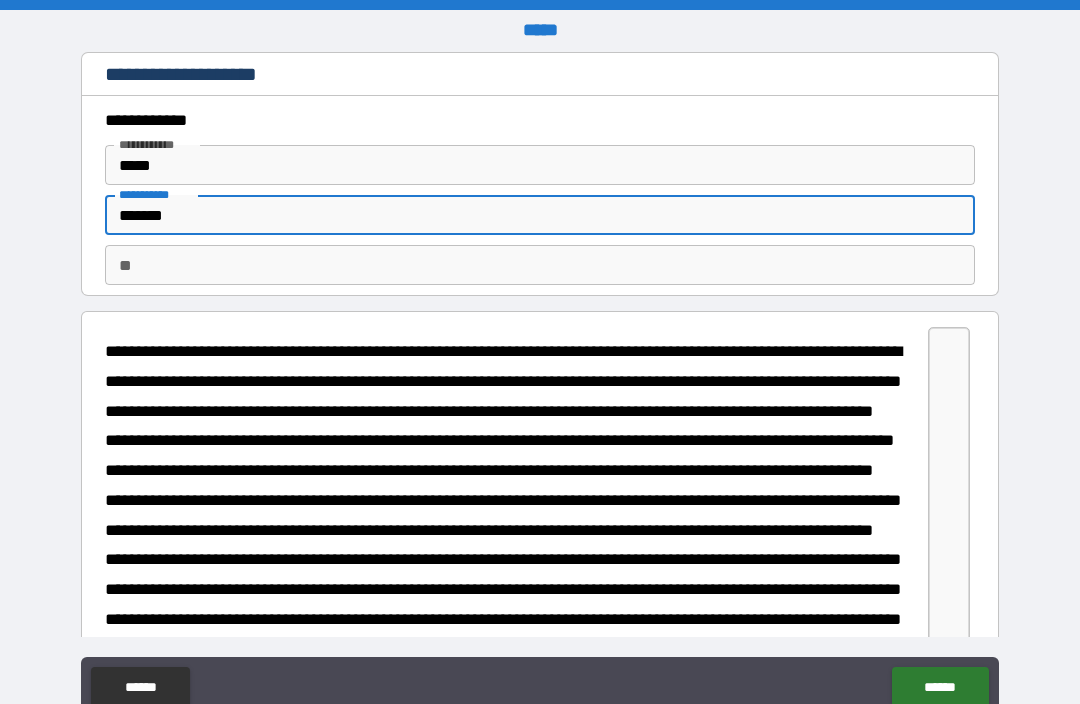 type on "*******" 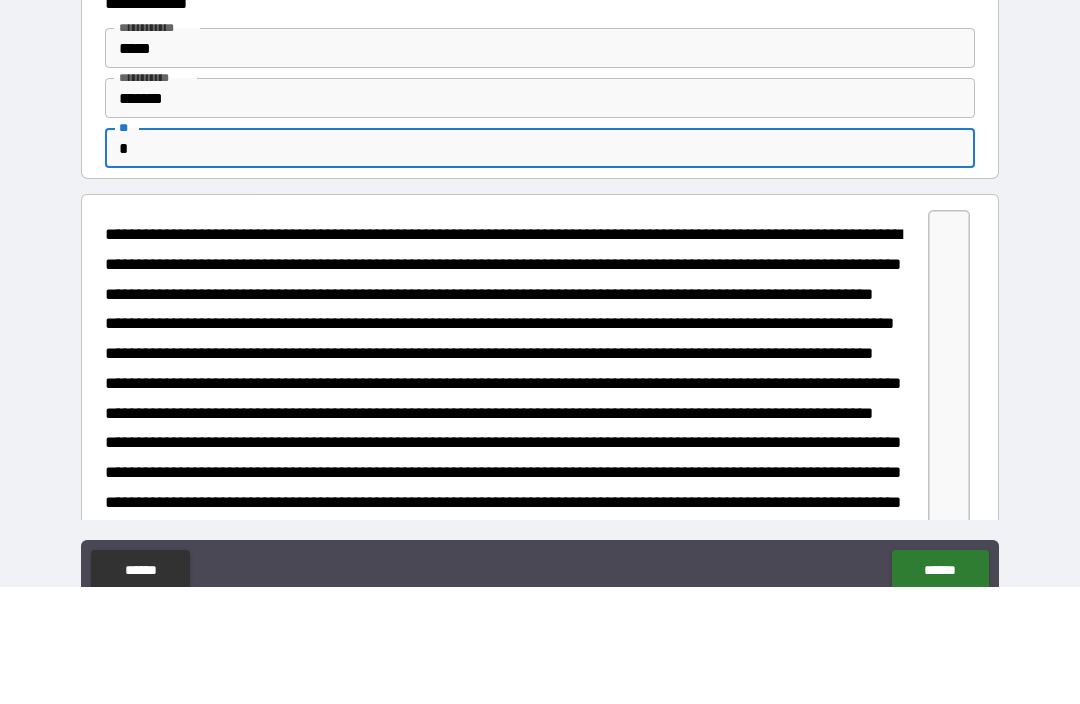 scroll, scrollTop: 0, scrollLeft: 0, axis: both 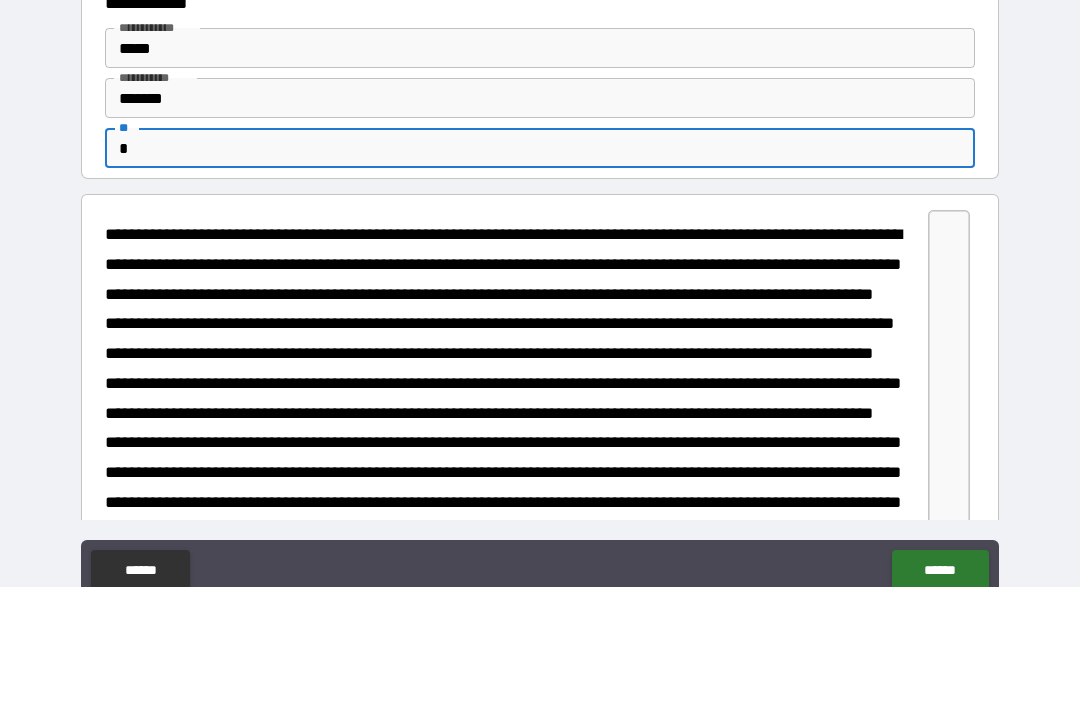 type on "*" 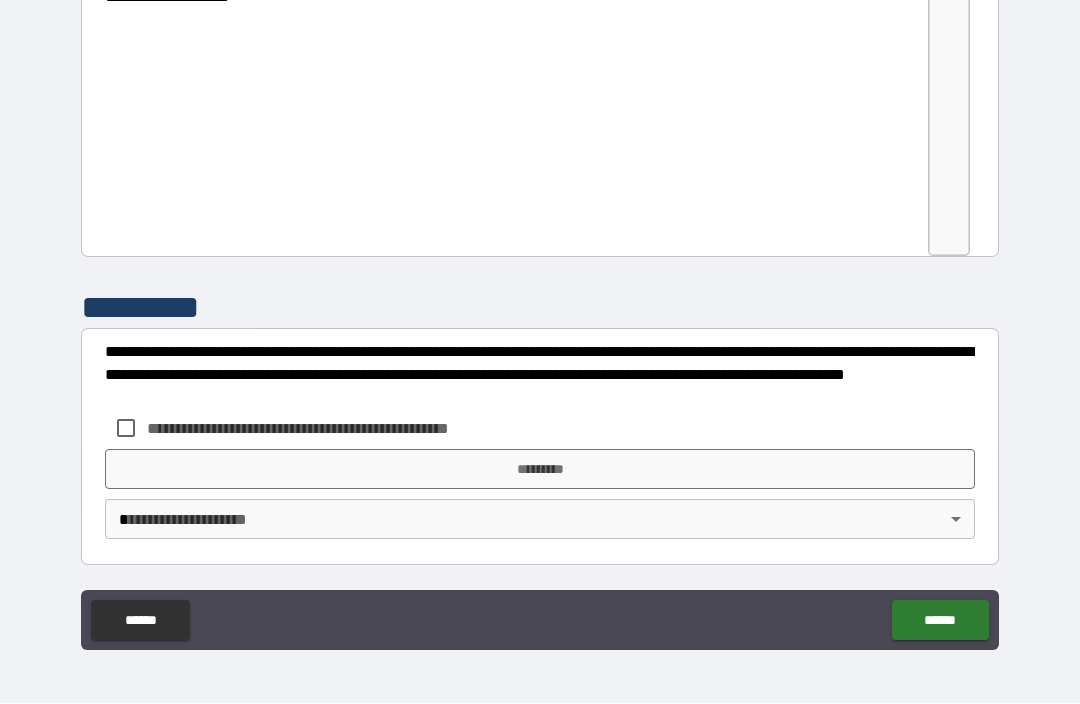 scroll, scrollTop: 3233, scrollLeft: 0, axis: vertical 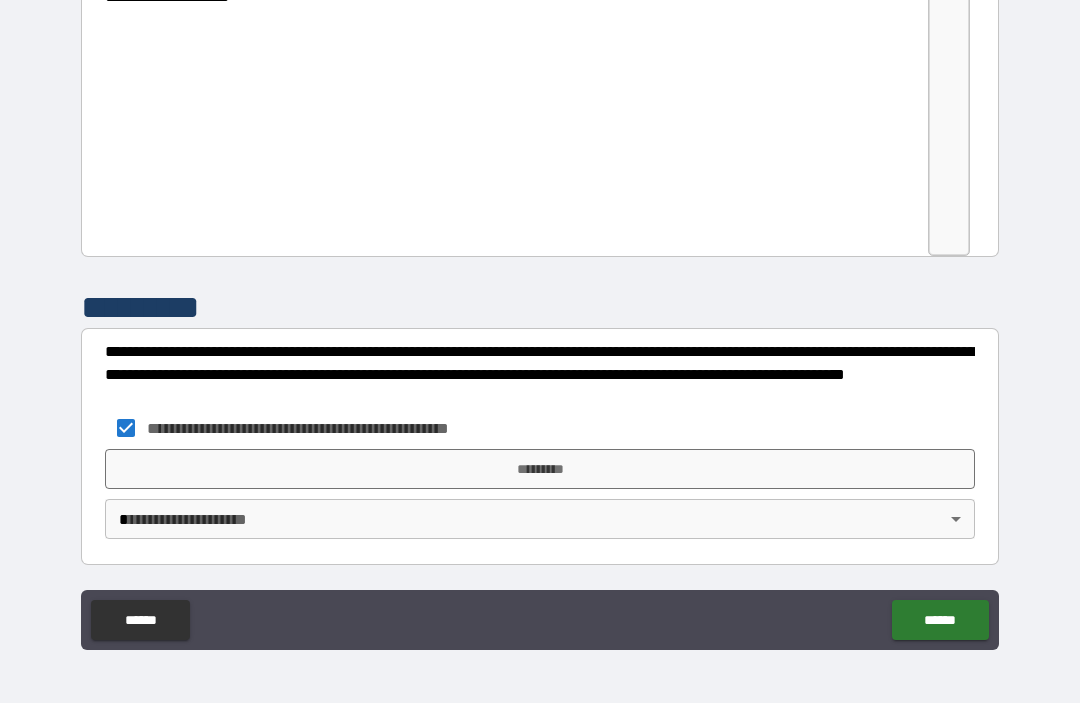 click on "*********" at bounding box center (540, 470) 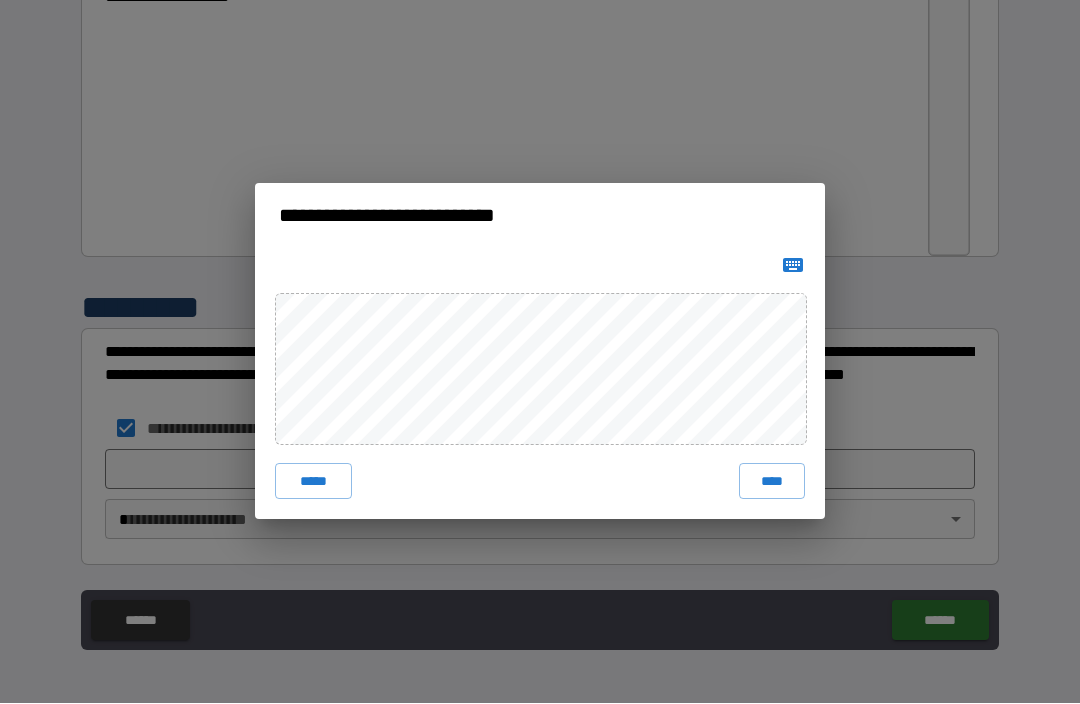 click on "****" at bounding box center [772, 482] 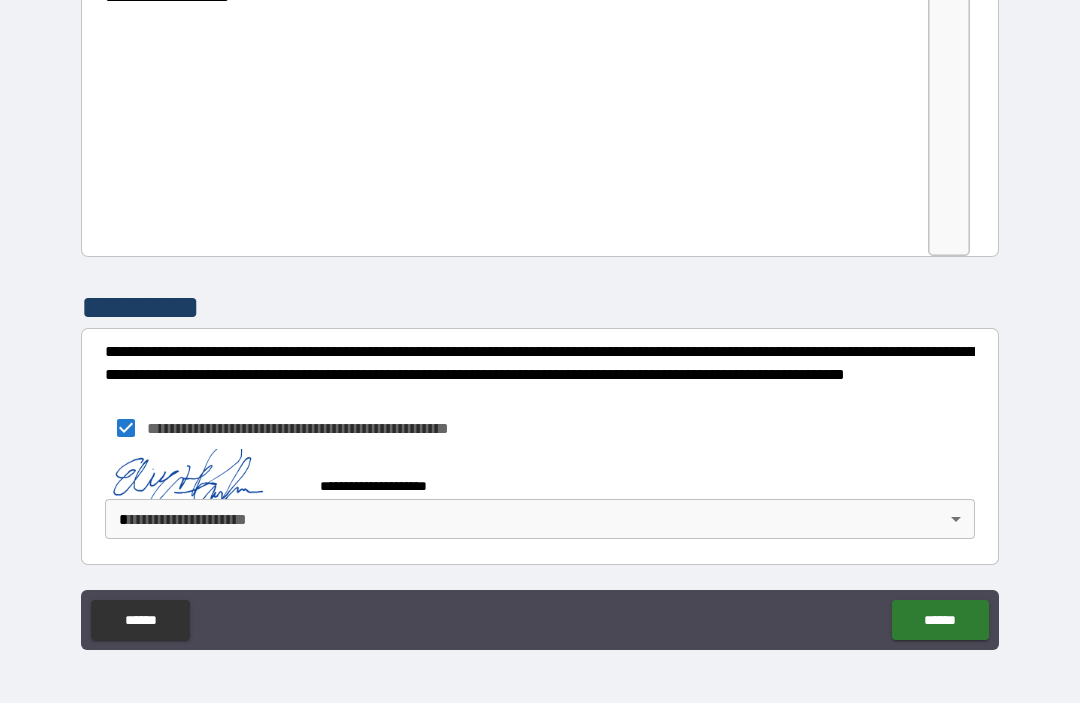 scroll, scrollTop: 3223, scrollLeft: 0, axis: vertical 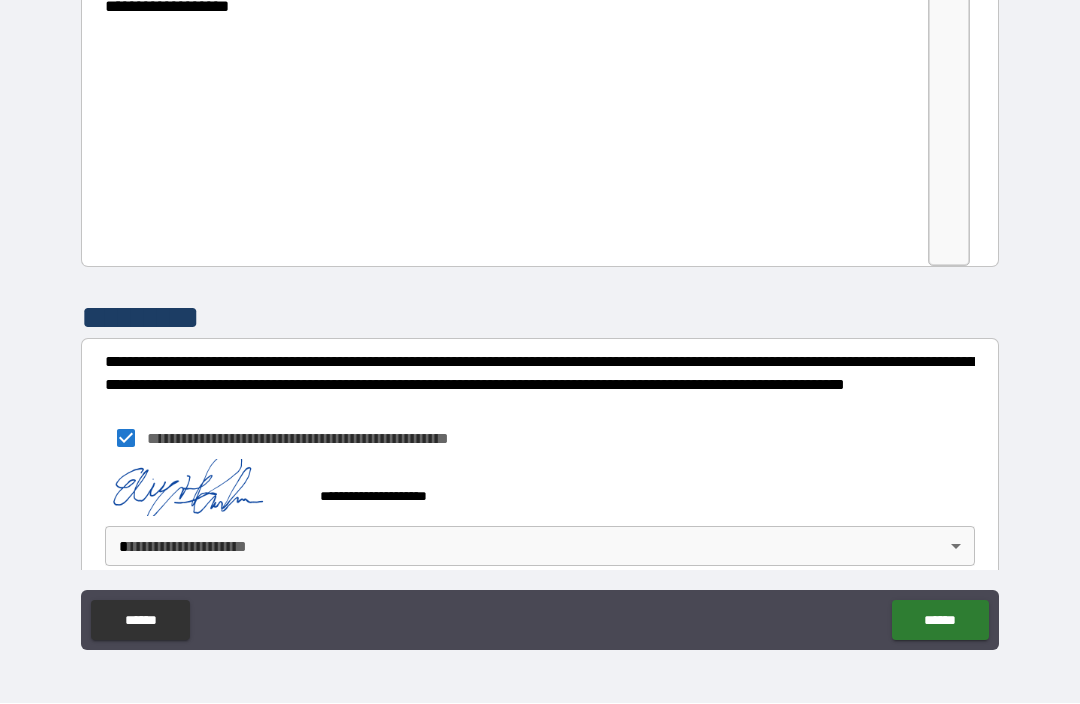 click on "******" at bounding box center [940, 621] 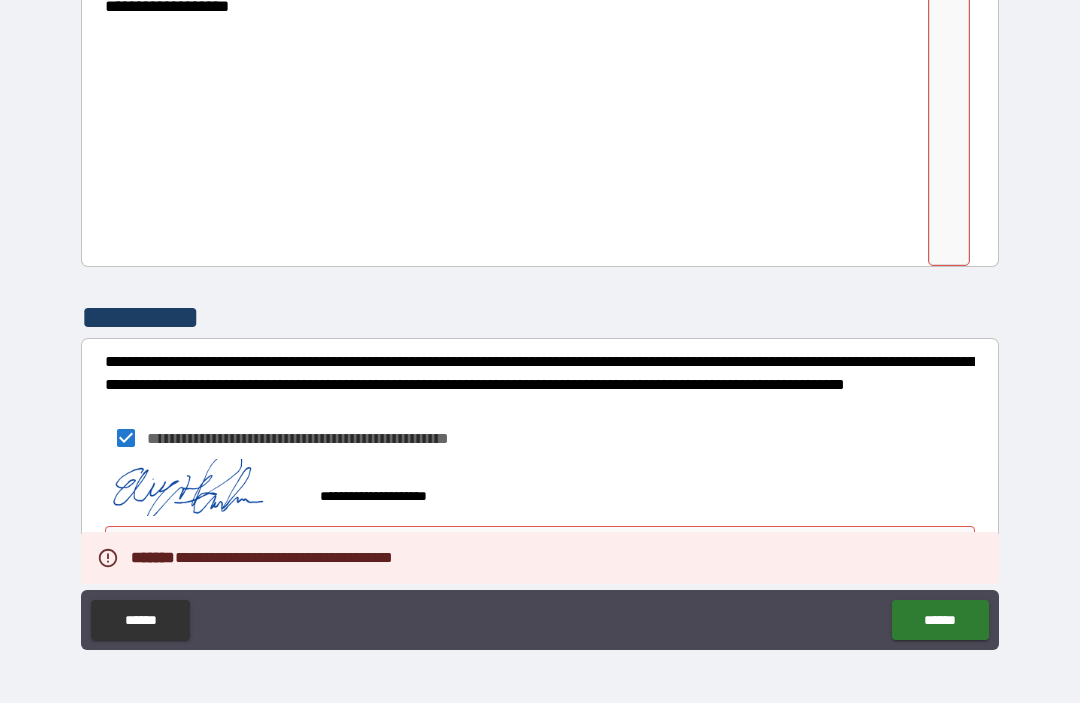 click on "******" at bounding box center (940, 621) 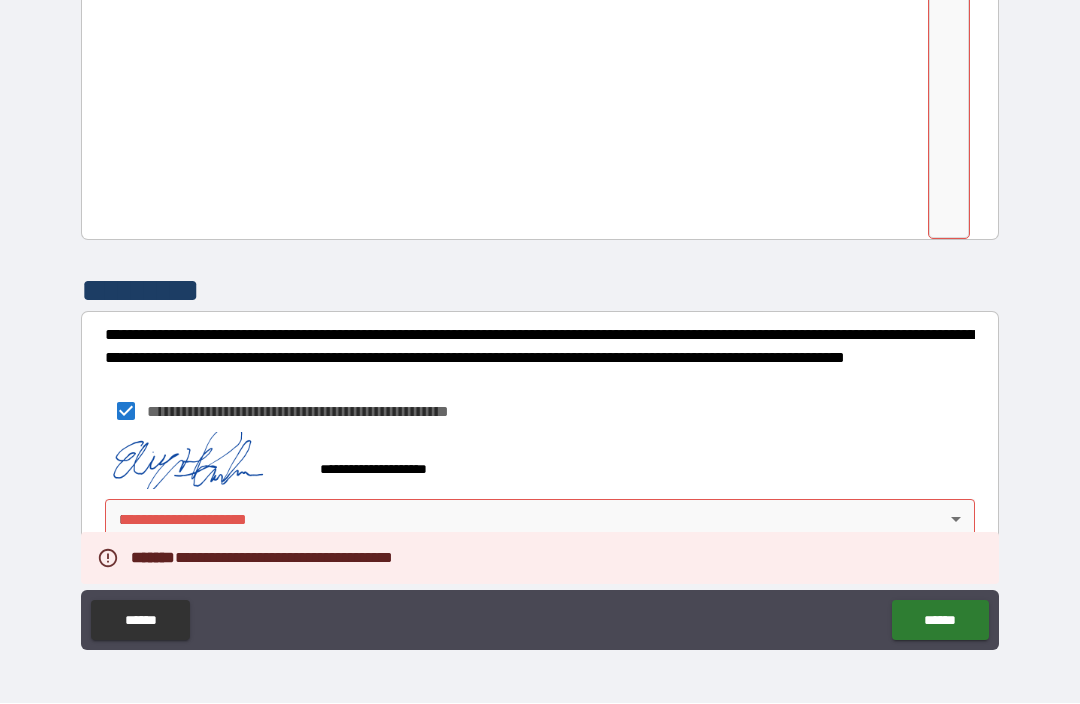scroll, scrollTop: 3250, scrollLeft: 0, axis: vertical 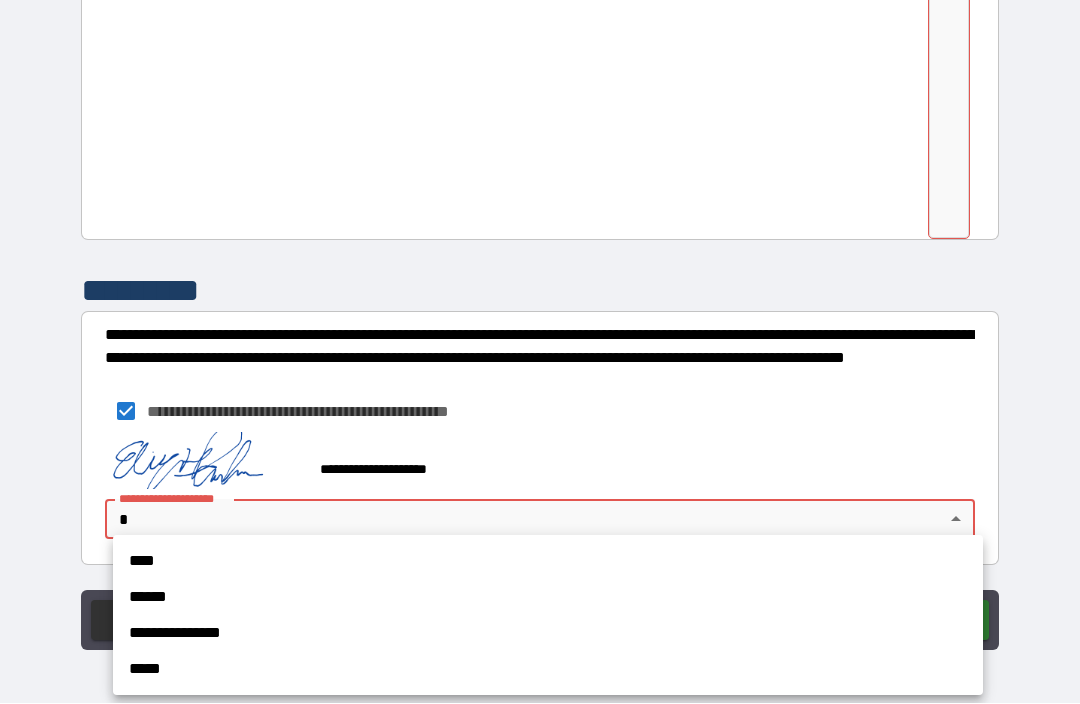 click on "****" at bounding box center (548, 562) 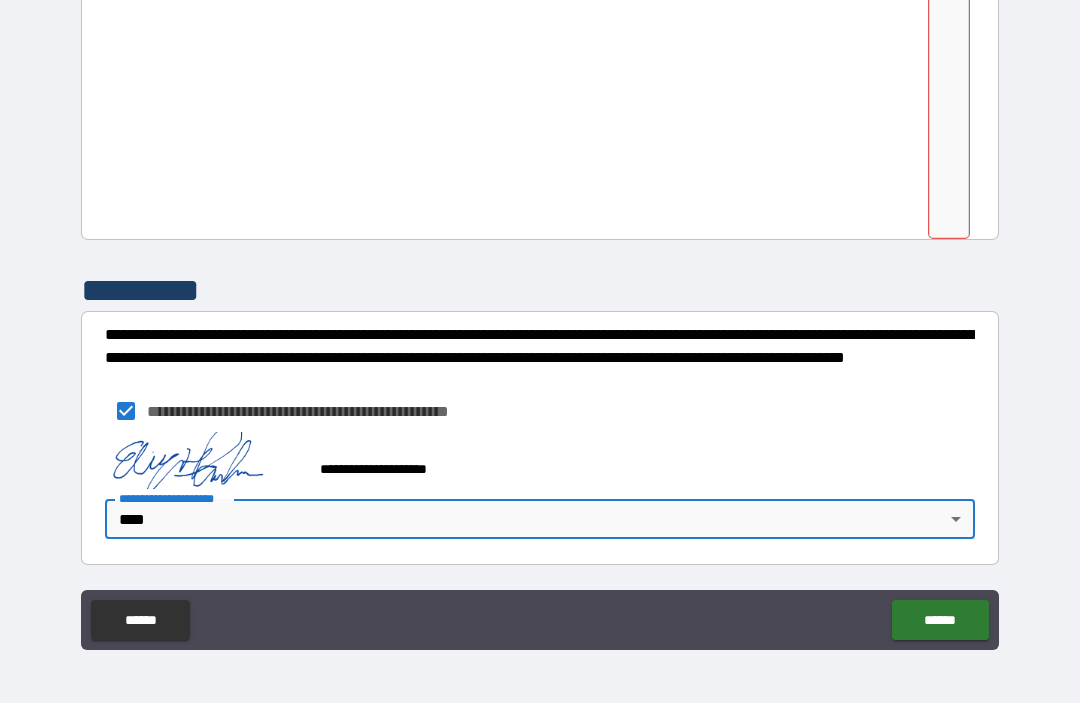 click on "******" at bounding box center (940, 621) 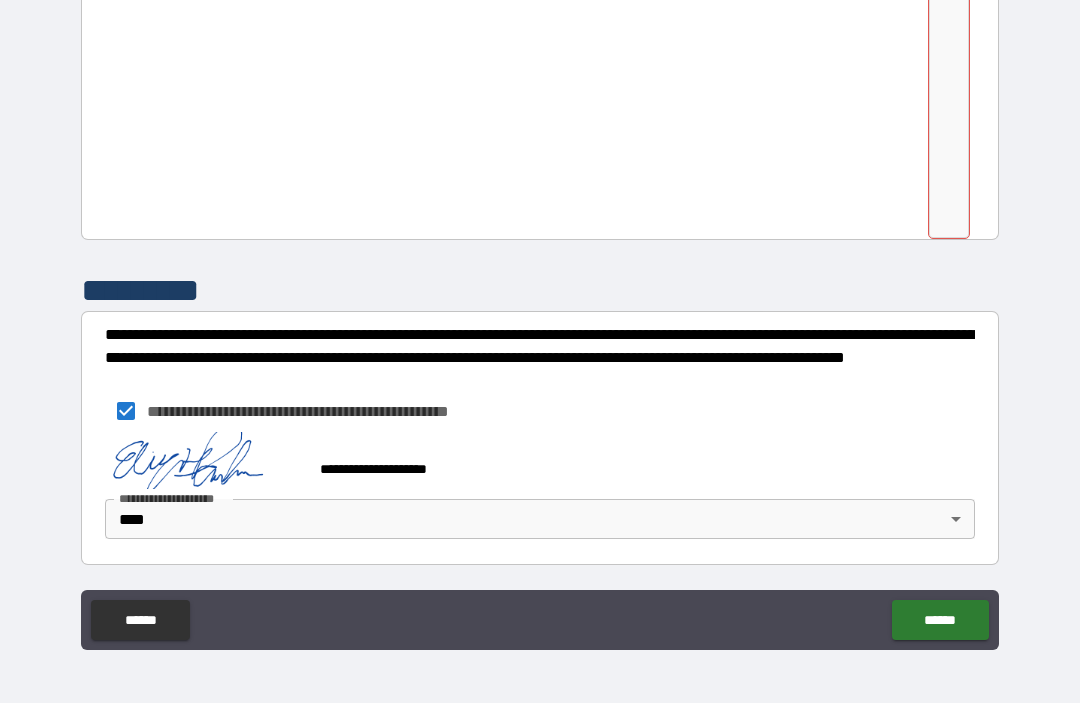scroll, scrollTop: 3250, scrollLeft: 0, axis: vertical 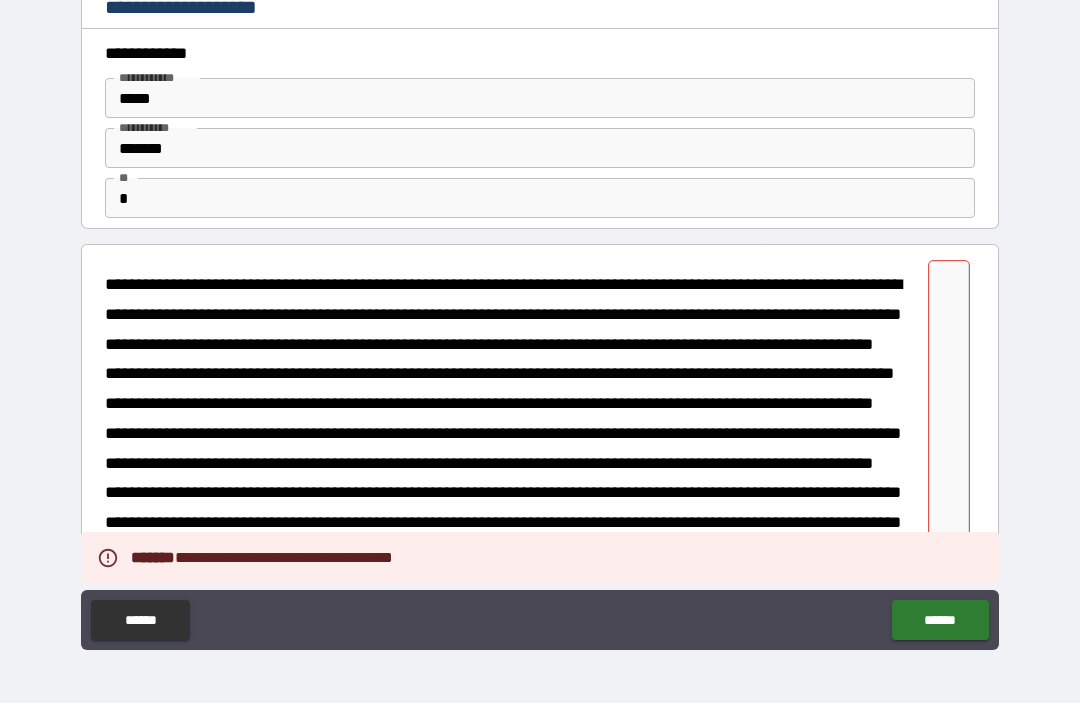 click at bounding box center (506, 1880) 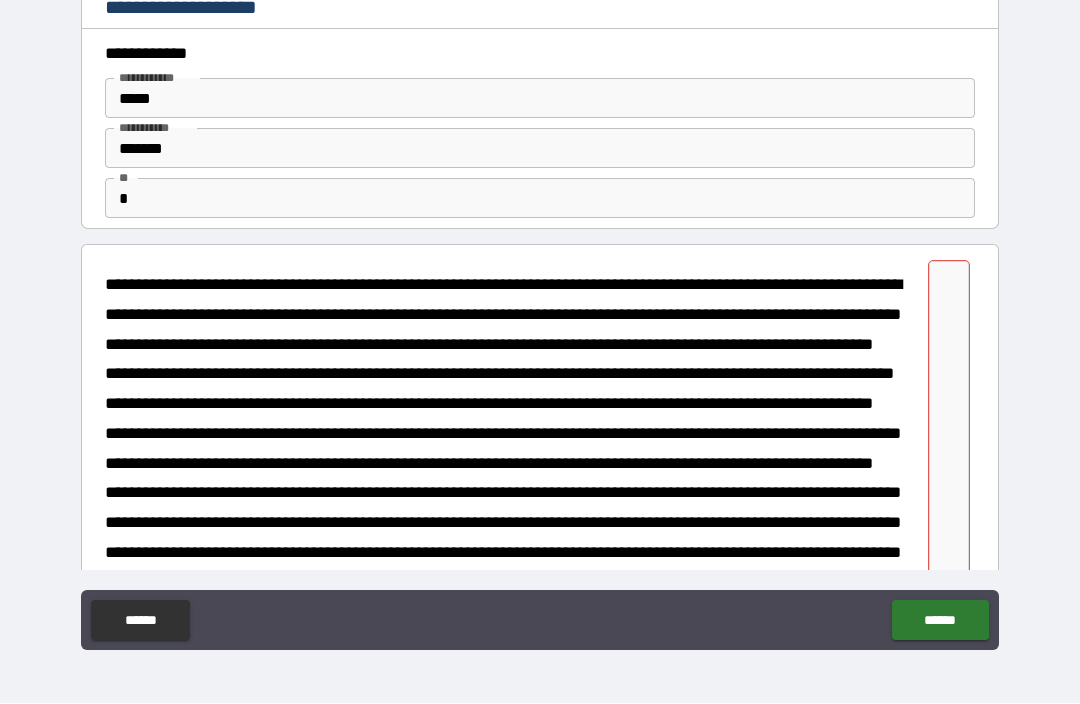 click at bounding box center (506, 1880) 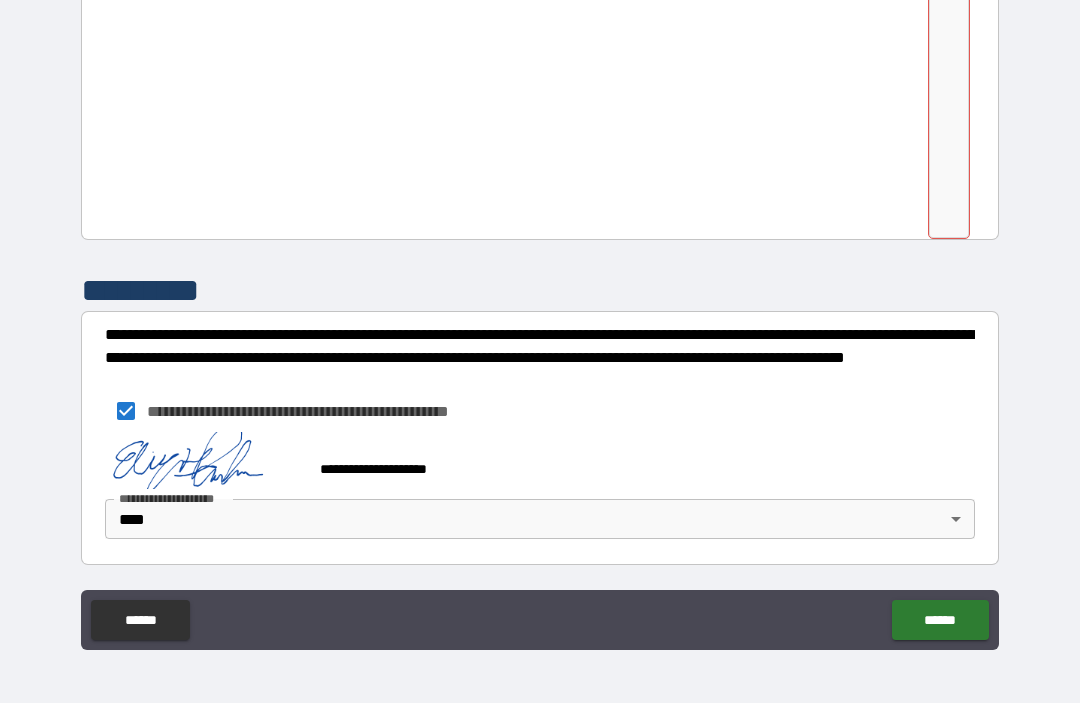 scroll, scrollTop: 3250, scrollLeft: 0, axis: vertical 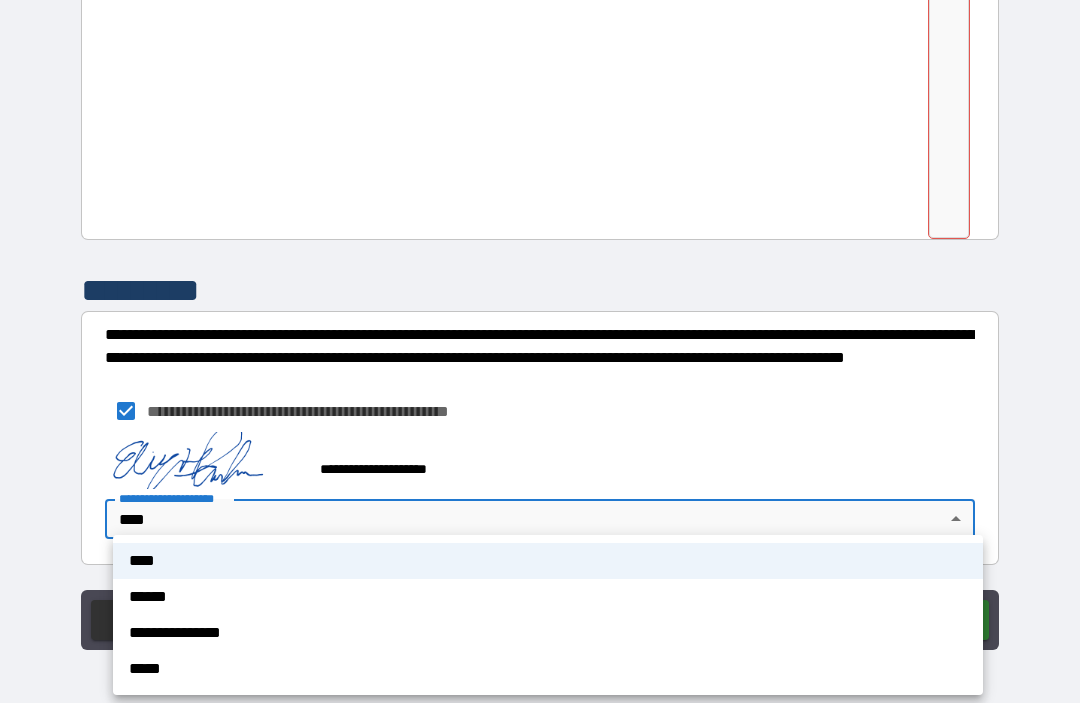 click on "****" at bounding box center (548, 562) 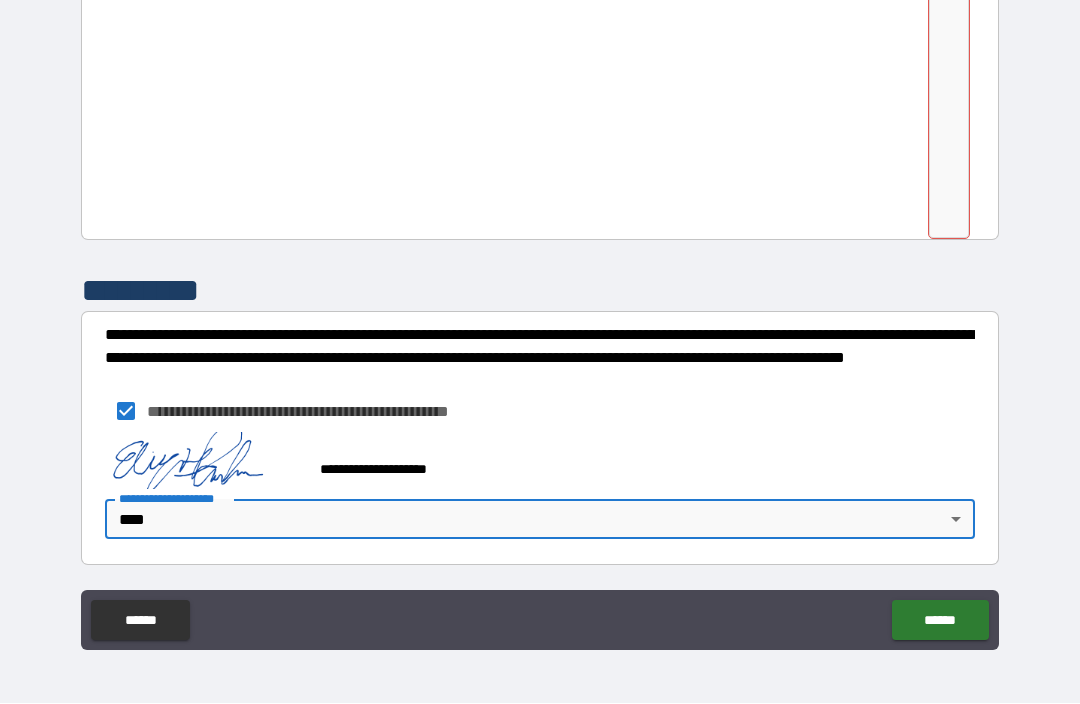 click at bounding box center (205, 461) 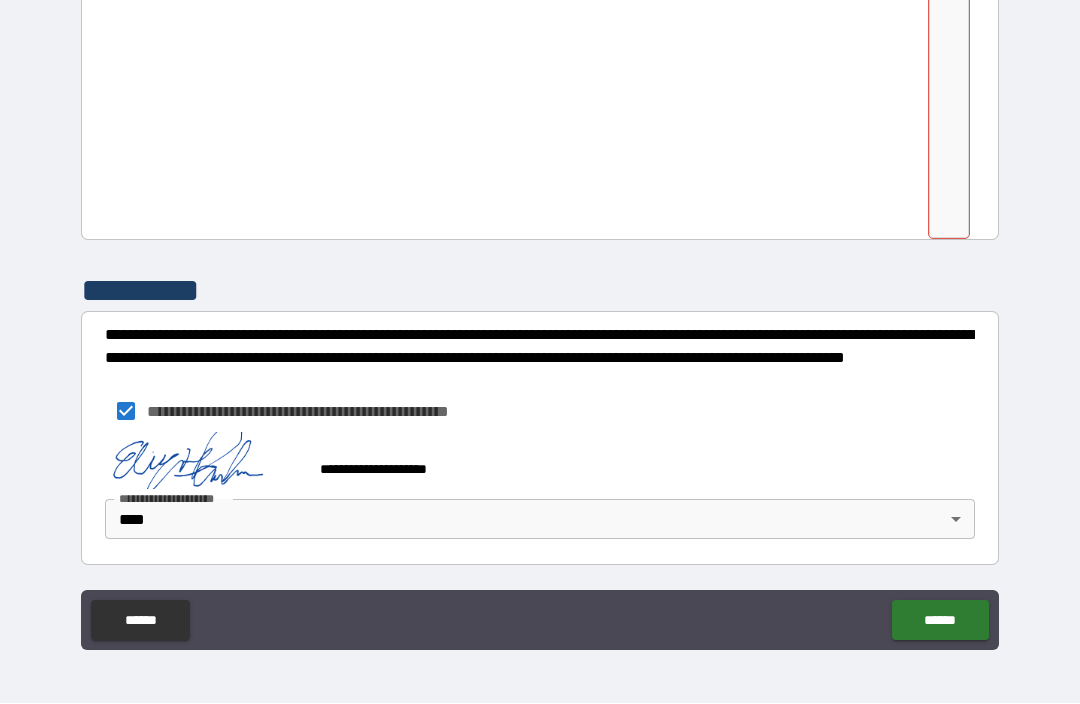 click on "******" at bounding box center [940, 621] 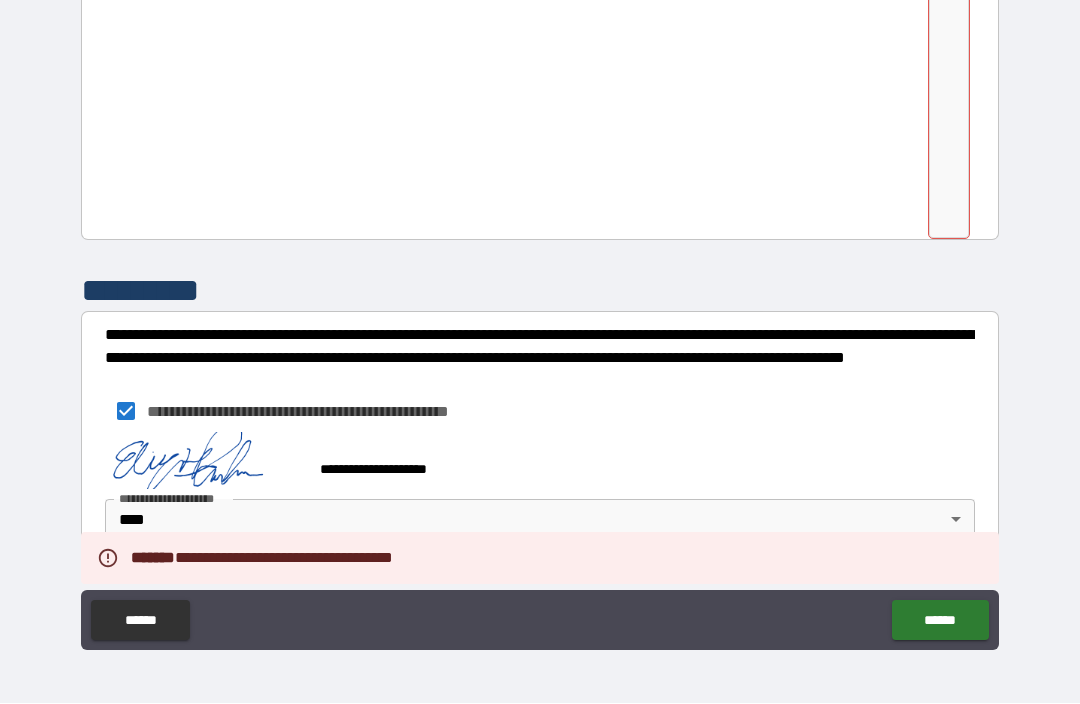 click on "******" at bounding box center [140, 621] 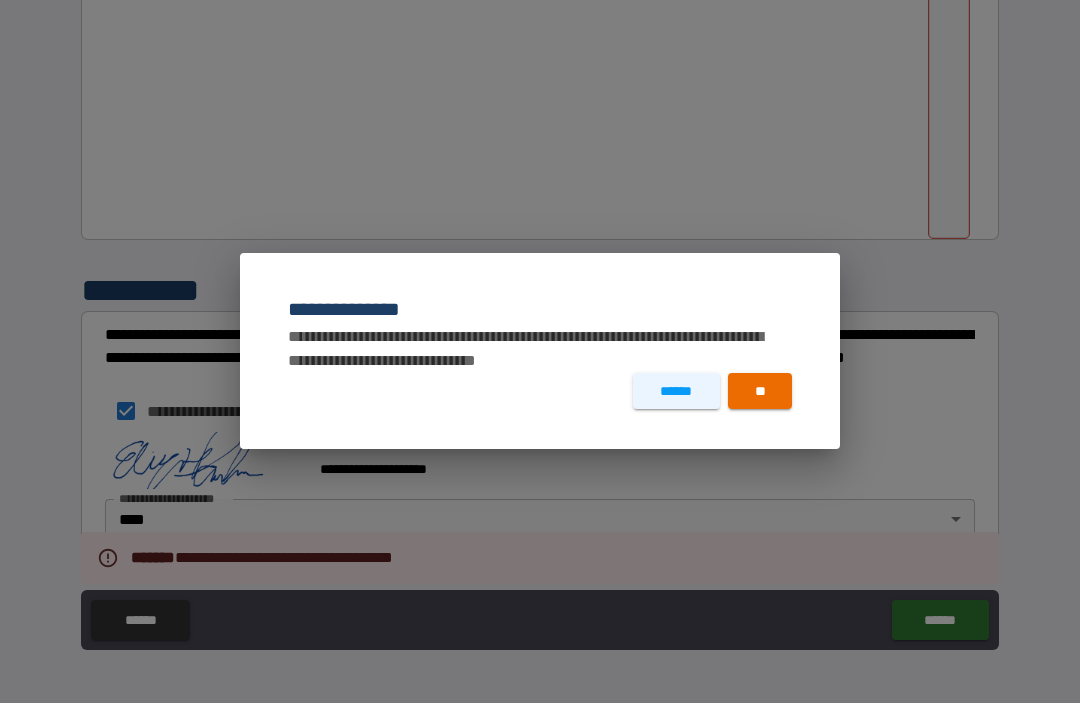click on "**" at bounding box center (760, 392) 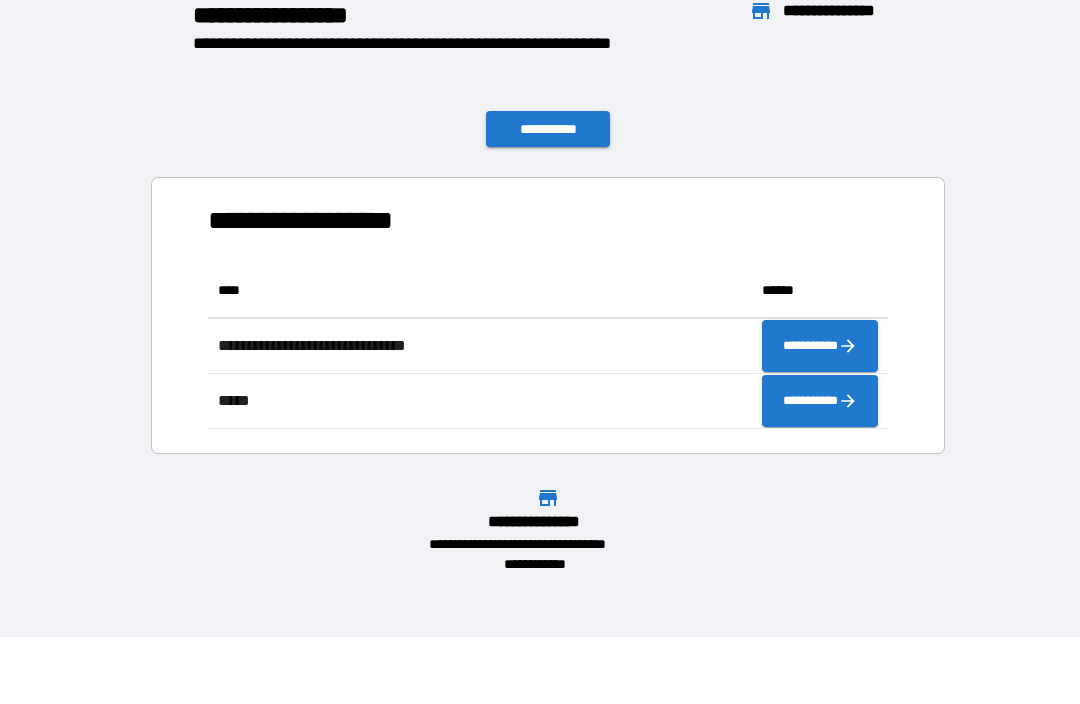 scroll, scrollTop: 1, scrollLeft: 1, axis: both 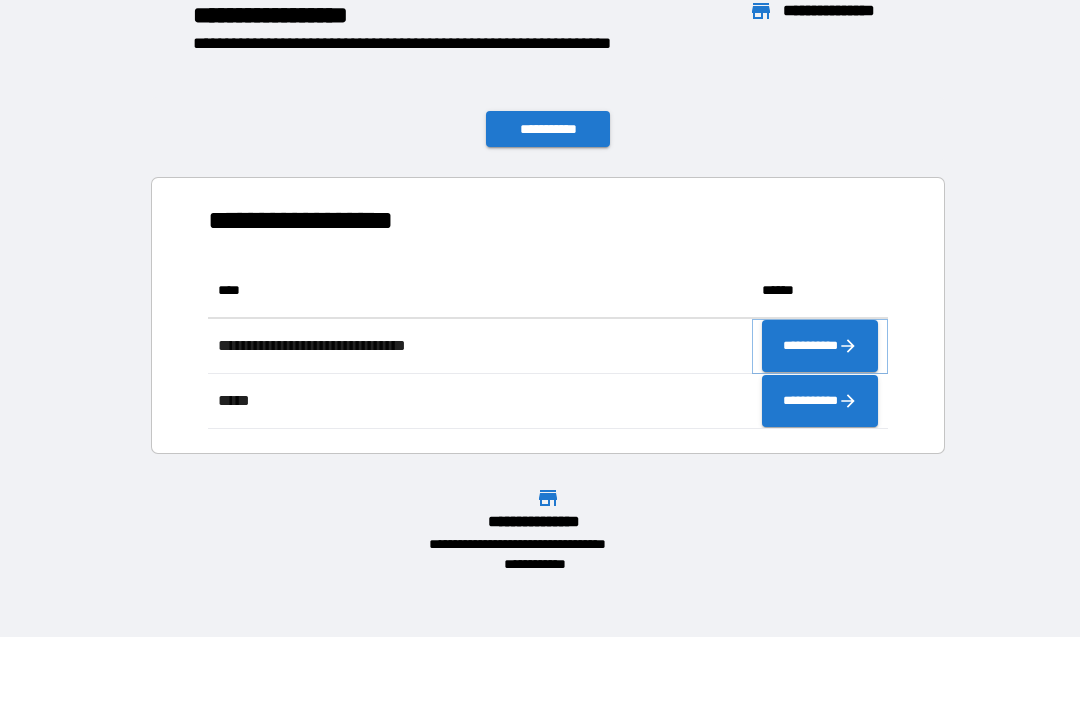 click on "**********" at bounding box center [820, 347] 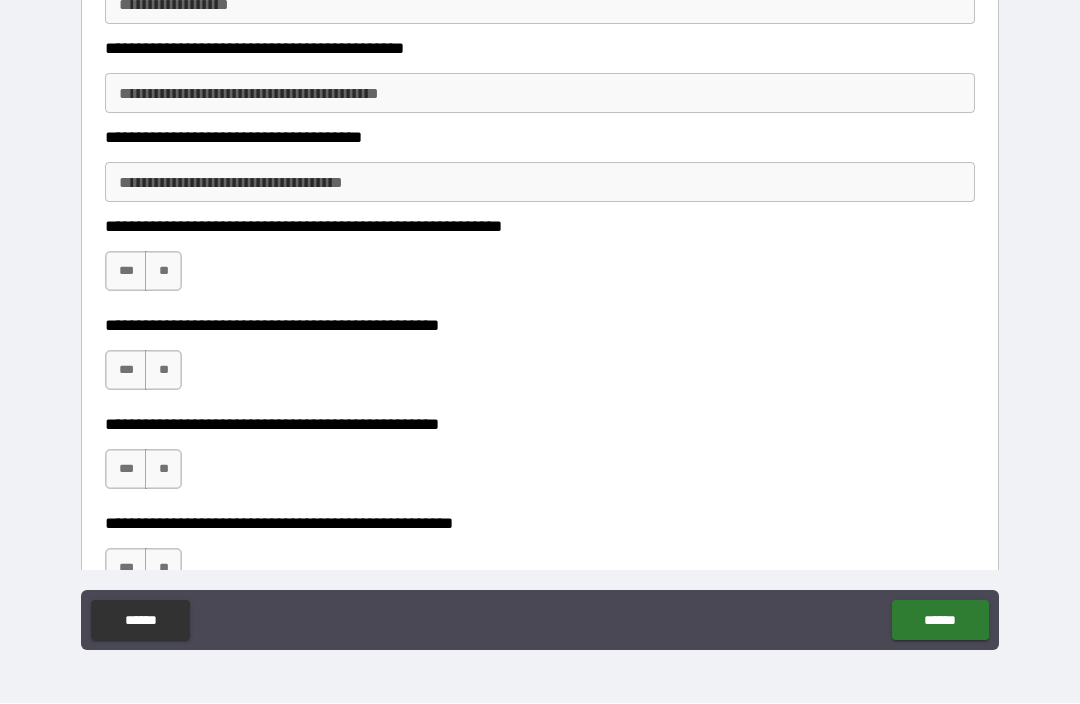 scroll, scrollTop: 612, scrollLeft: 0, axis: vertical 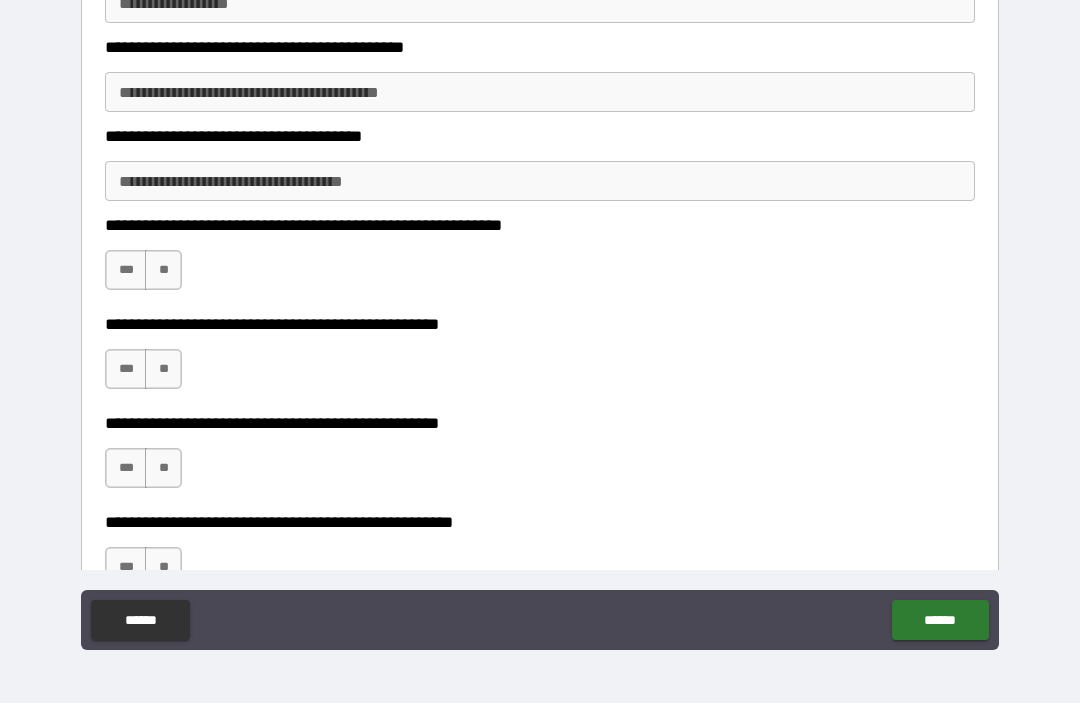 click on "**" at bounding box center [163, 271] 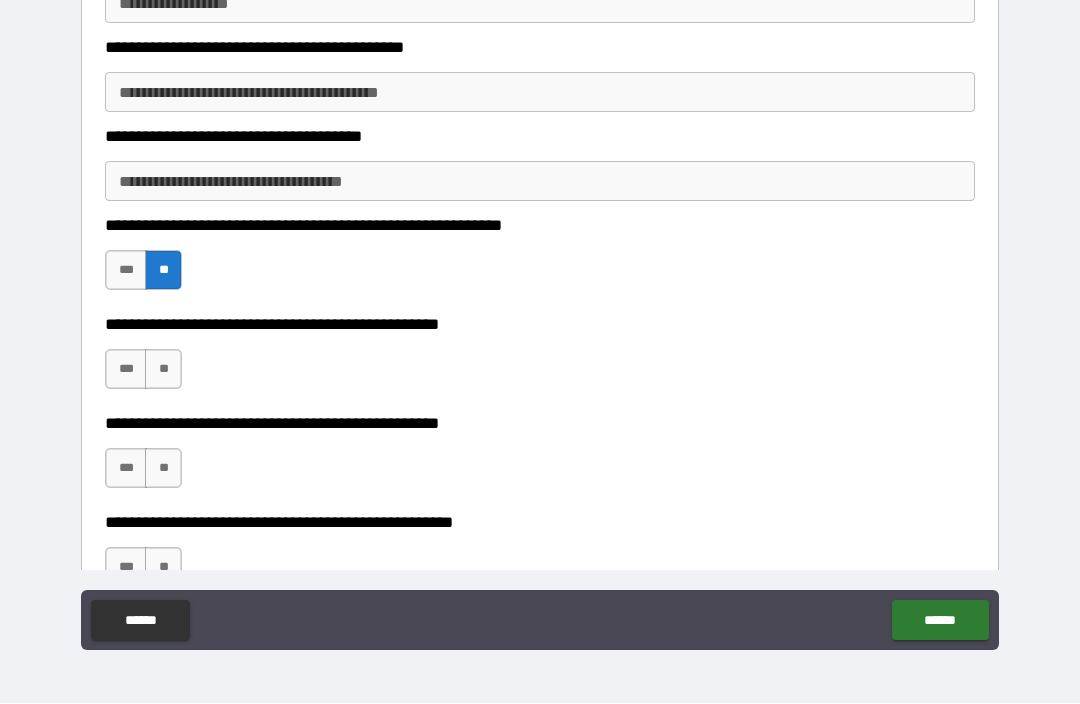 click on "**" at bounding box center (163, 370) 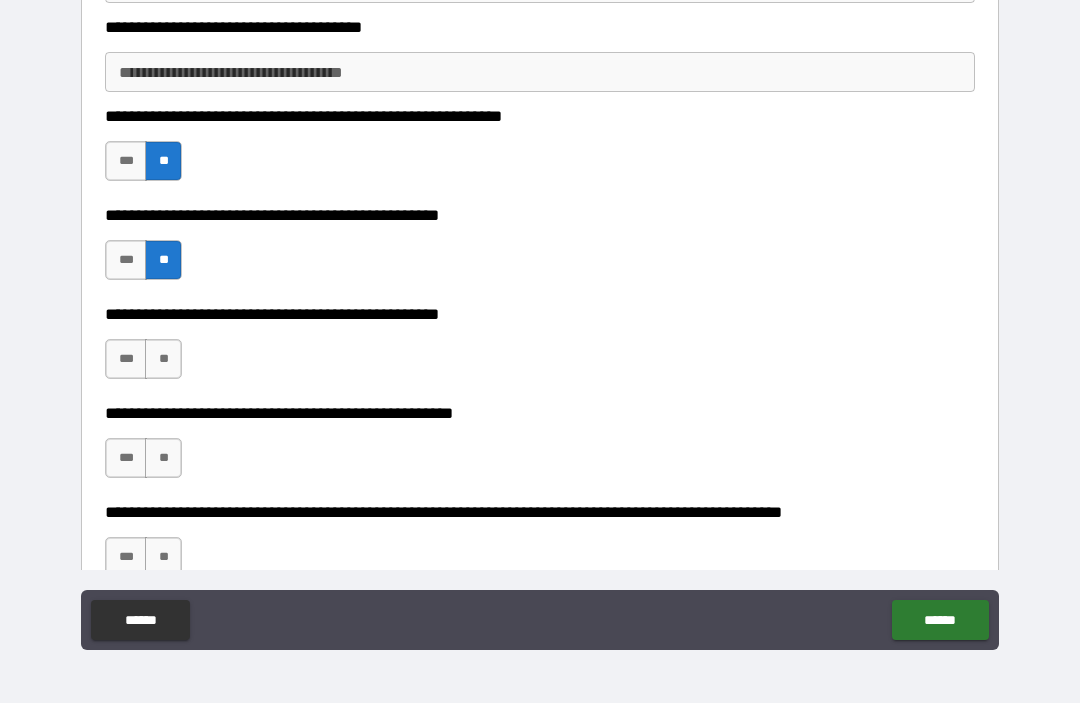 scroll, scrollTop: 867, scrollLeft: 0, axis: vertical 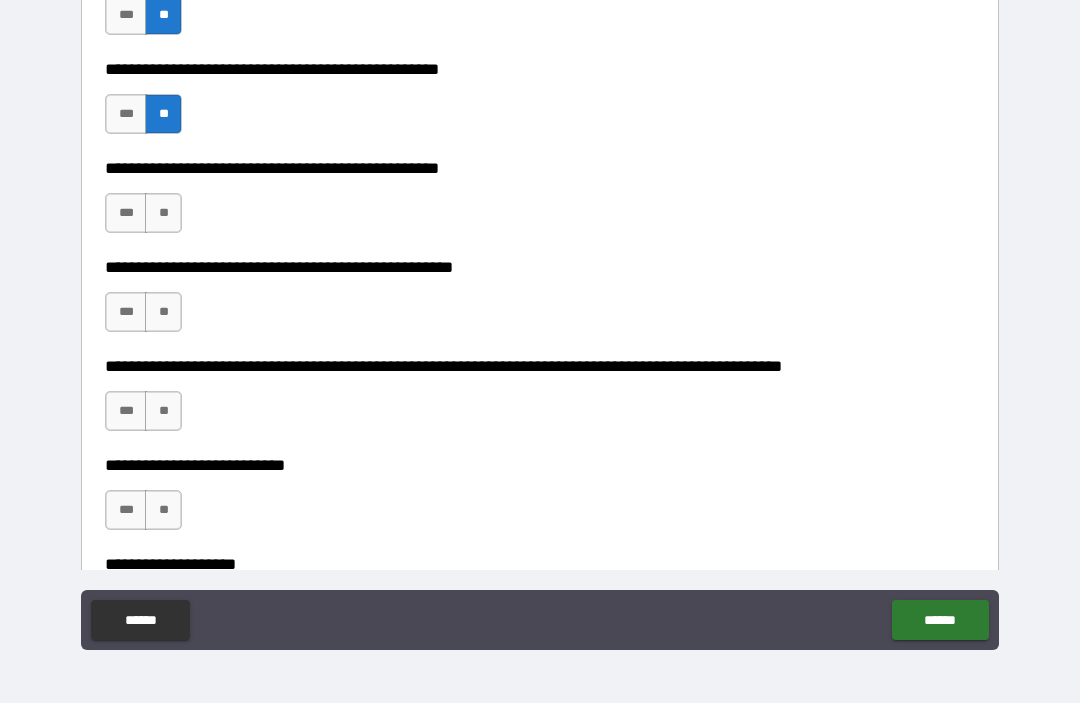 click on "**" at bounding box center [163, 214] 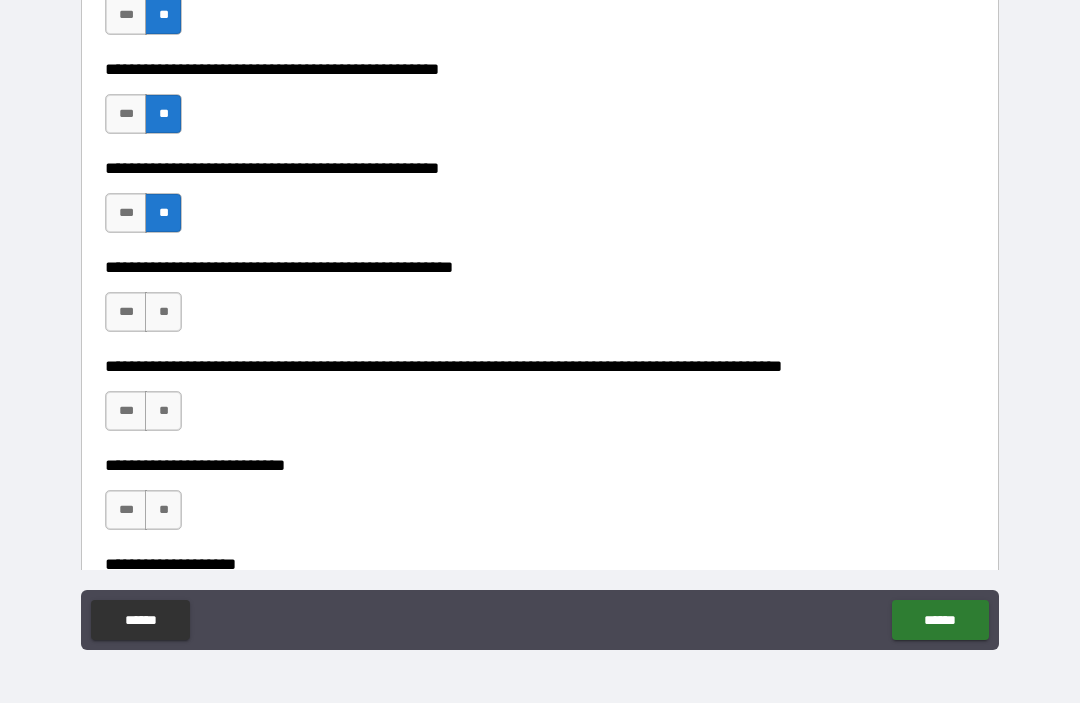 click on "**" at bounding box center [163, 313] 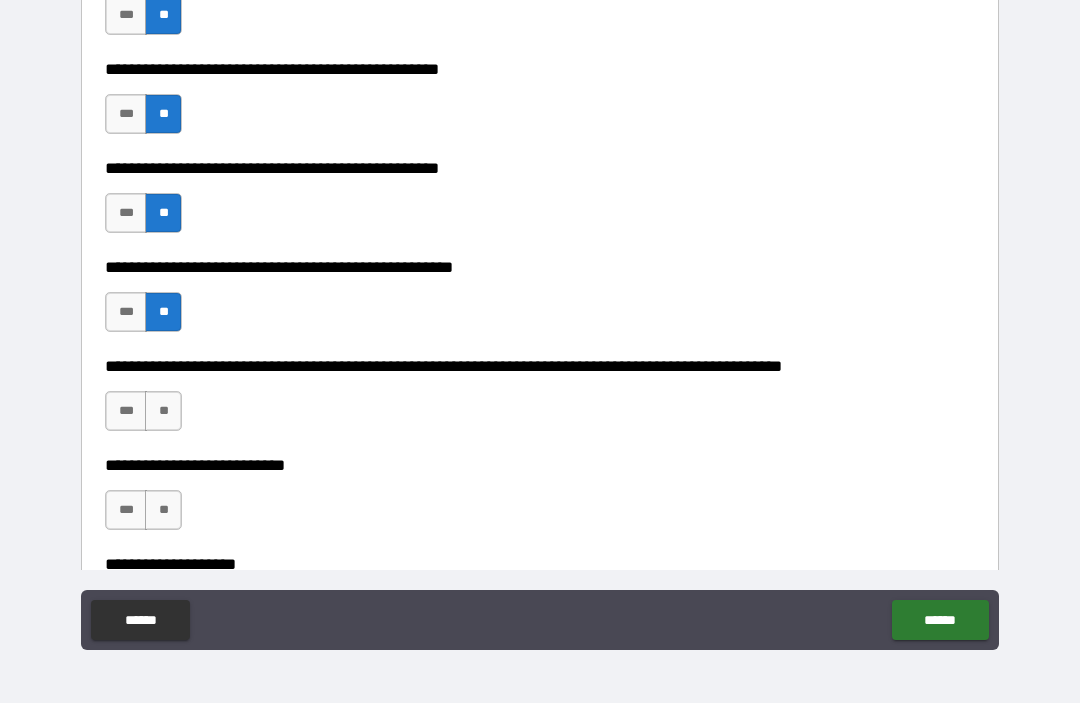 click on "**" at bounding box center [163, 412] 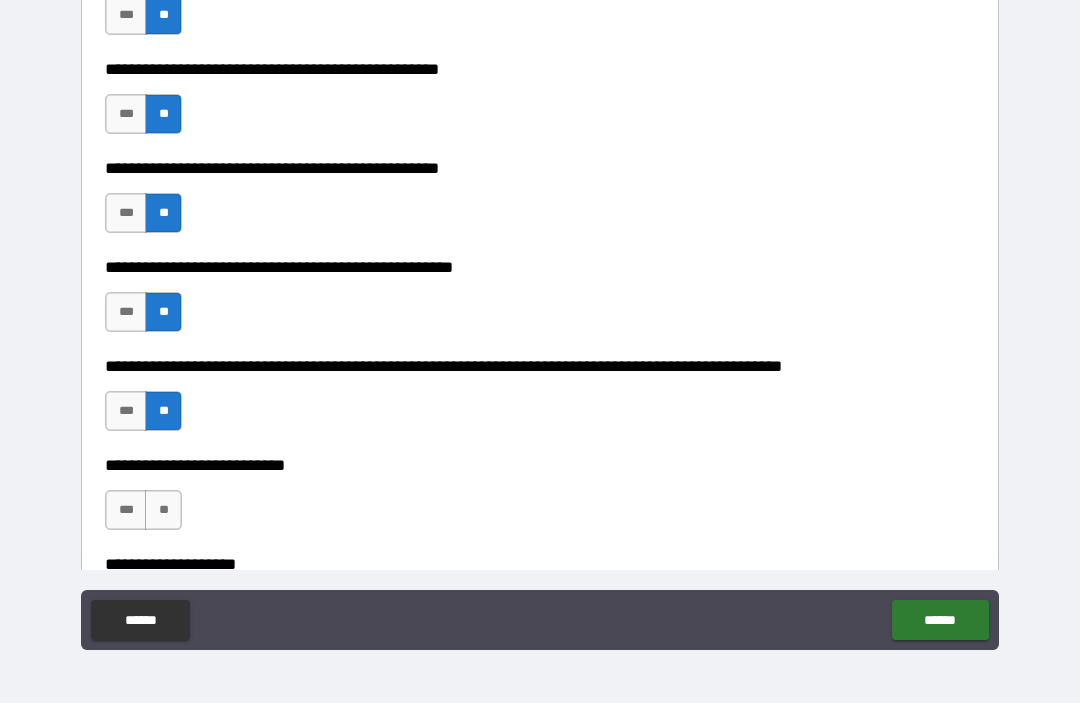 click on "**" at bounding box center [163, 511] 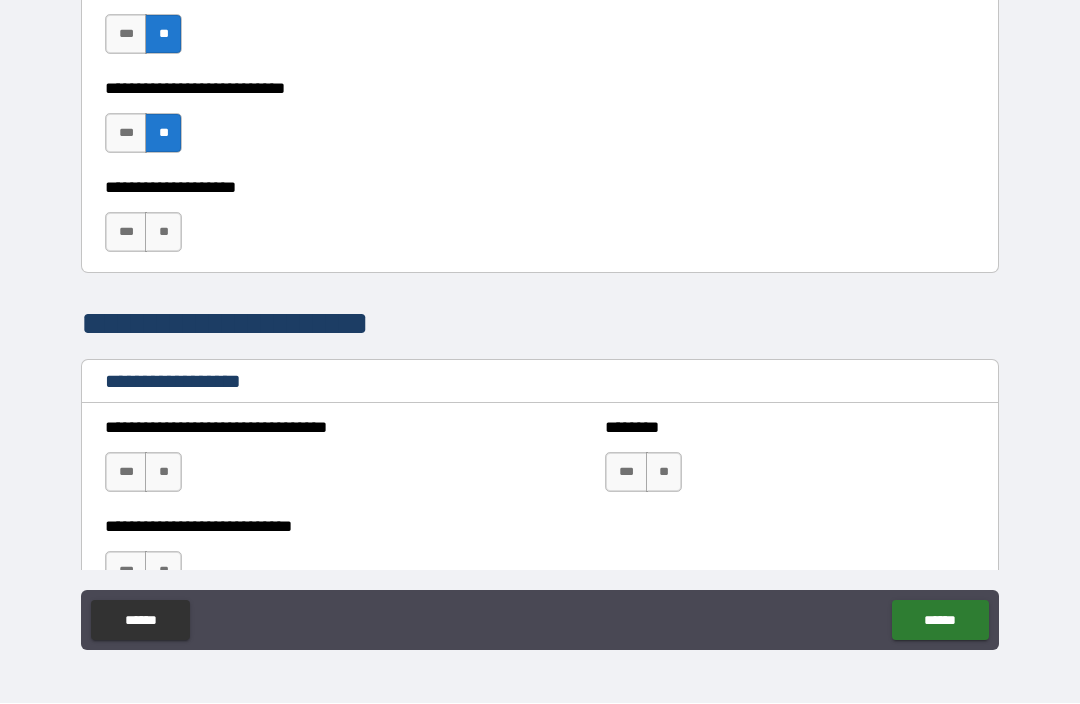 scroll, scrollTop: 1246, scrollLeft: 0, axis: vertical 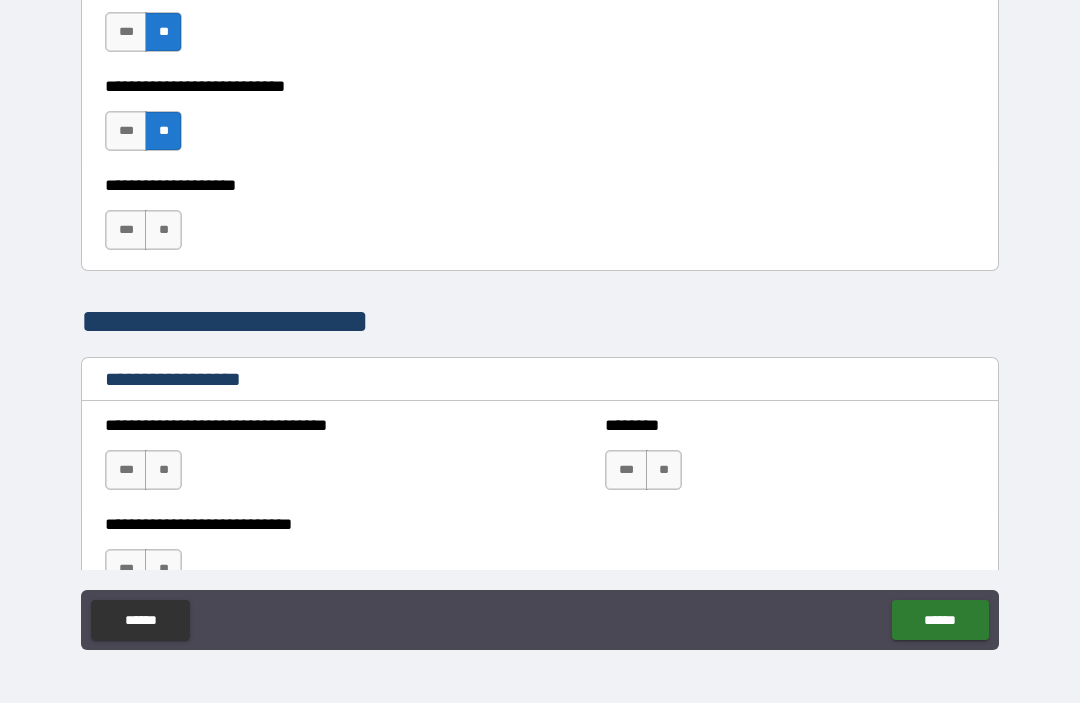 click on "**" at bounding box center [163, 231] 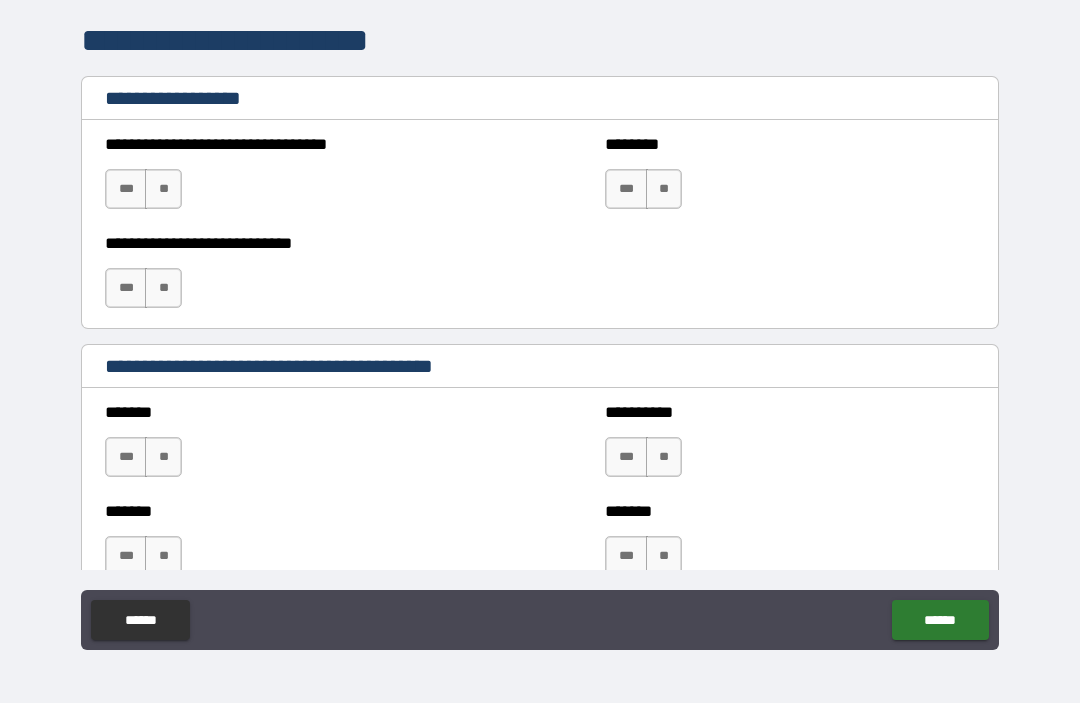 scroll, scrollTop: 1530, scrollLeft: 0, axis: vertical 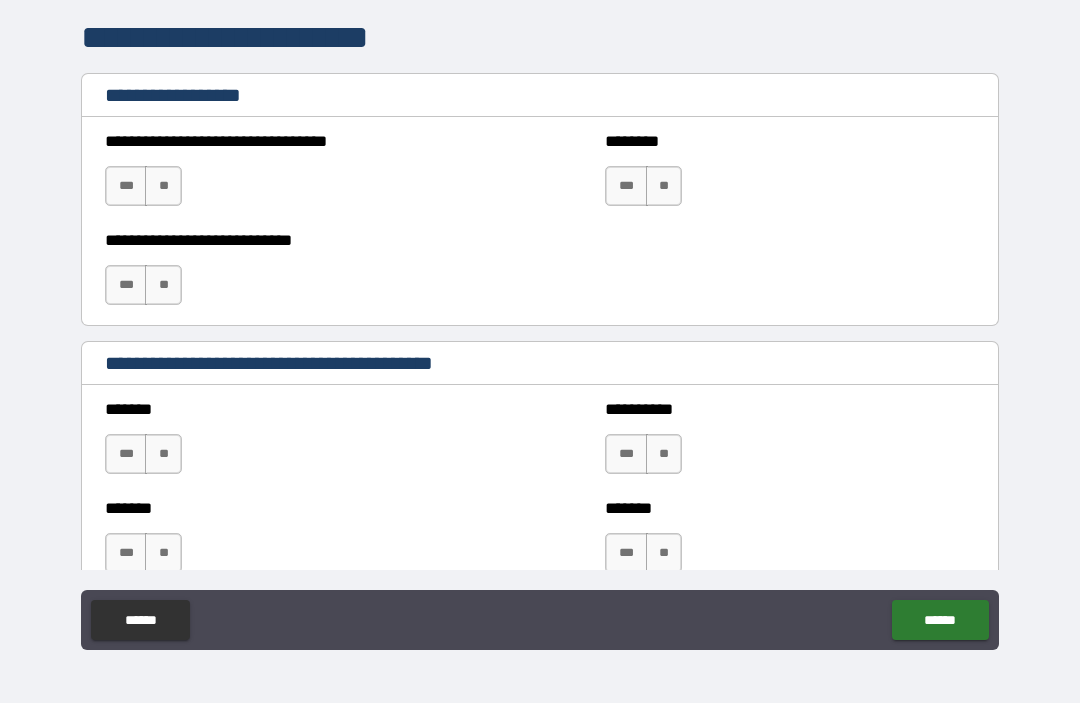 click on "**" at bounding box center [163, 187] 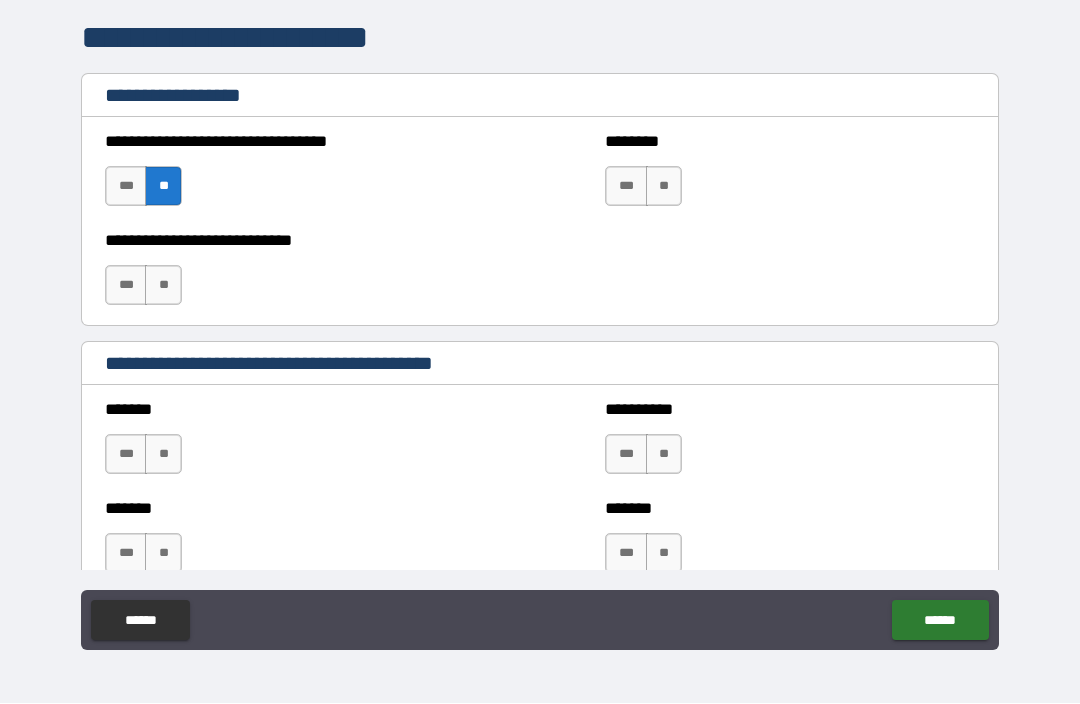 click on "**" at bounding box center (163, 286) 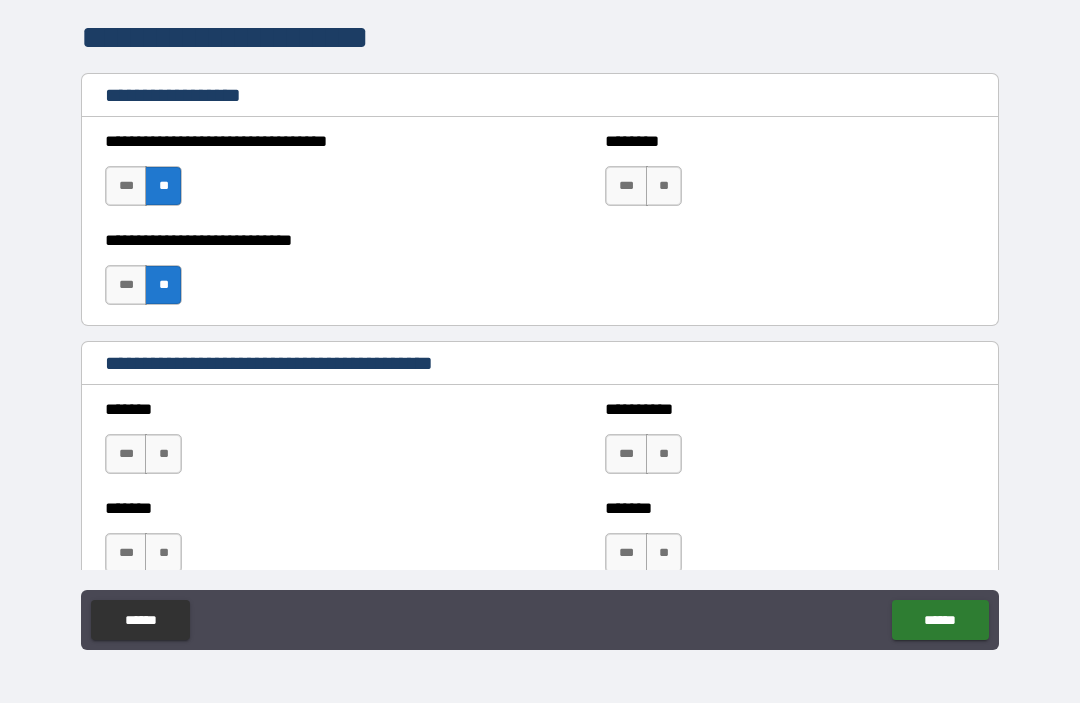 click on "**" at bounding box center [664, 187] 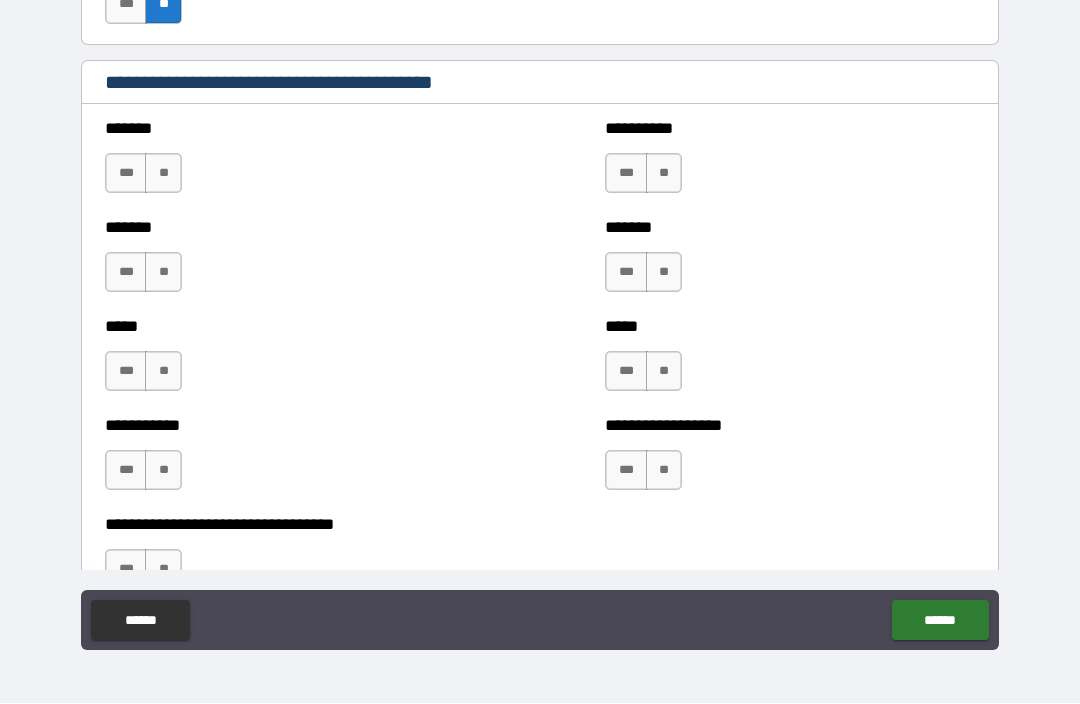 scroll, scrollTop: 1812, scrollLeft: 0, axis: vertical 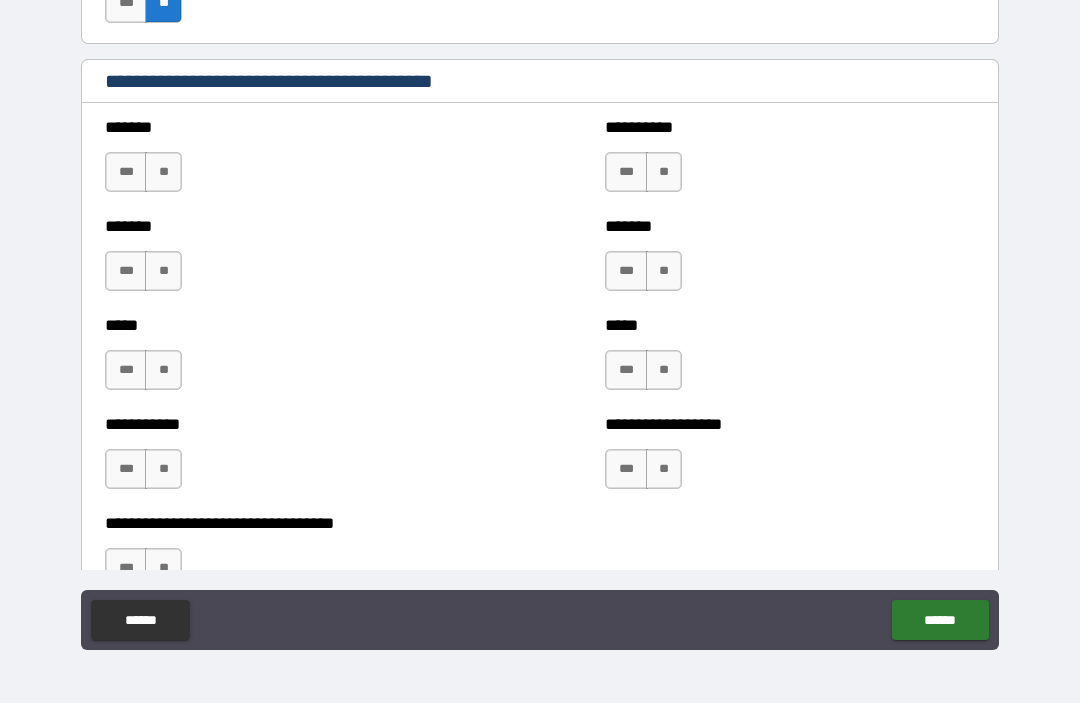 click on "**" at bounding box center (163, 173) 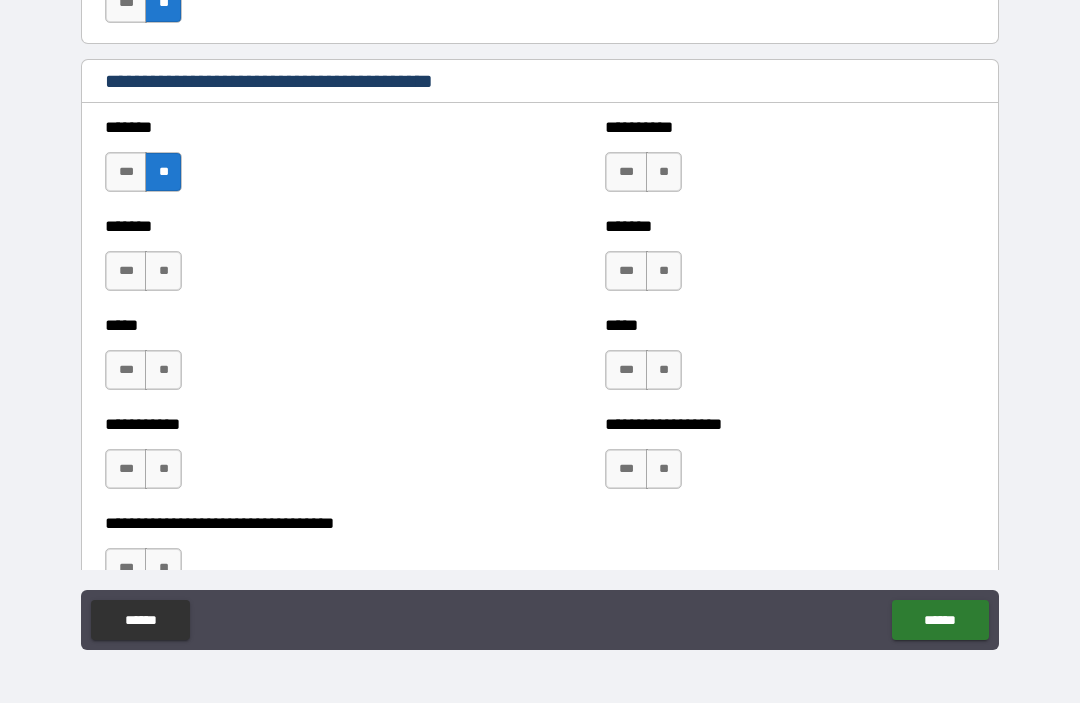 click on "**" at bounding box center [163, 272] 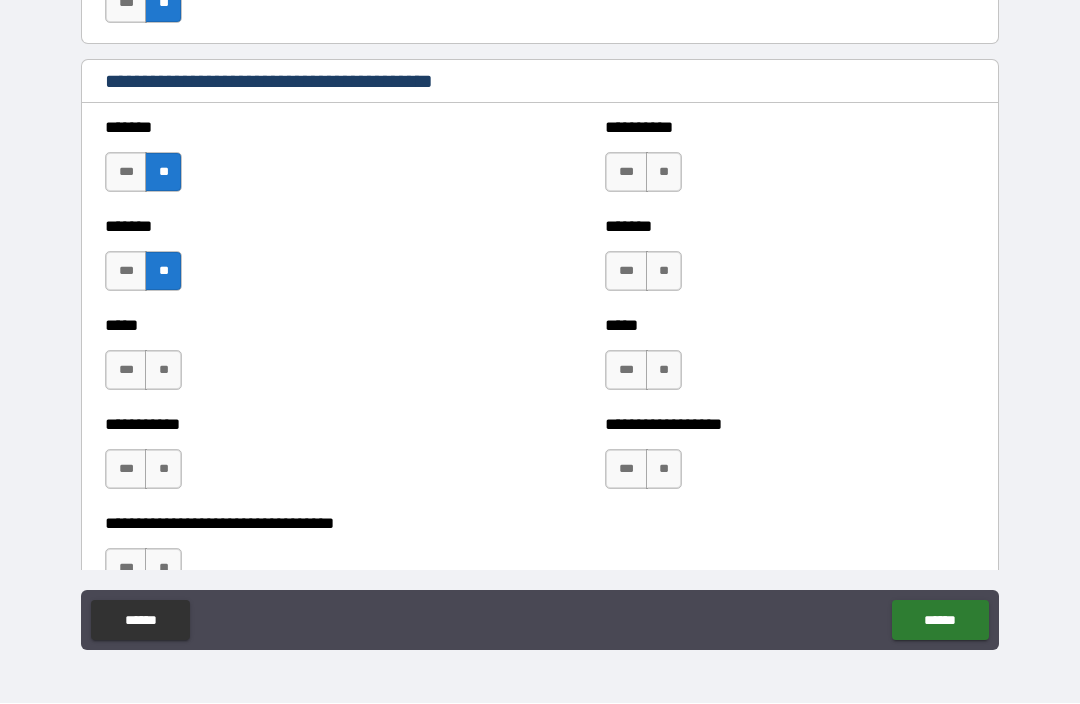 click on "**" at bounding box center (163, 371) 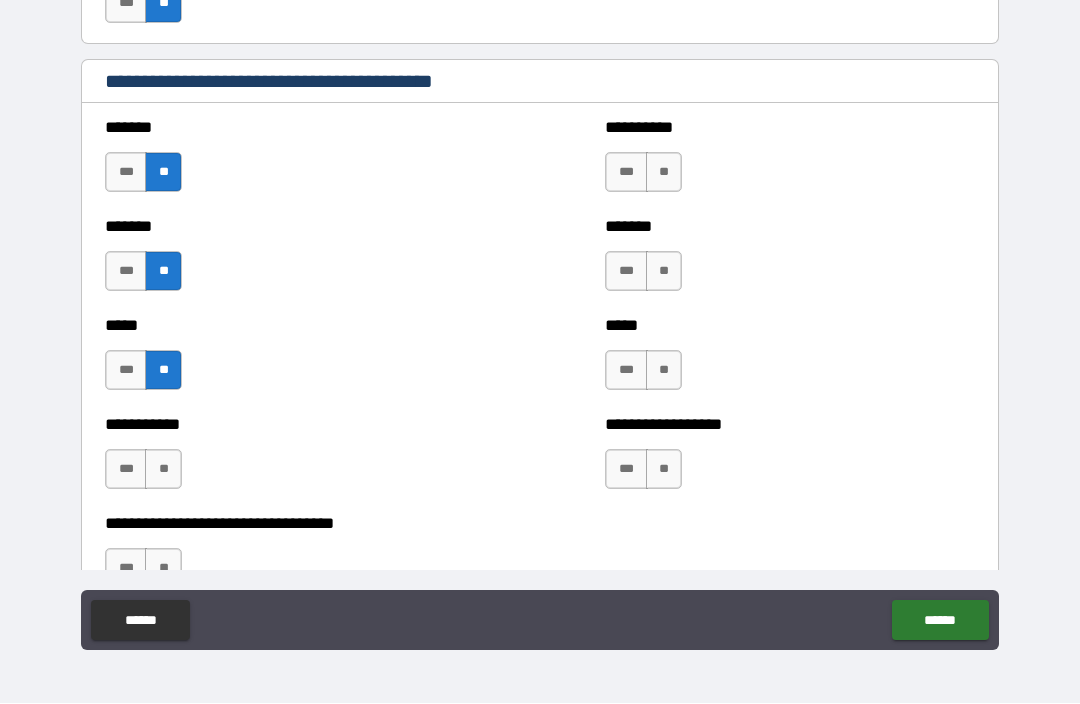 click on "**" at bounding box center (163, 470) 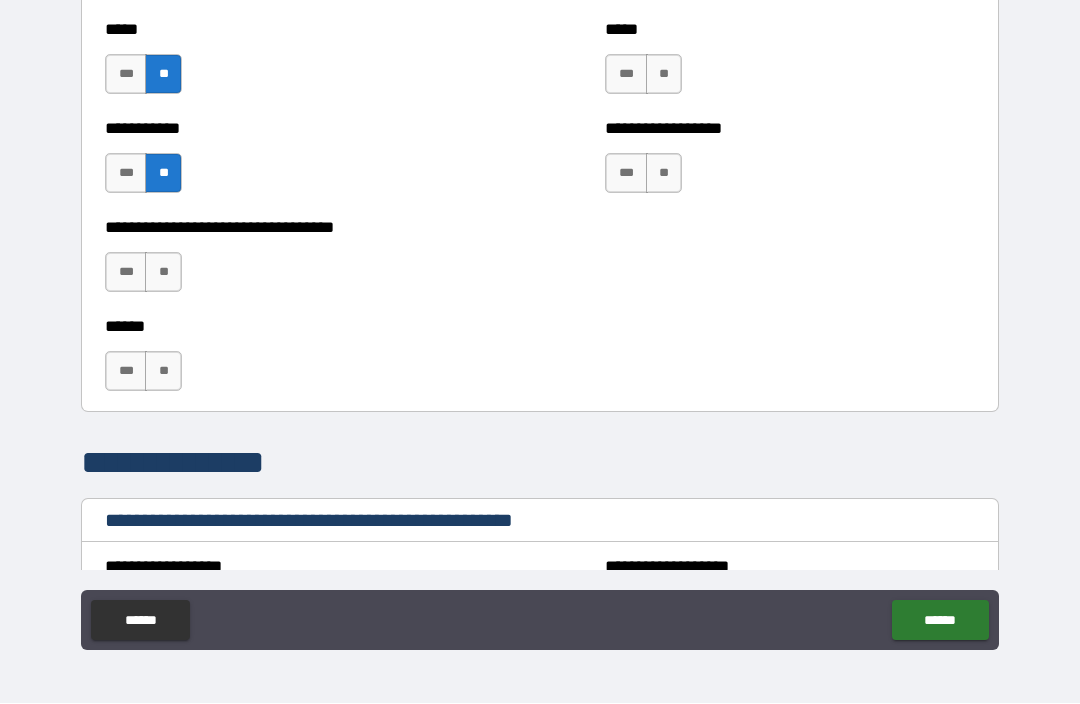 scroll, scrollTop: 2115, scrollLeft: 0, axis: vertical 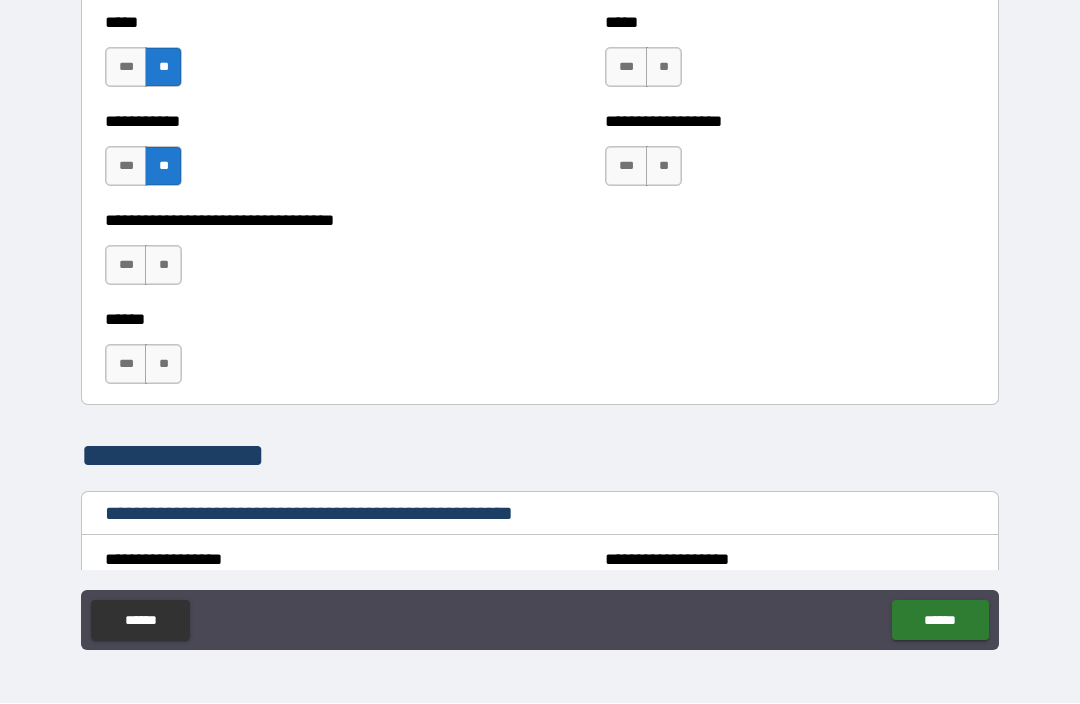 click on "**" at bounding box center [163, 266] 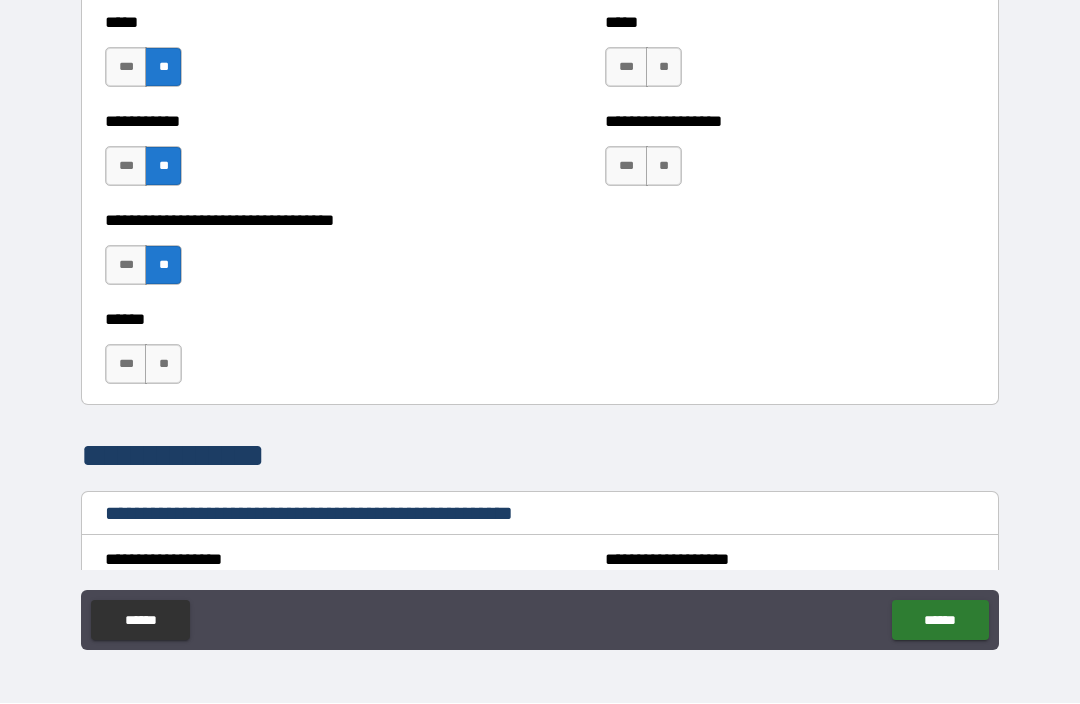 click on "**" at bounding box center [163, 365] 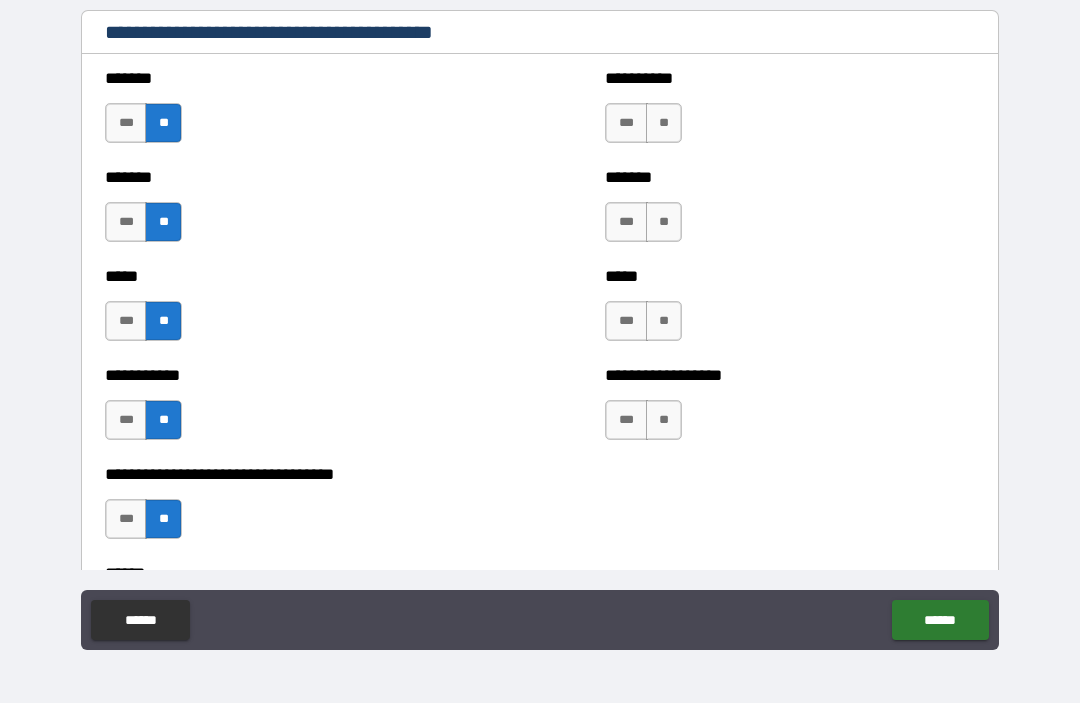 scroll, scrollTop: 1807, scrollLeft: 0, axis: vertical 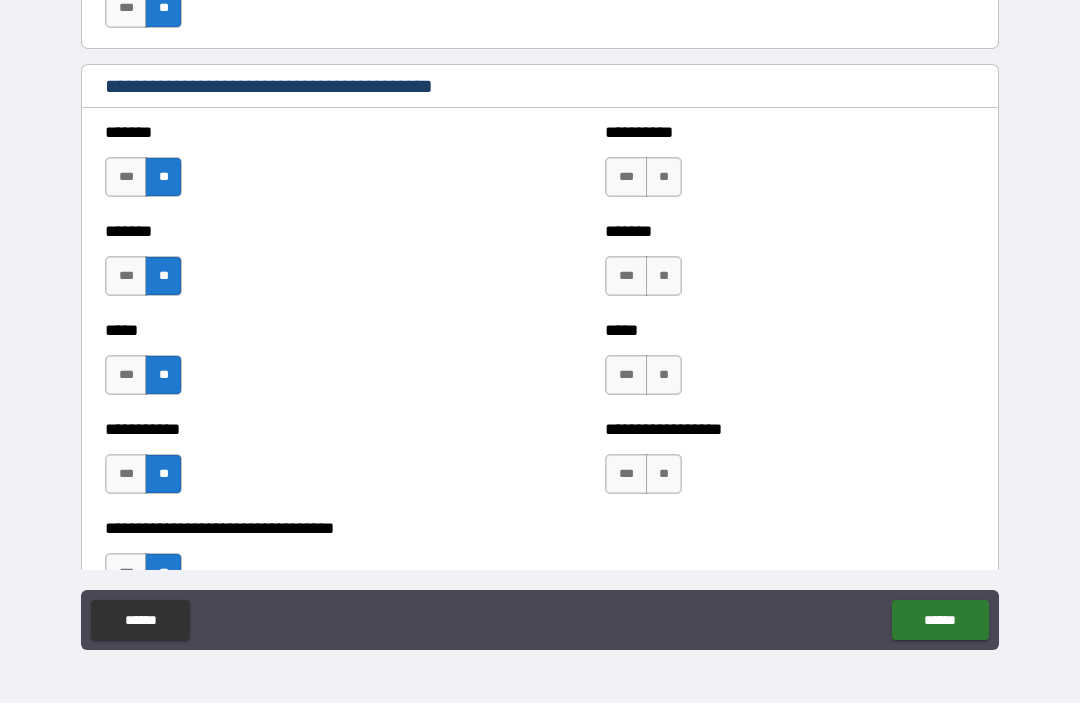 click on "**" at bounding box center (664, 475) 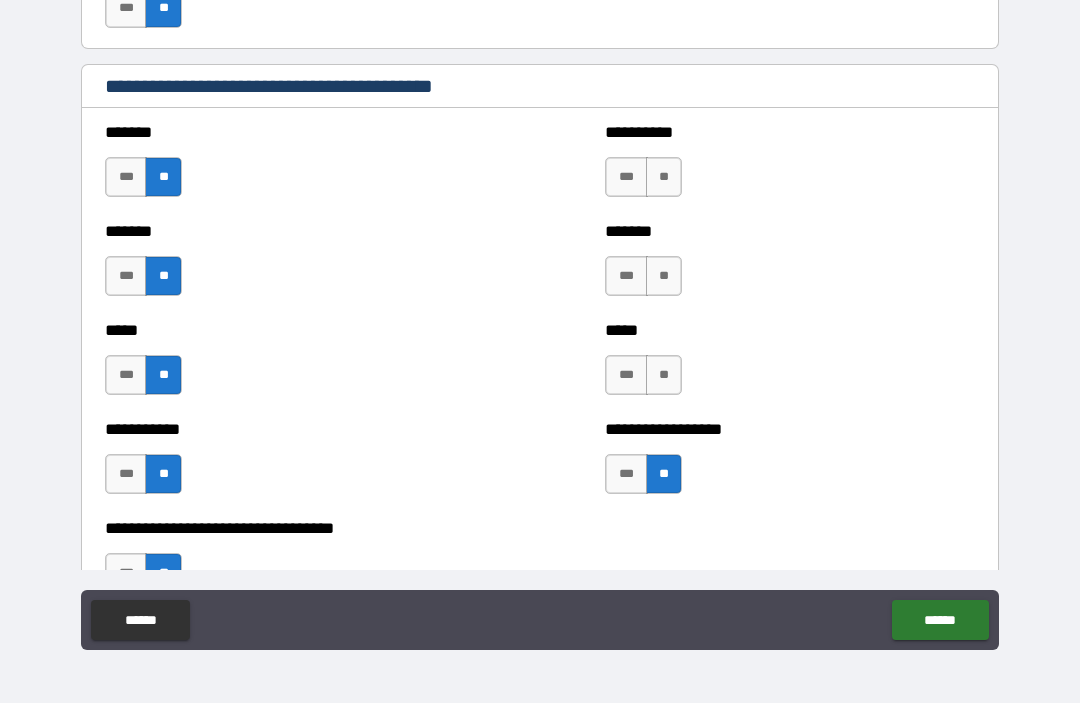 click on "**" at bounding box center [664, 376] 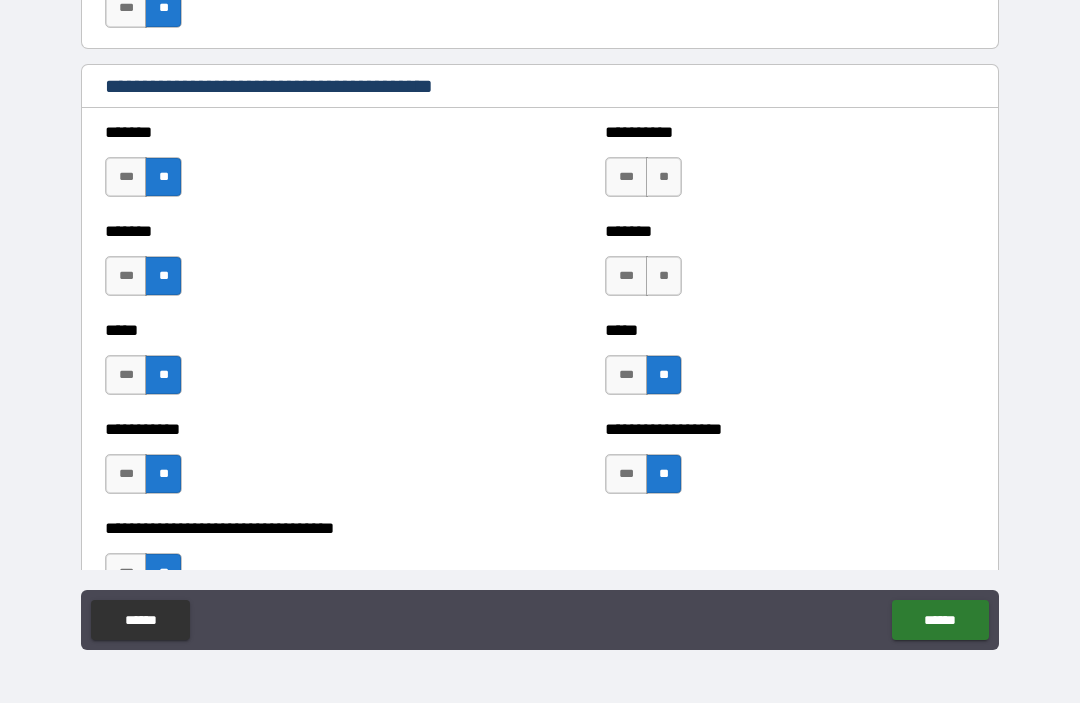 click on "**" at bounding box center (664, 277) 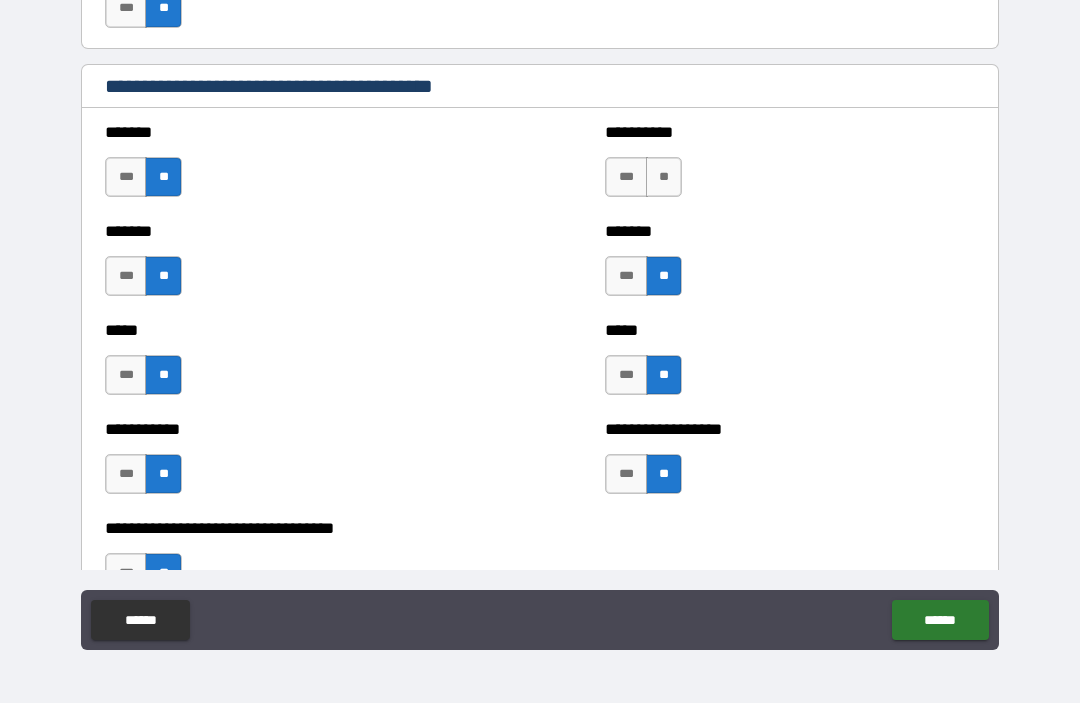 click on "**" at bounding box center [664, 178] 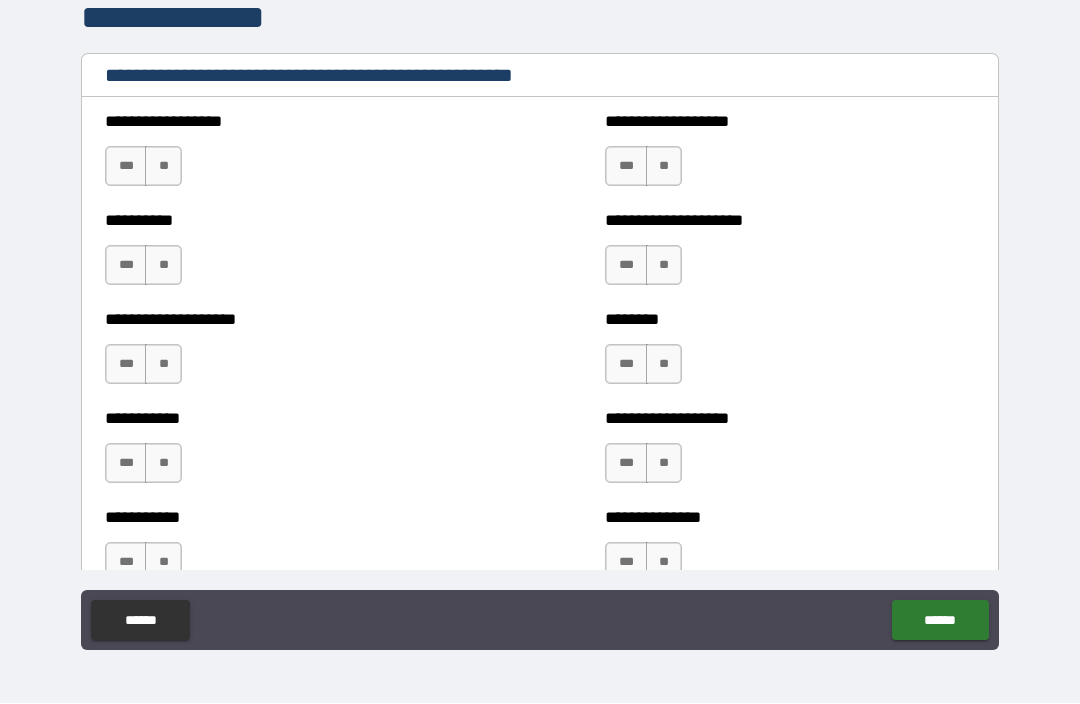 scroll, scrollTop: 2554, scrollLeft: 0, axis: vertical 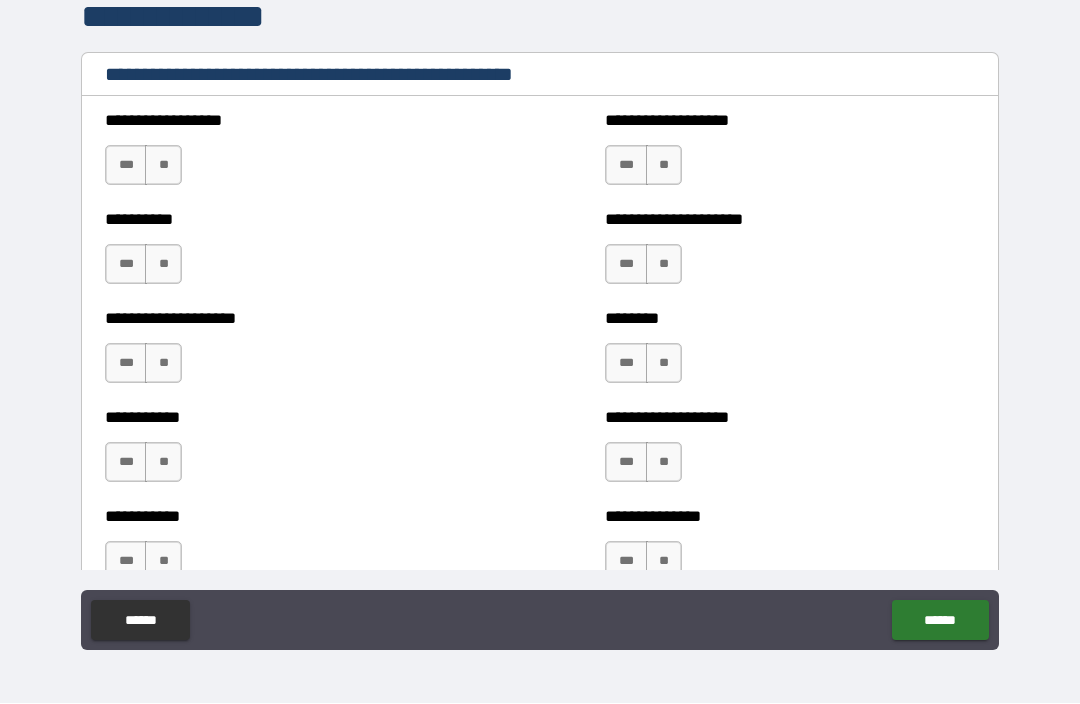 click on "**" at bounding box center [163, 166] 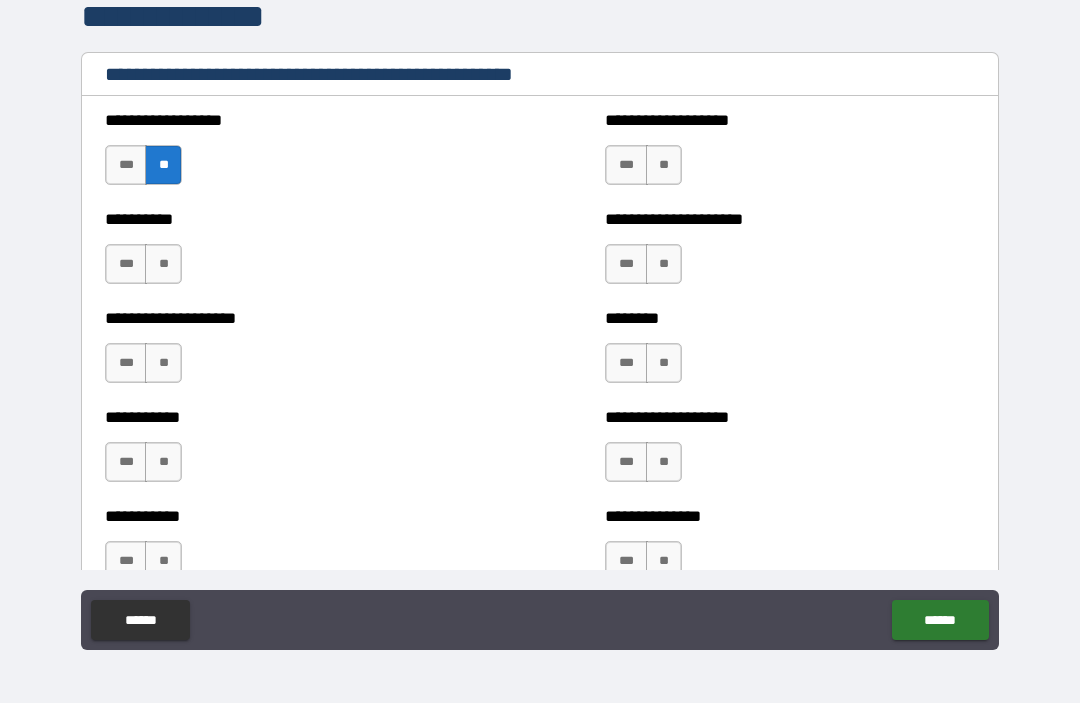 click on "**" at bounding box center (163, 265) 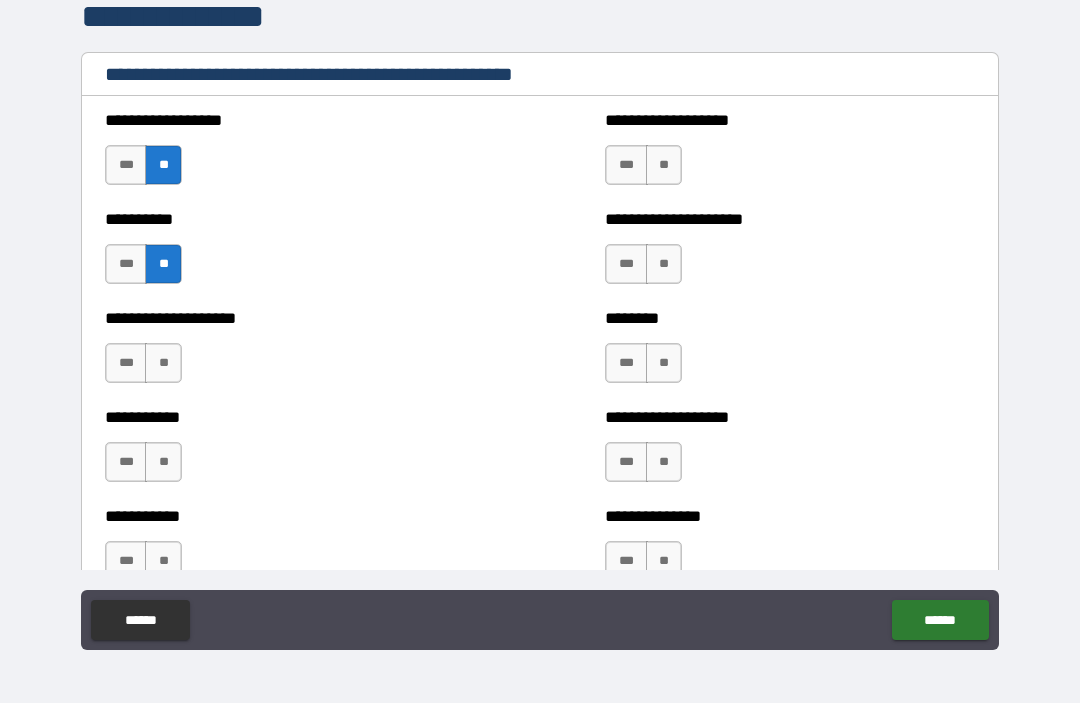 click on "**" at bounding box center (163, 364) 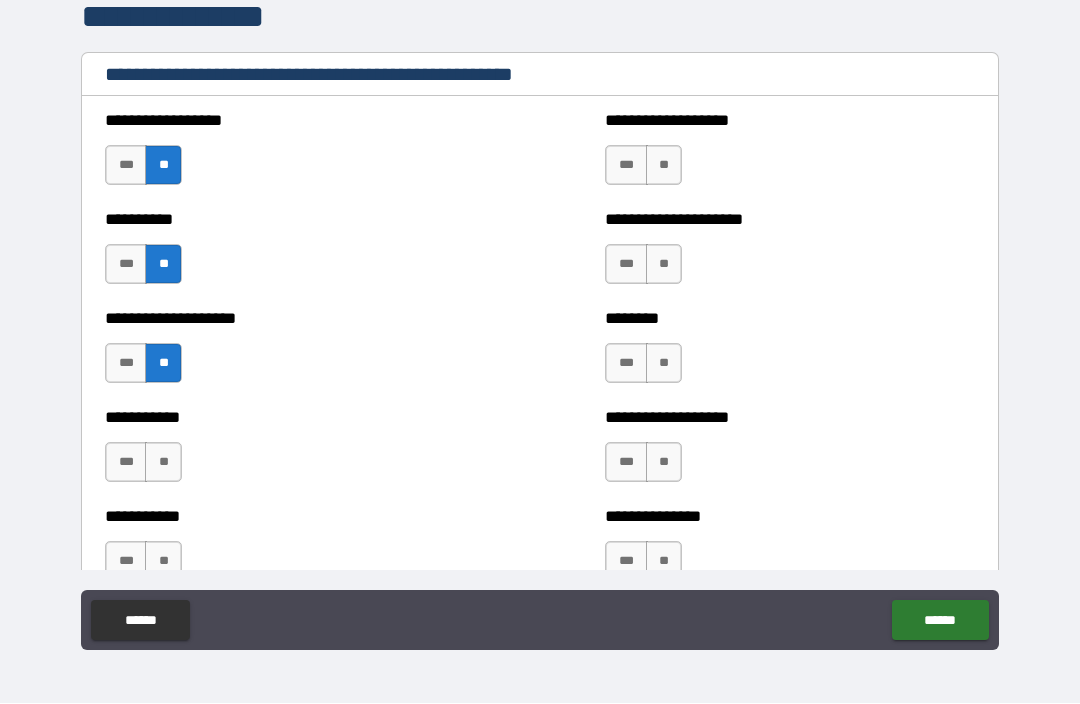 click on "**" at bounding box center (163, 463) 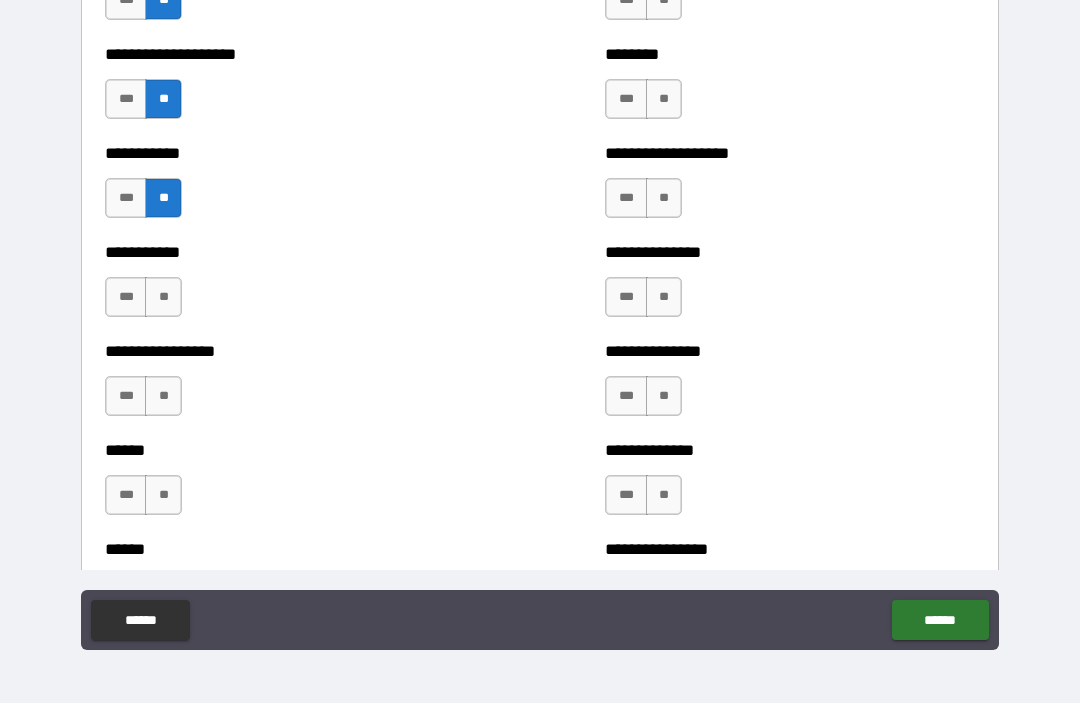 scroll, scrollTop: 2821, scrollLeft: 0, axis: vertical 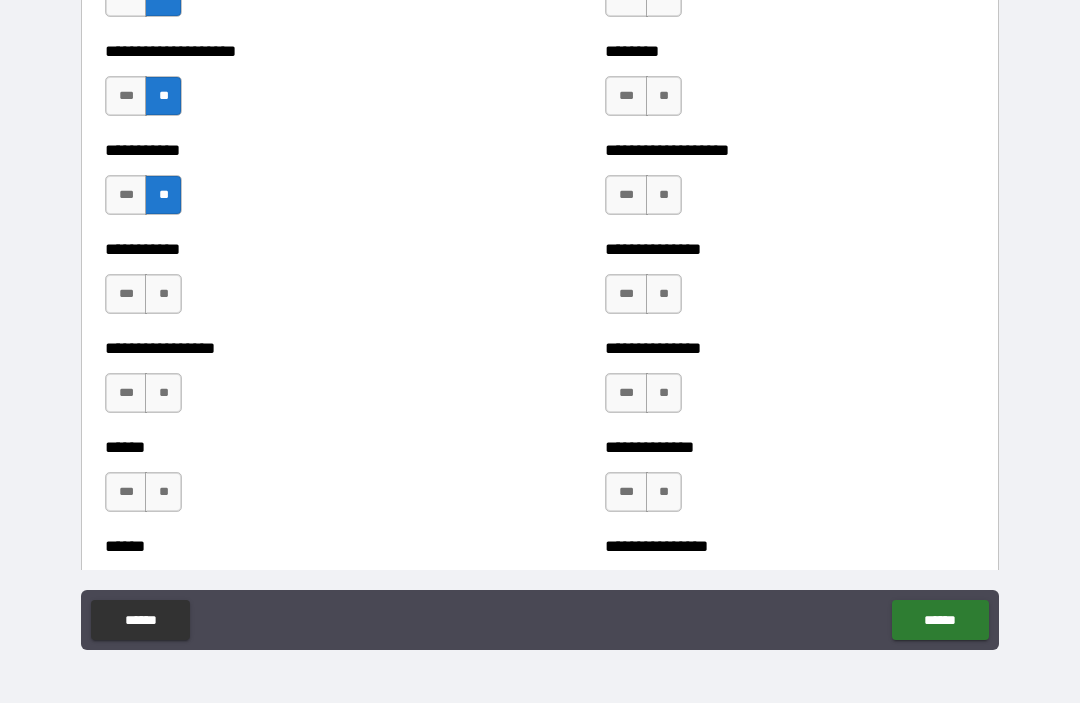 click on "**" at bounding box center (163, 295) 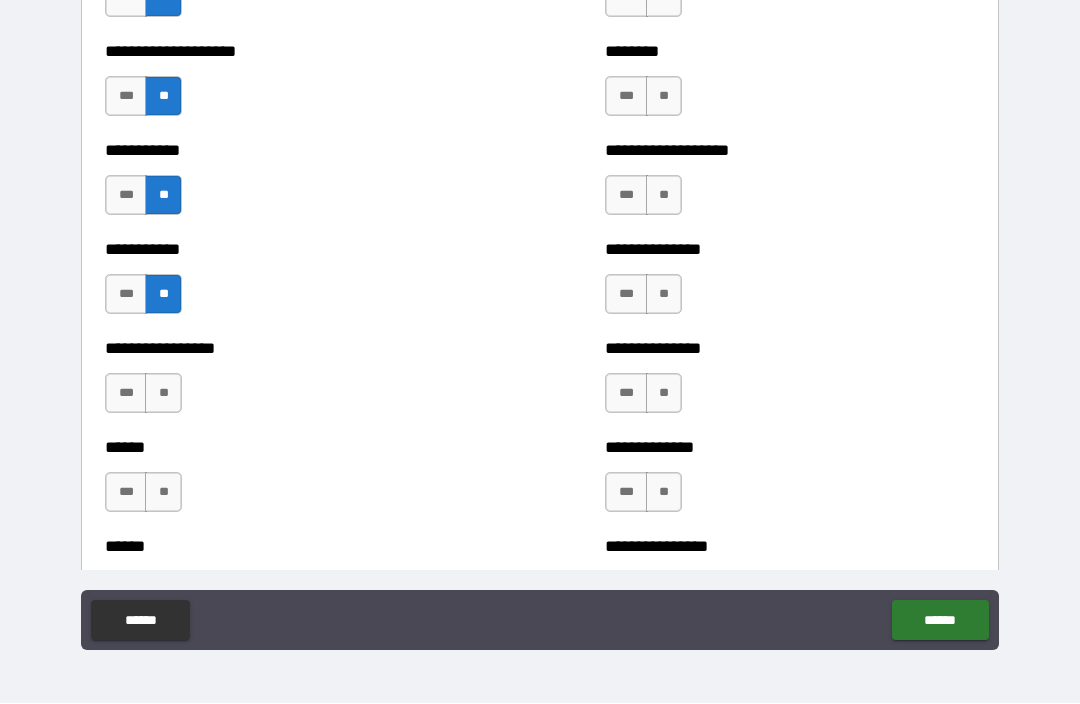 click on "**" at bounding box center (163, 394) 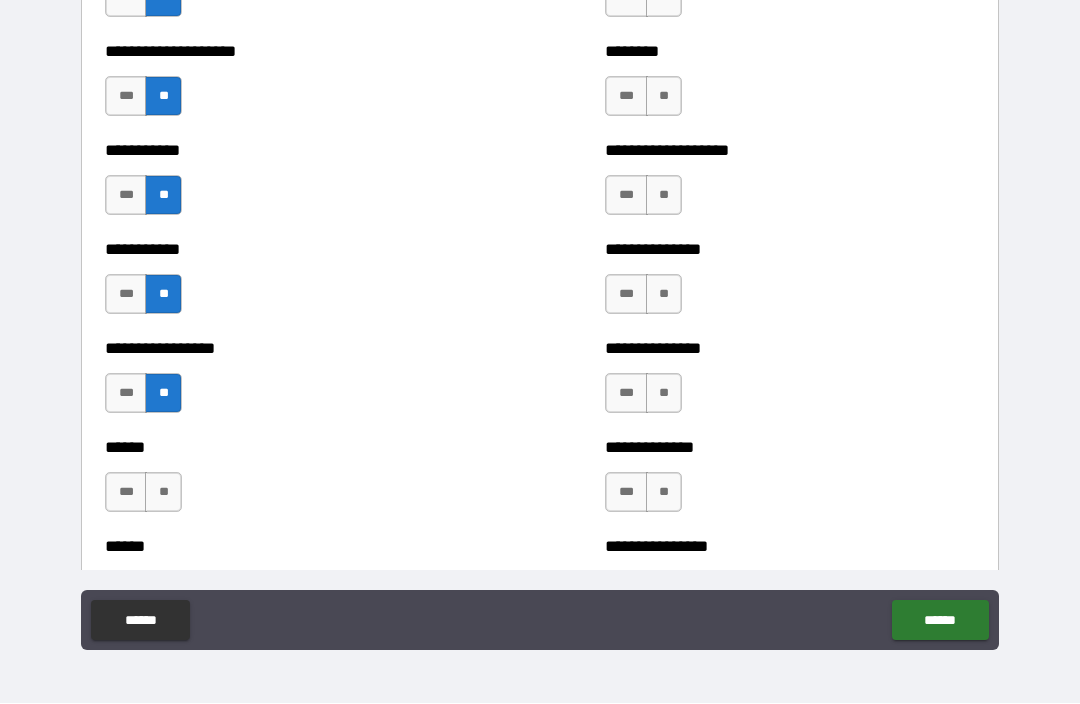 click on "**" at bounding box center (163, 493) 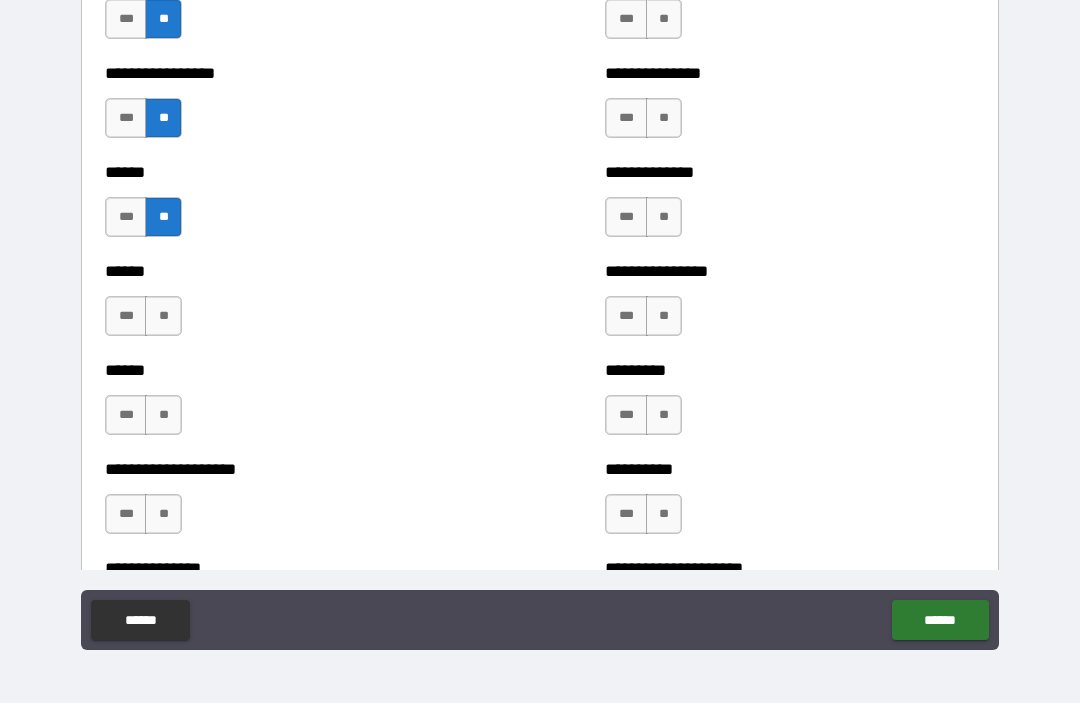 scroll, scrollTop: 3115, scrollLeft: 0, axis: vertical 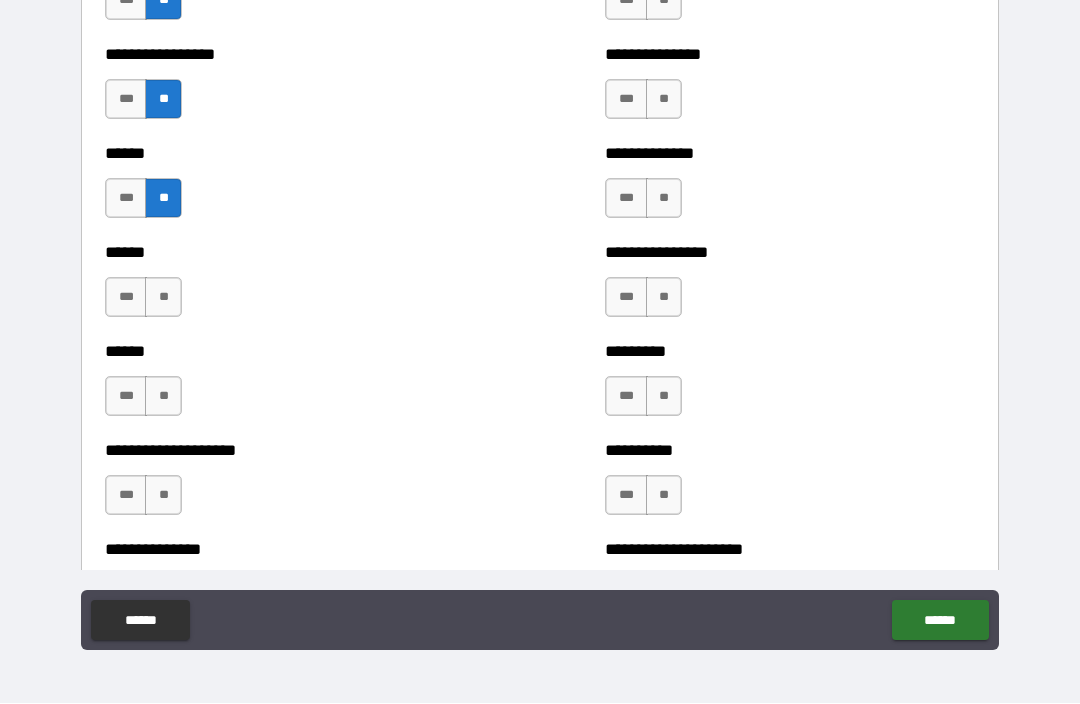 click on "**" at bounding box center [163, 298] 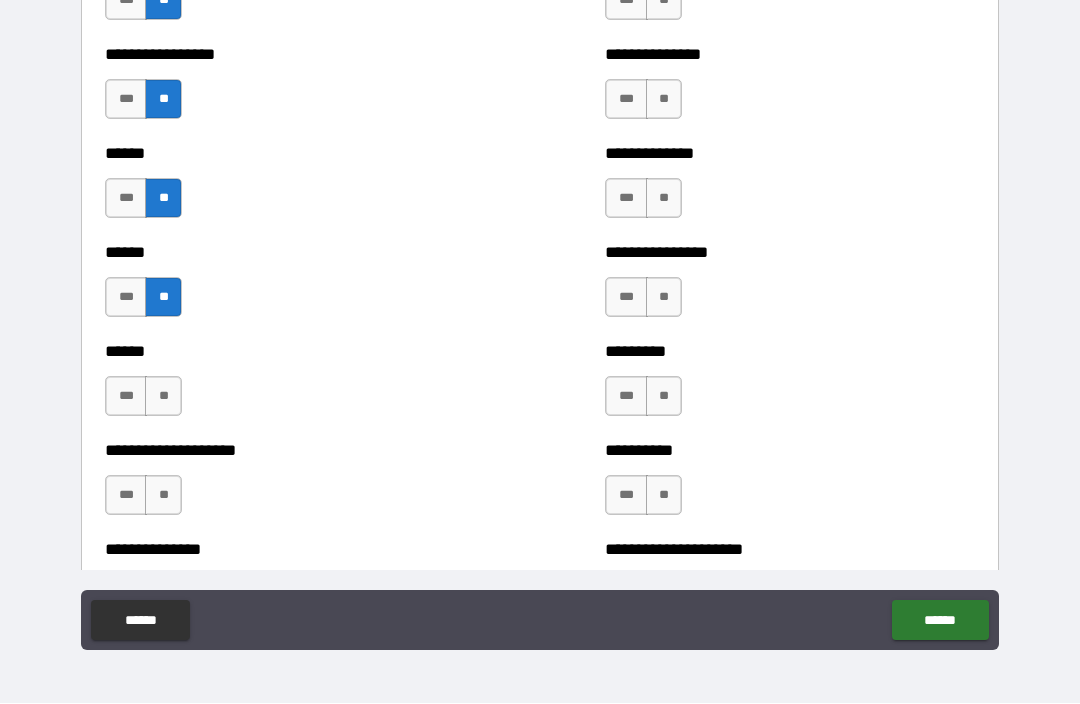 click on "**" at bounding box center (163, 397) 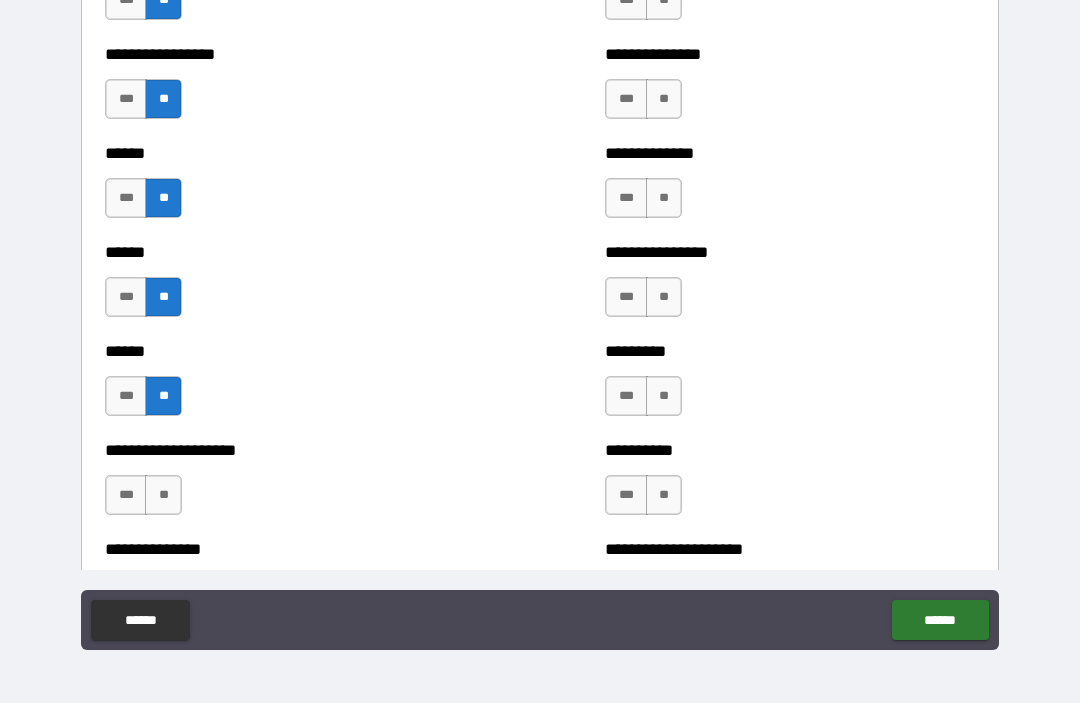click on "**" at bounding box center (163, 496) 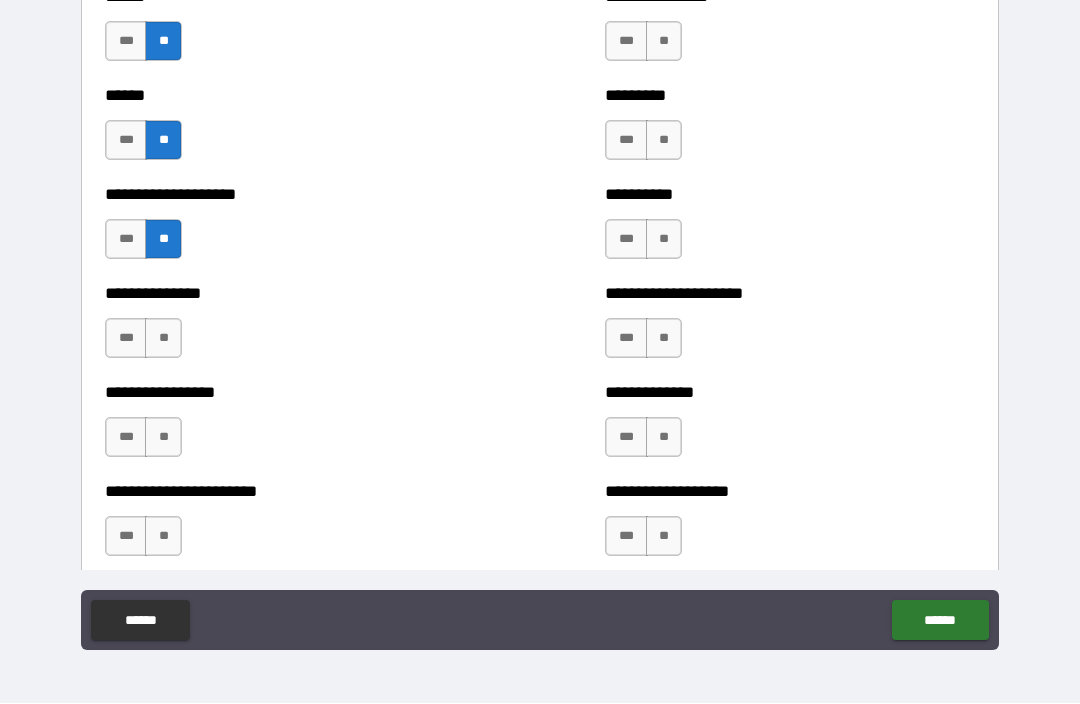 scroll, scrollTop: 3383, scrollLeft: 0, axis: vertical 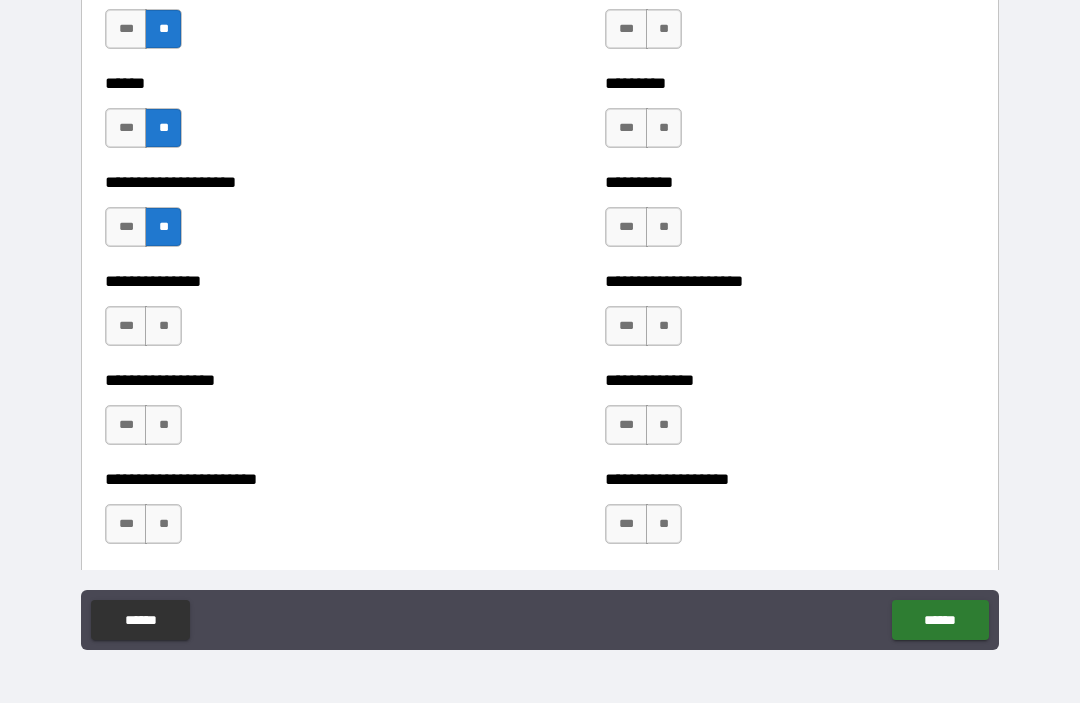 click on "**" at bounding box center [163, 327] 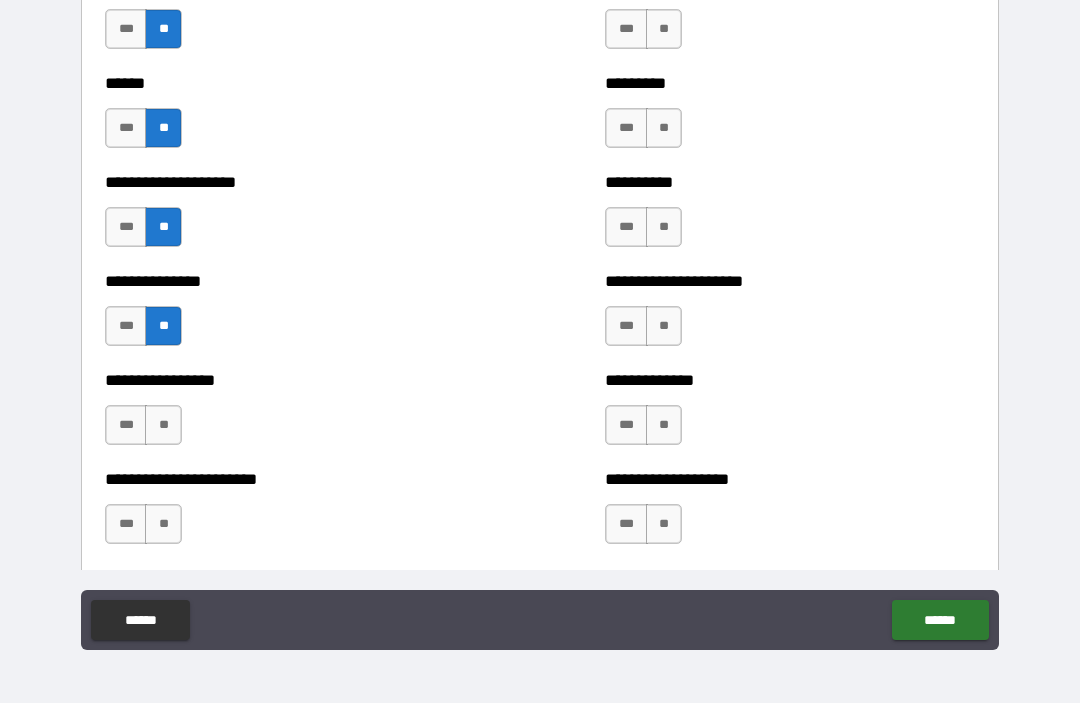 click on "**" at bounding box center [163, 426] 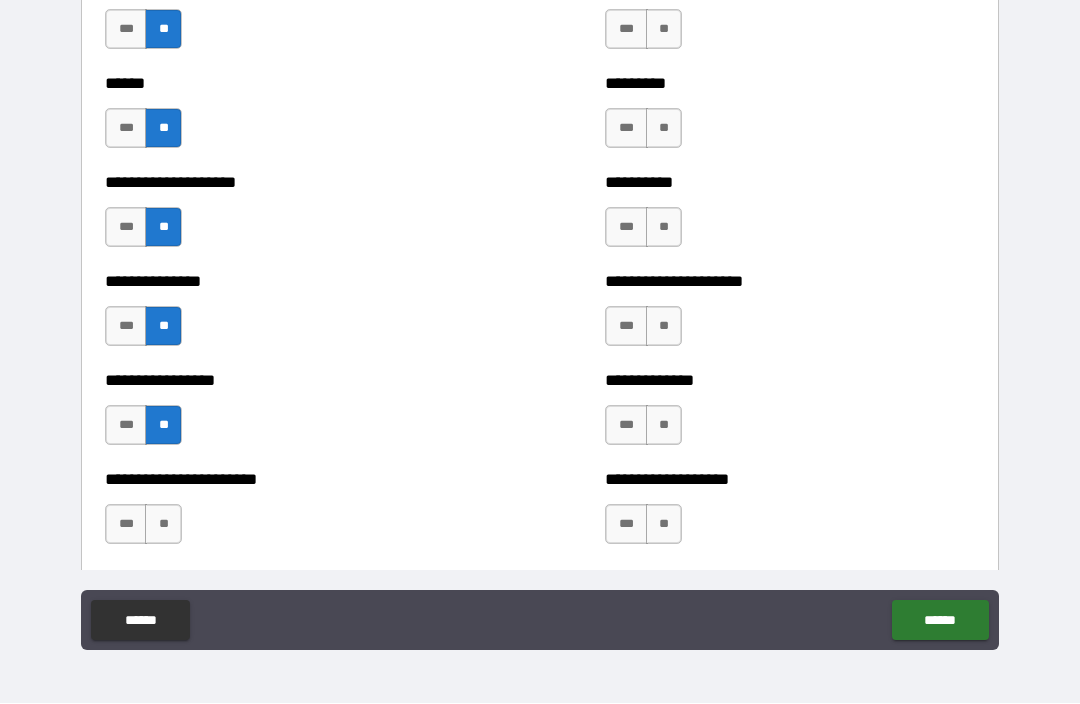 click on "**" at bounding box center (163, 525) 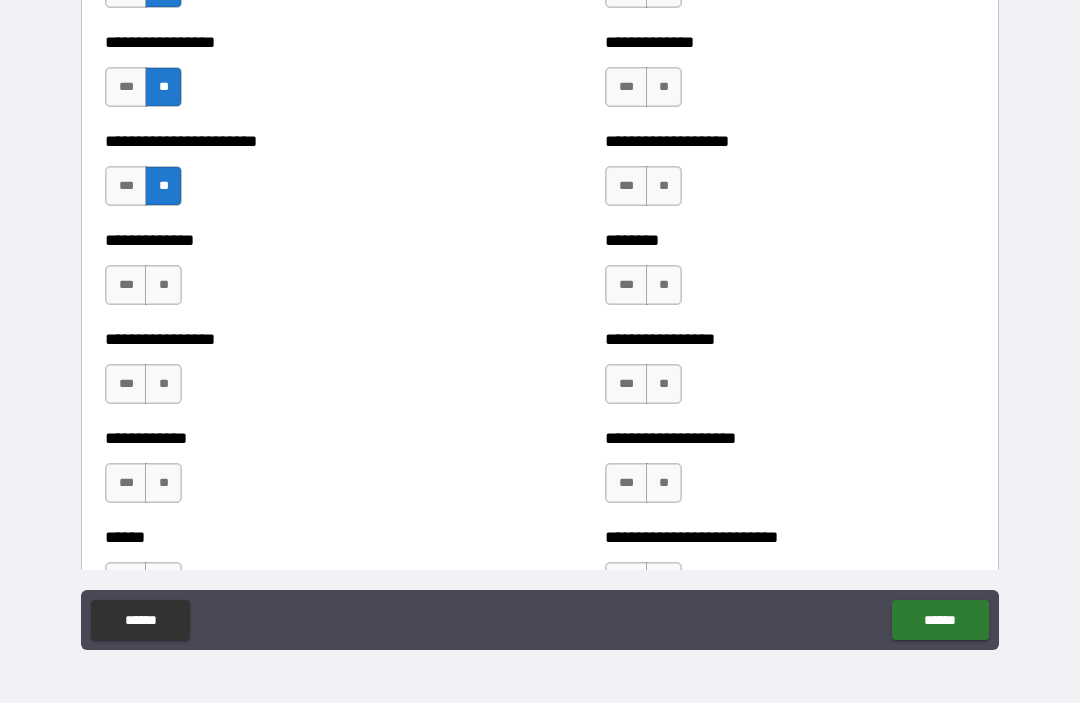 scroll, scrollTop: 3723, scrollLeft: 0, axis: vertical 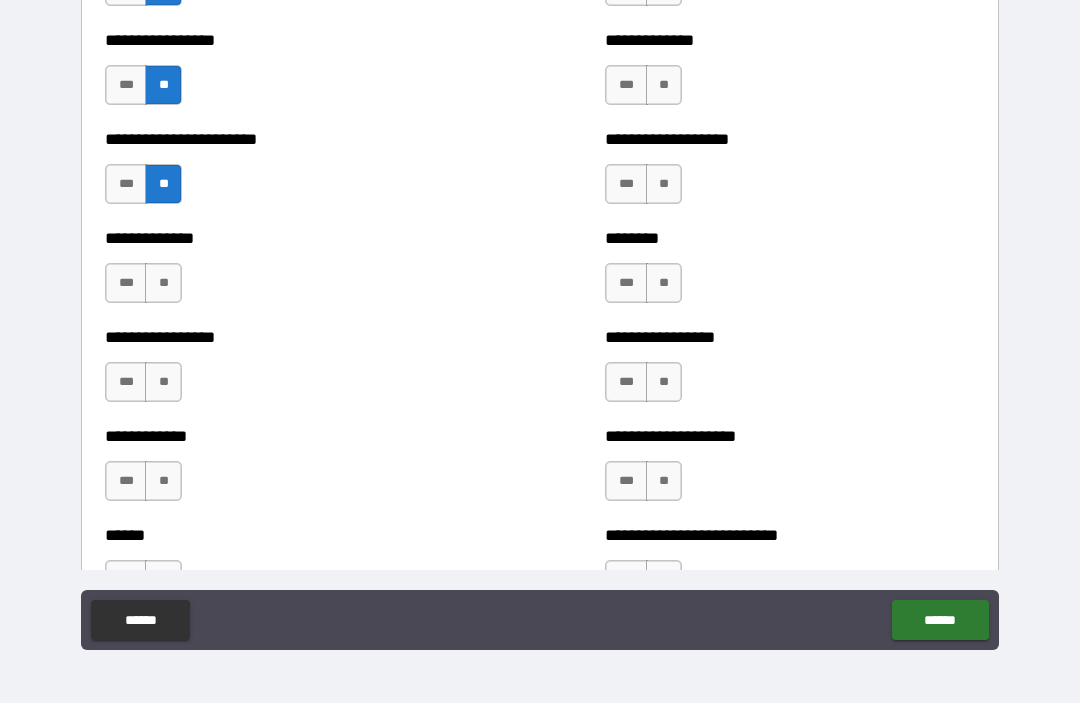 click on "**" at bounding box center (163, 284) 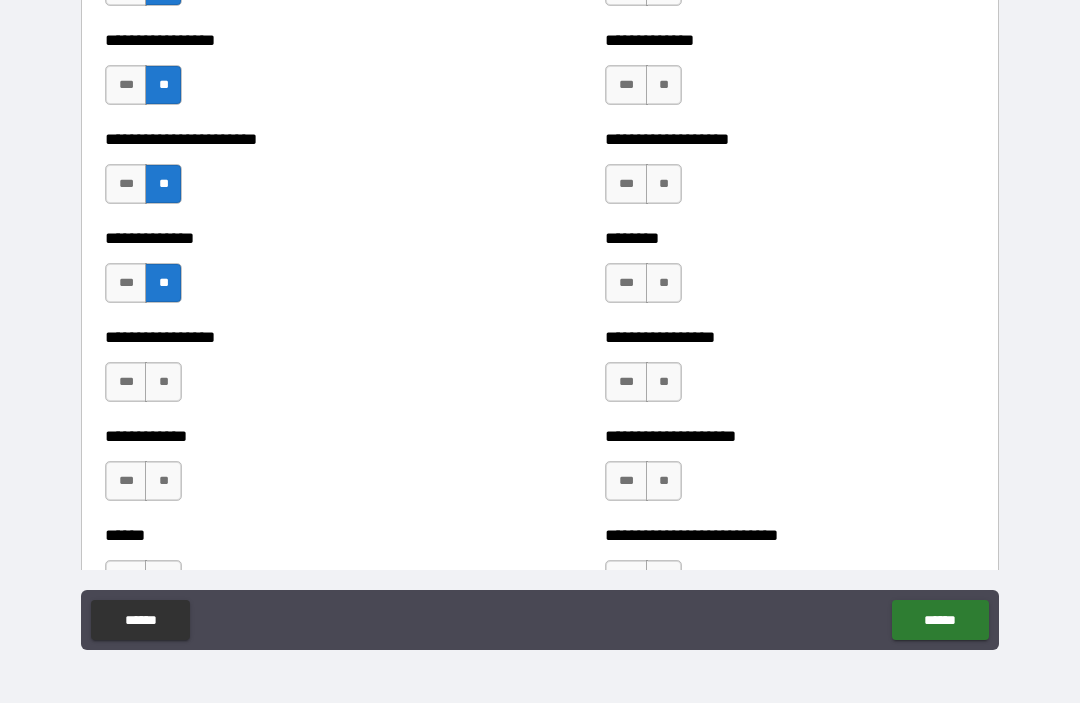 click on "**" at bounding box center (163, 383) 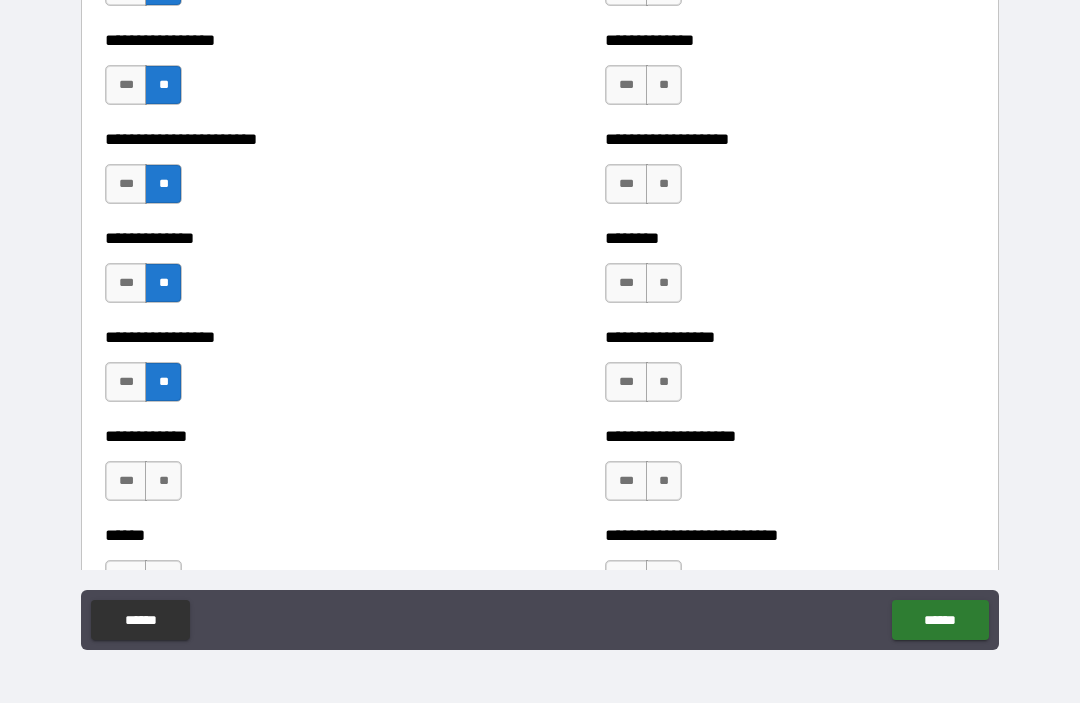 click on "**" at bounding box center (163, 482) 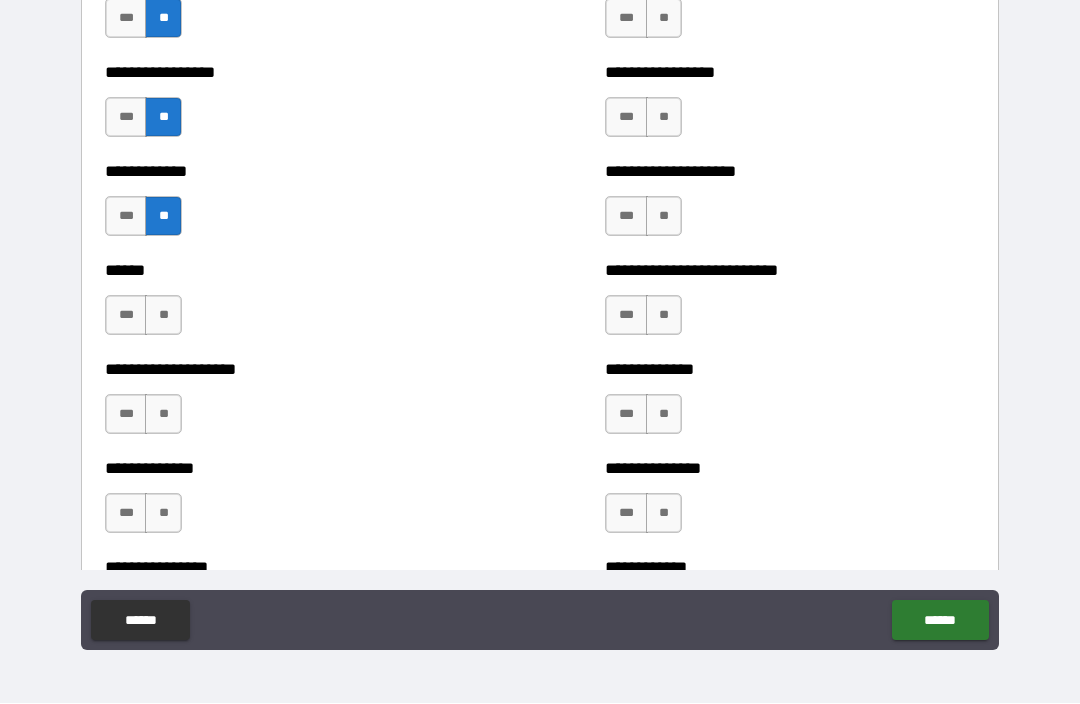scroll, scrollTop: 4004, scrollLeft: 0, axis: vertical 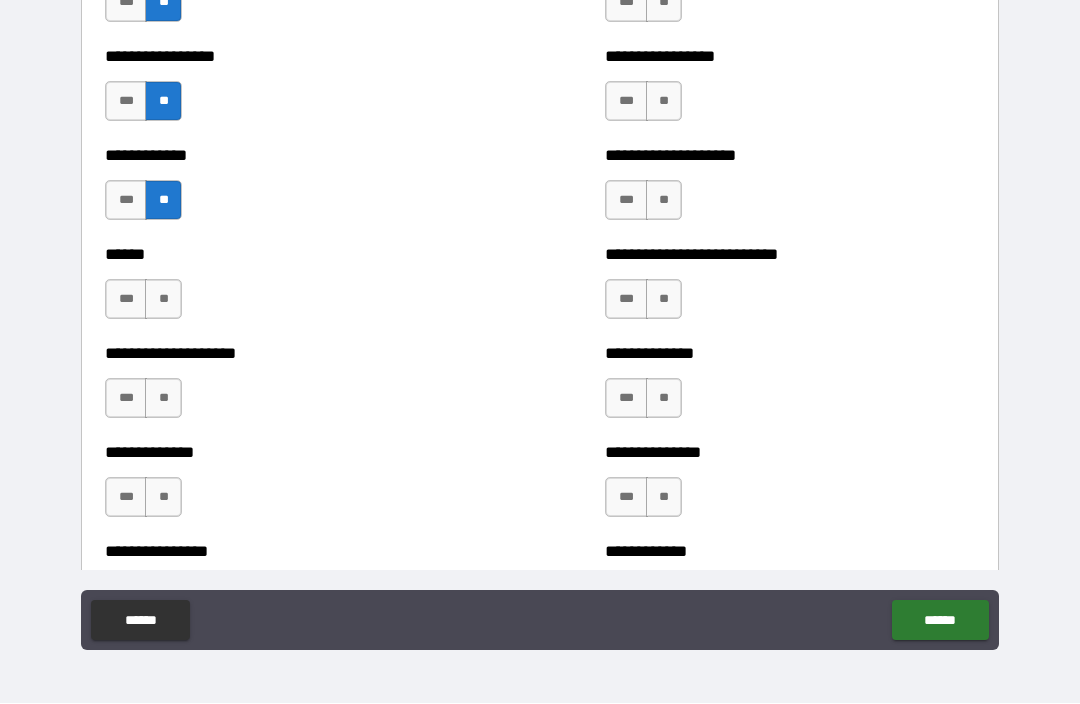 click on "**" at bounding box center [163, 300] 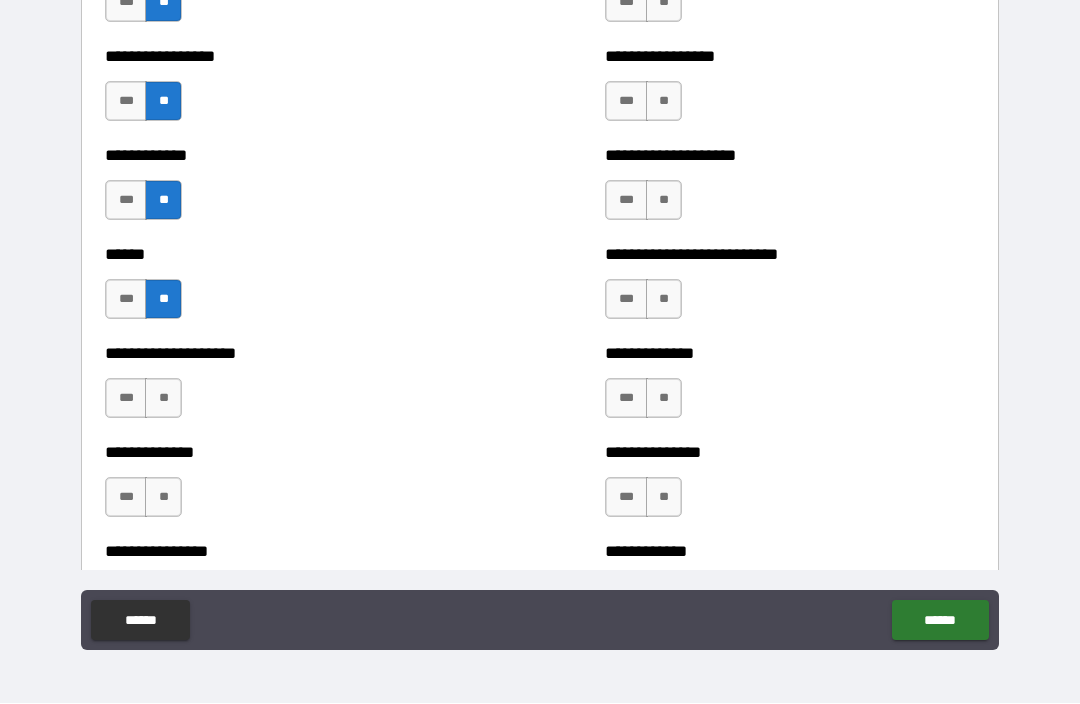 click on "**" at bounding box center [163, 399] 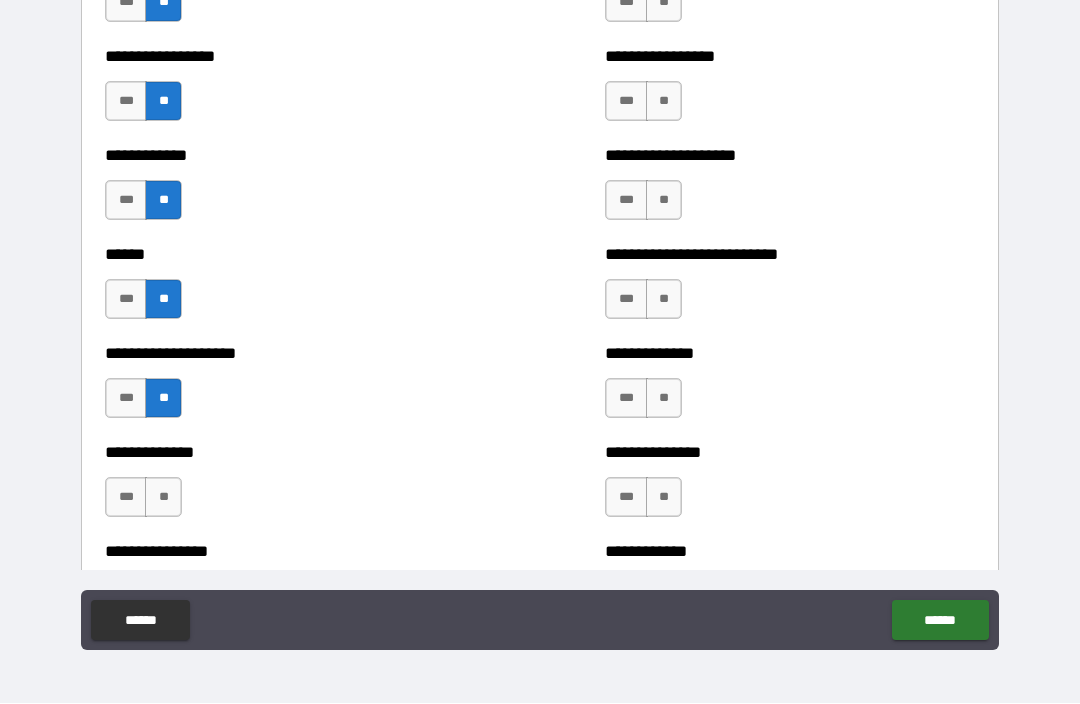 click on "**" at bounding box center [163, 498] 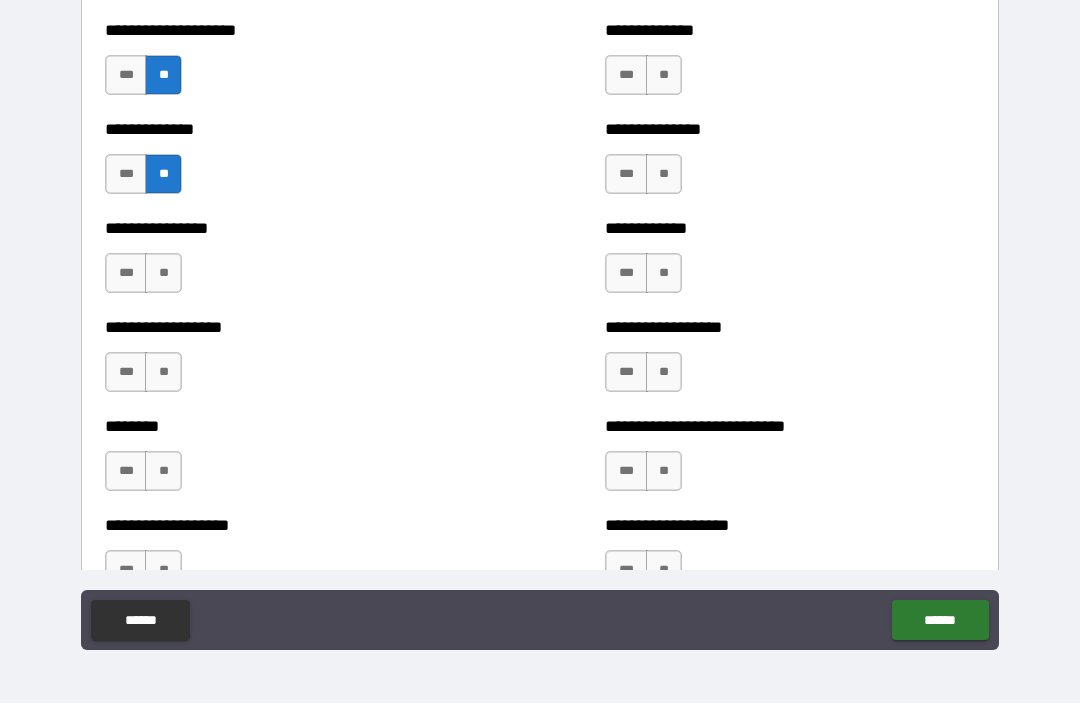 scroll, scrollTop: 4334, scrollLeft: 0, axis: vertical 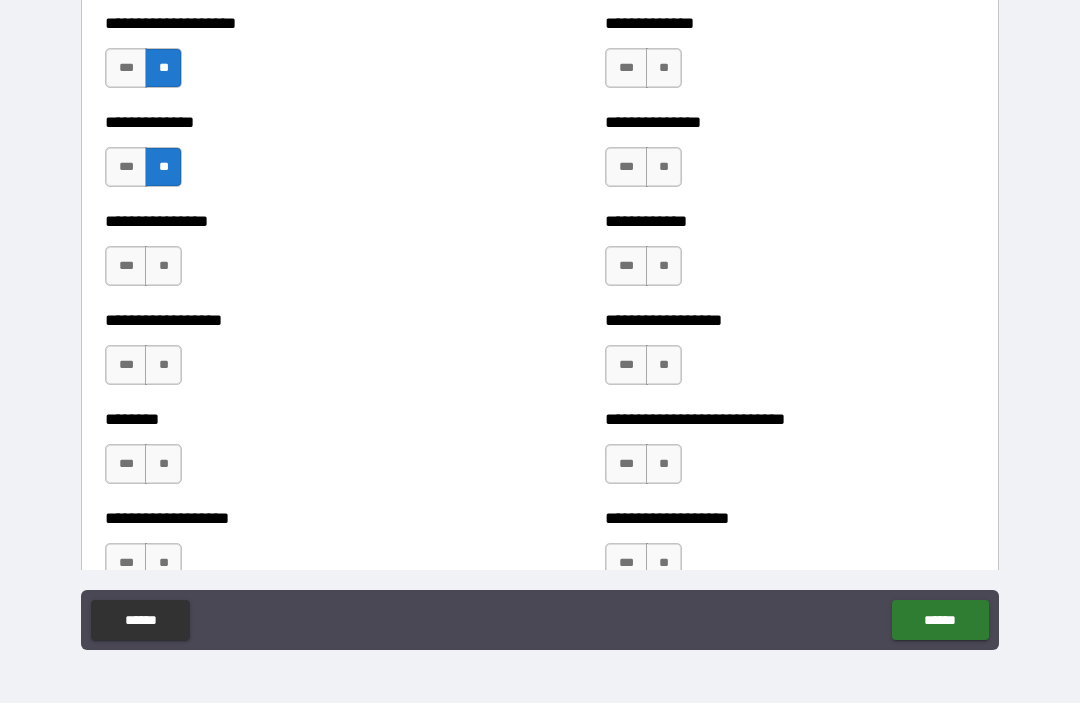 click on "**" at bounding box center (163, 267) 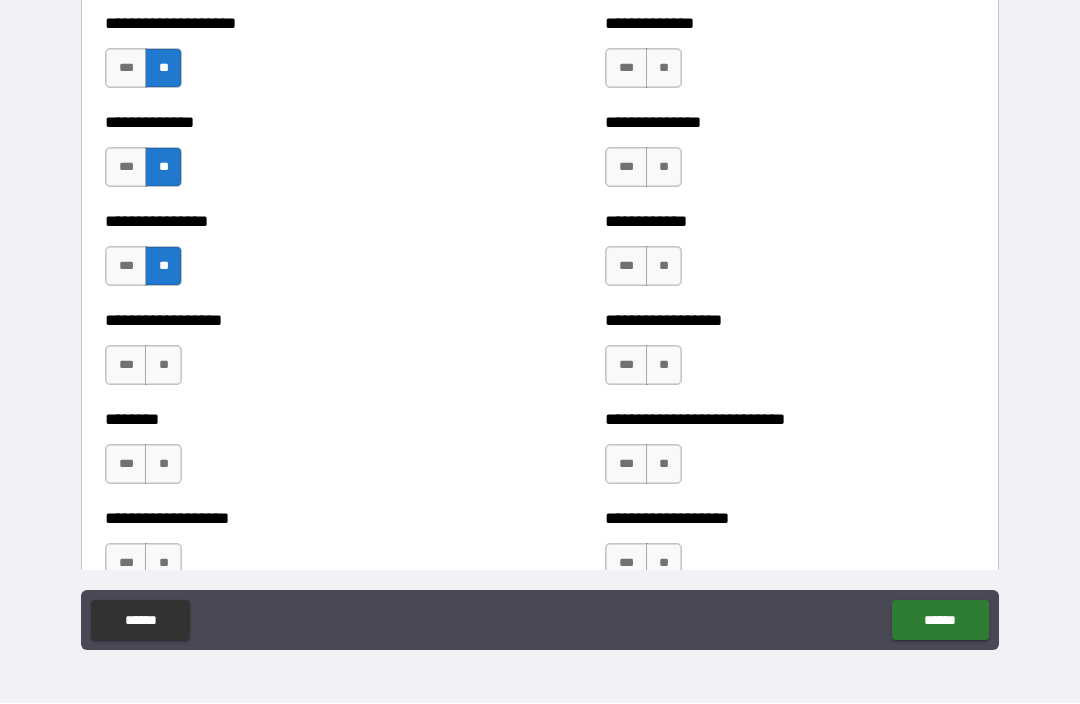 click on "**" at bounding box center (163, 366) 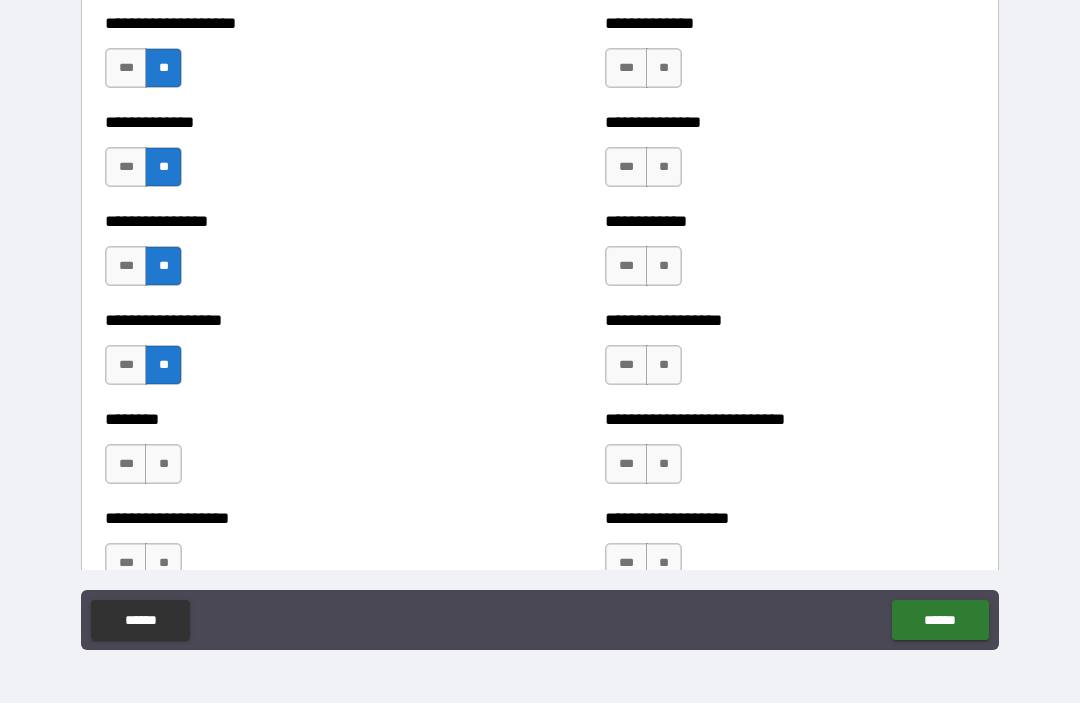 click on "**" at bounding box center (163, 465) 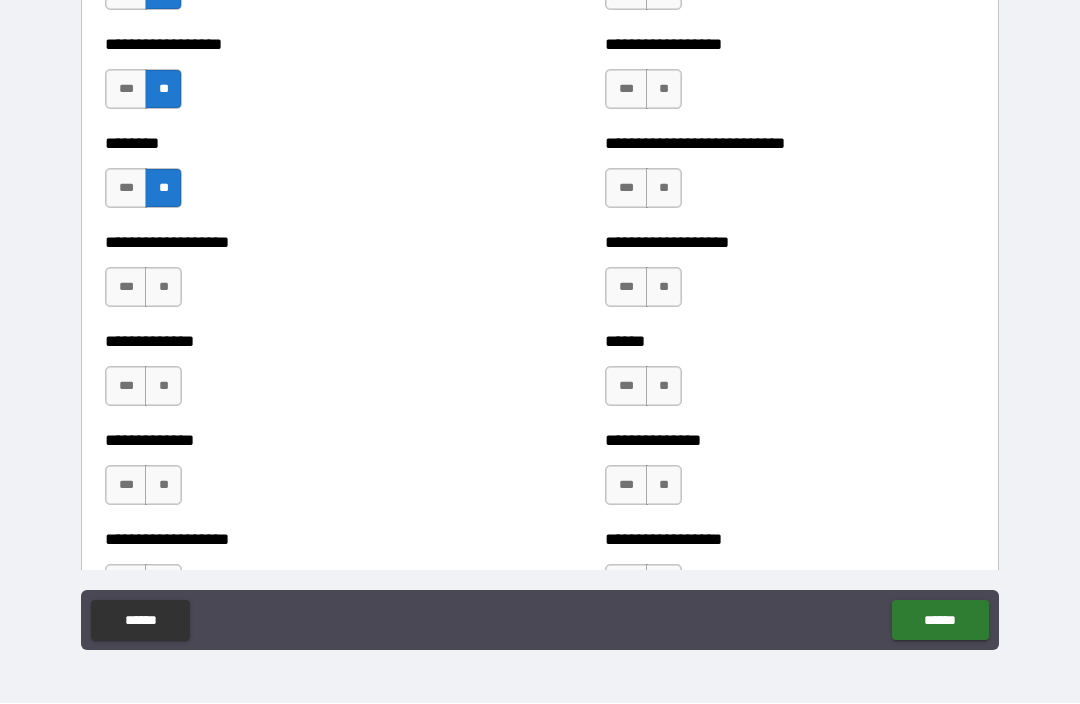 scroll, scrollTop: 4627, scrollLeft: 0, axis: vertical 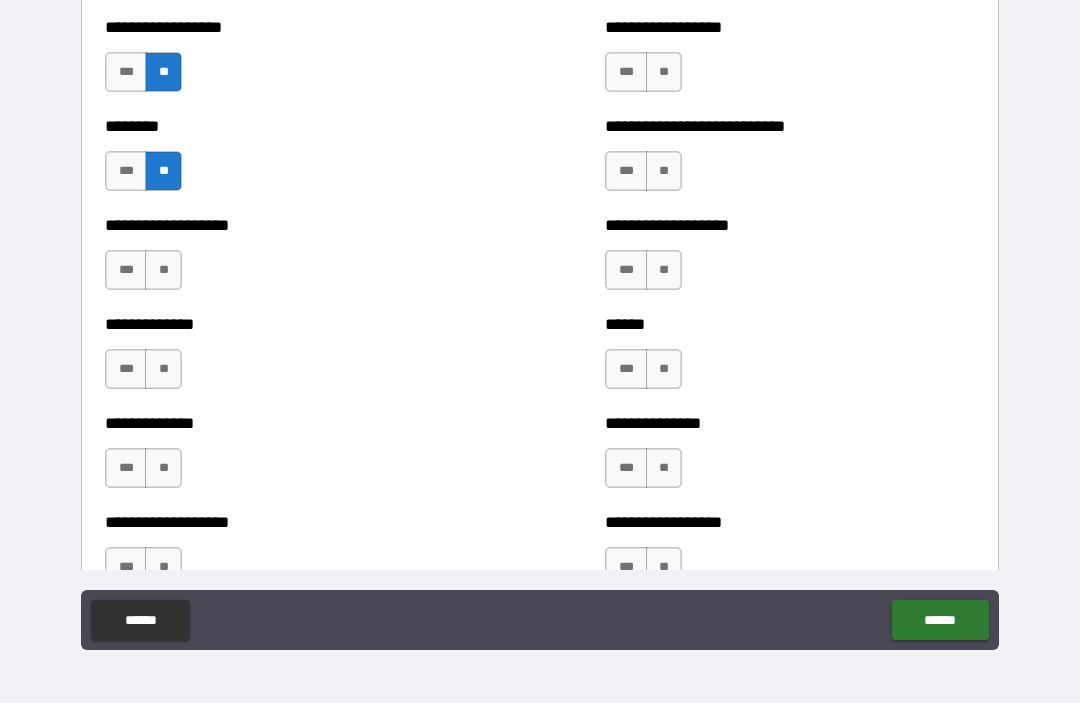 click on "**" at bounding box center [163, 271] 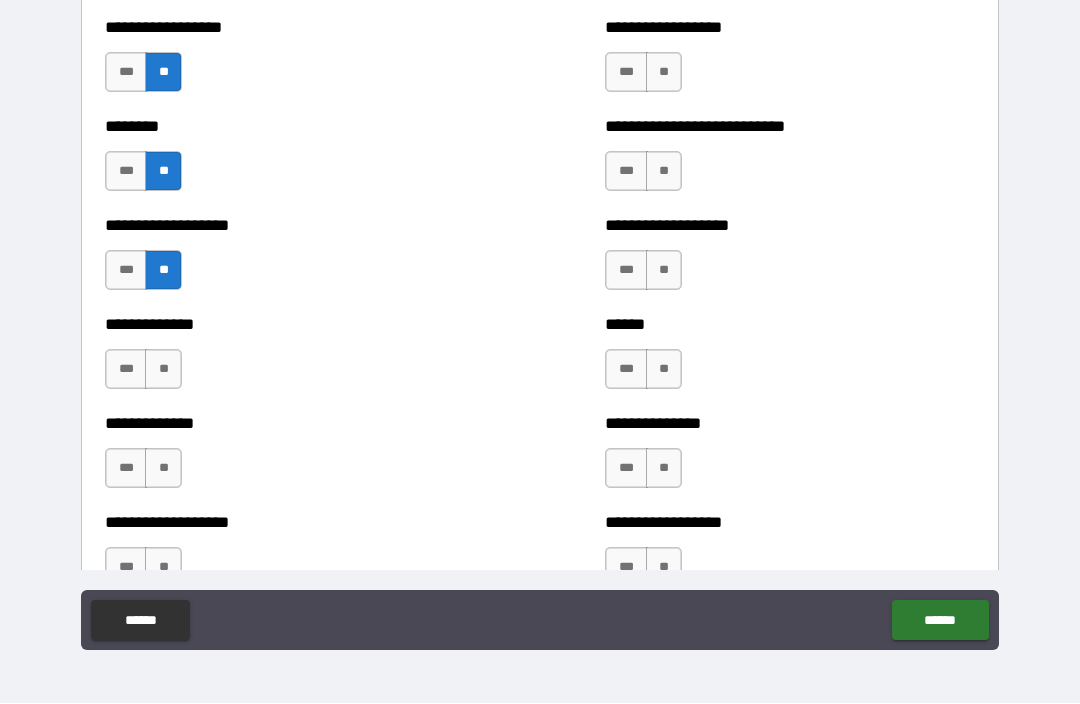 click on "**" at bounding box center [163, 370] 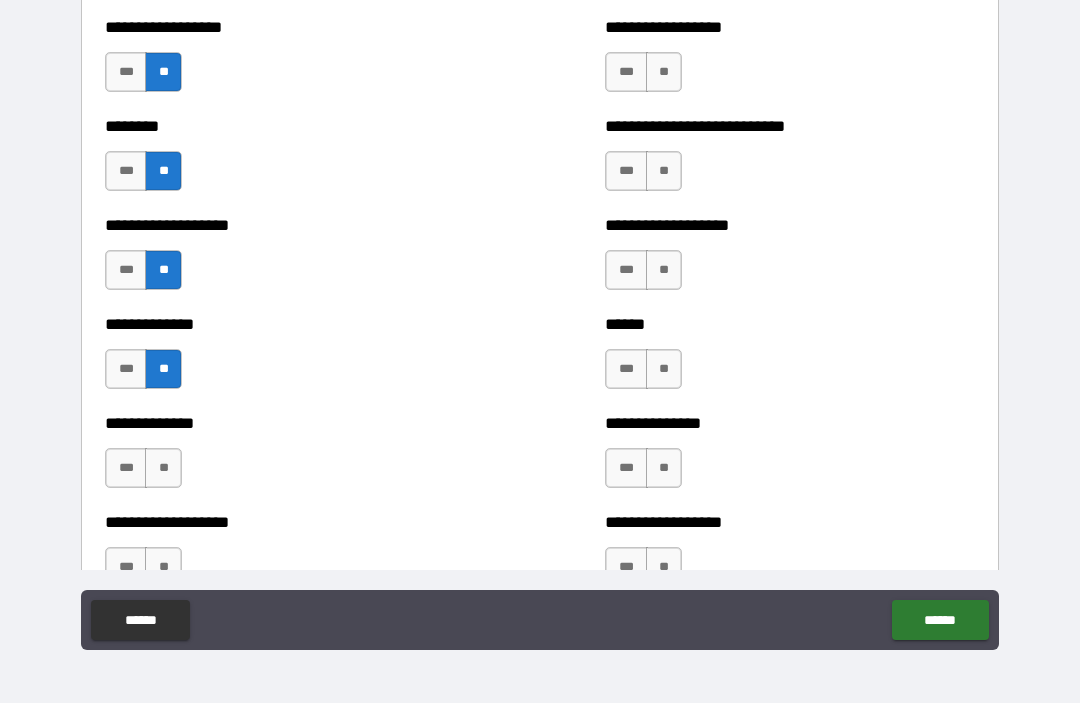 click on "**" at bounding box center [163, 469] 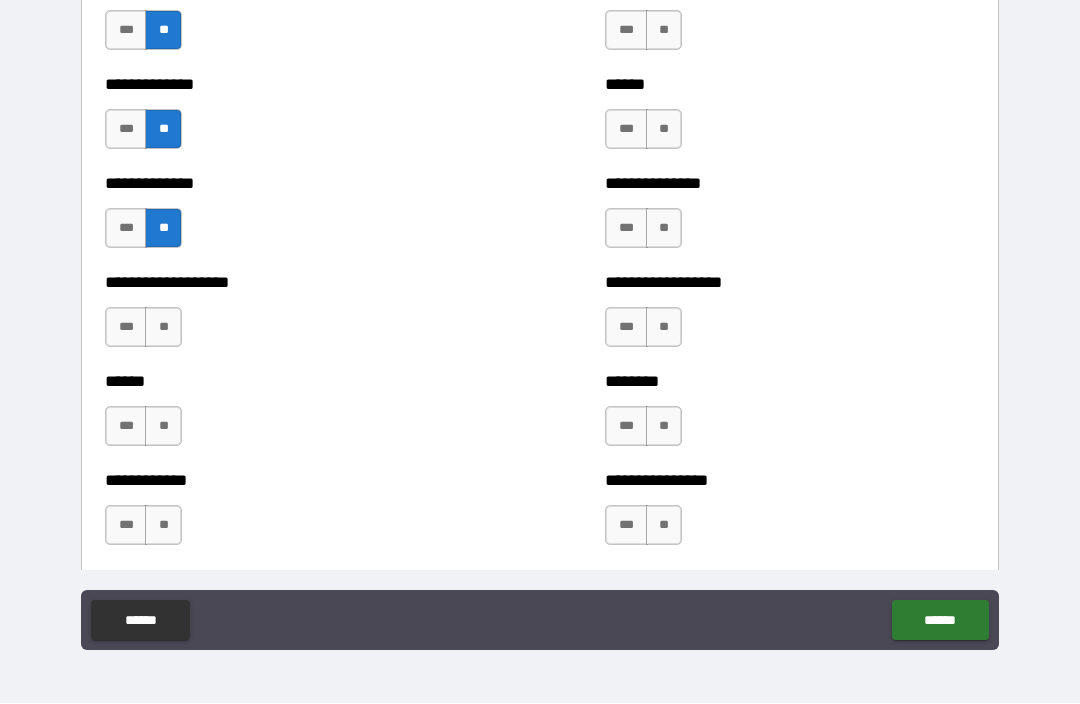 scroll, scrollTop: 4877, scrollLeft: 0, axis: vertical 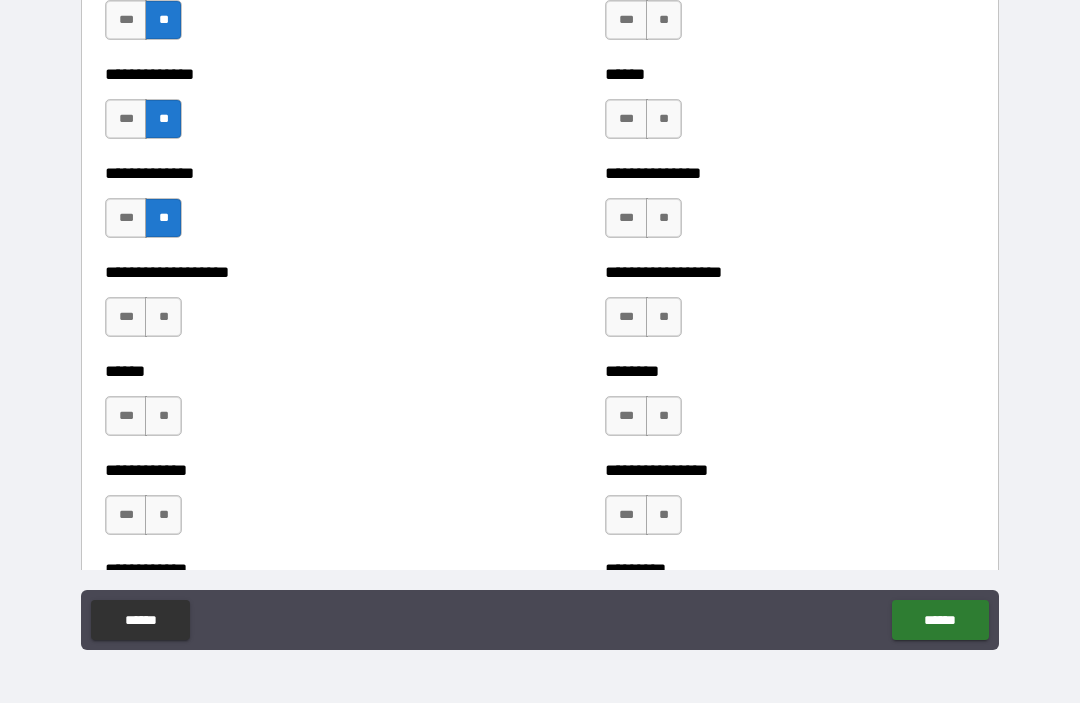 click on "**" at bounding box center [163, 318] 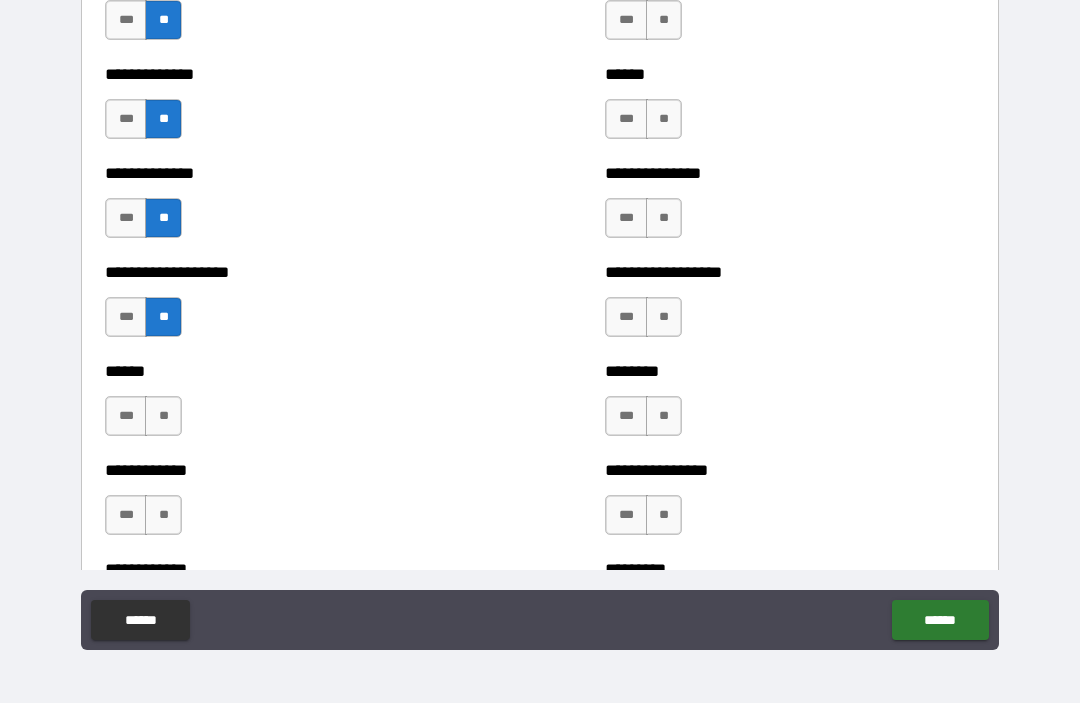 click on "**" at bounding box center (163, 417) 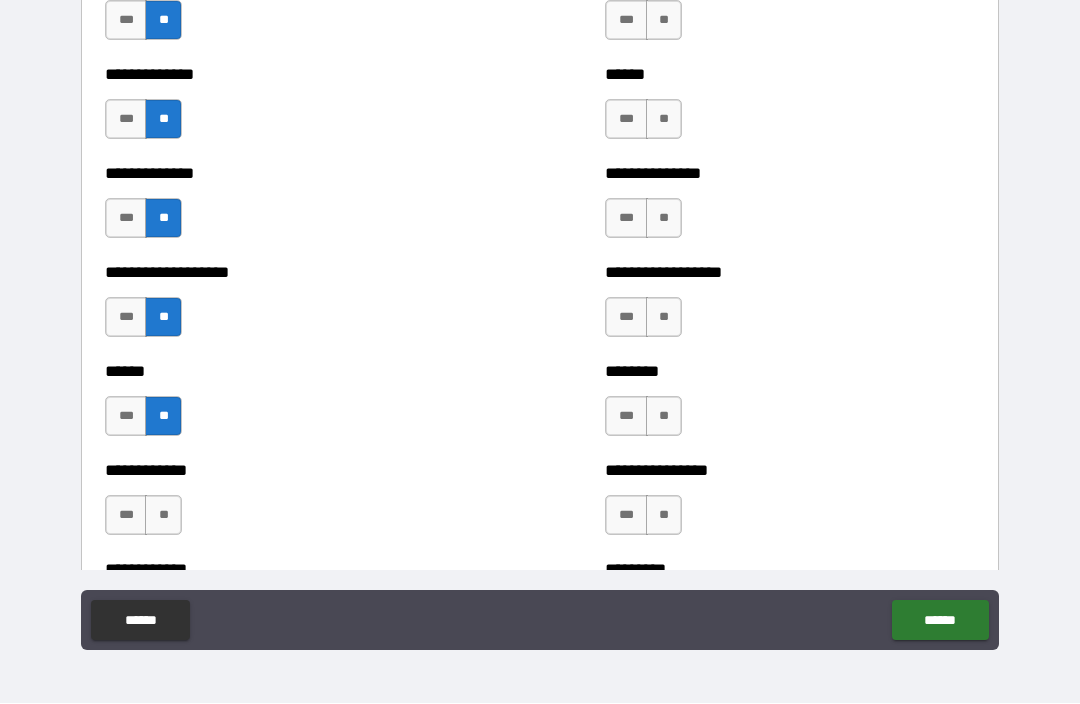 click on "**" at bounding box center (163, 516) 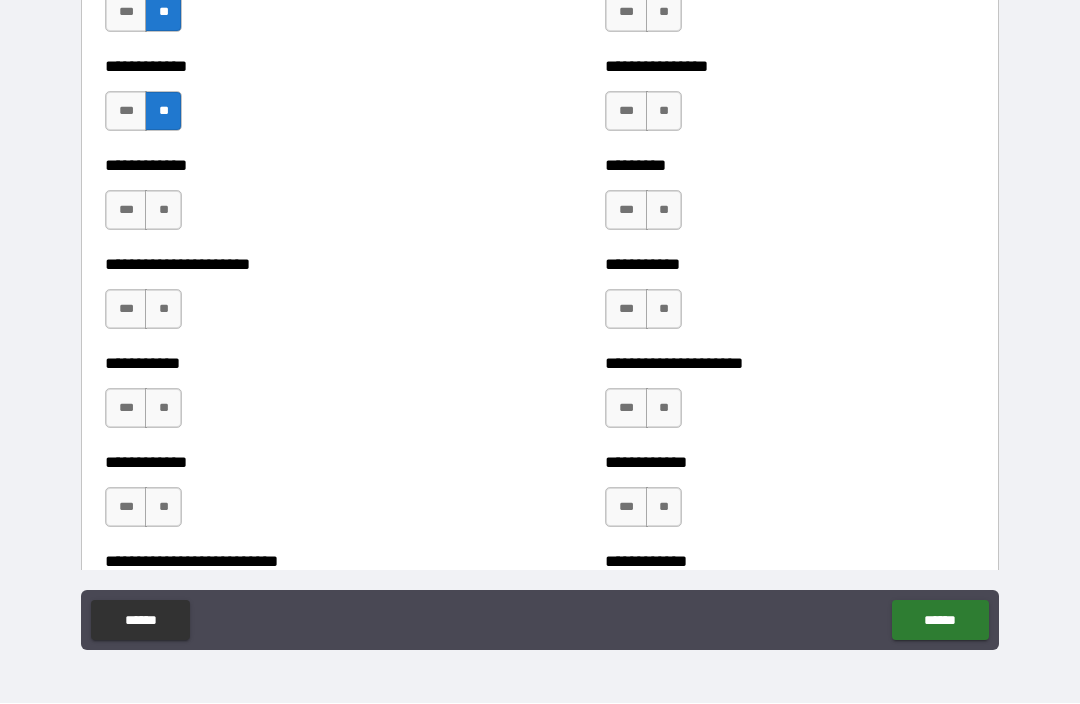 scroll, scrollTop: 5282, scrollLeft: 0, axis: vertical 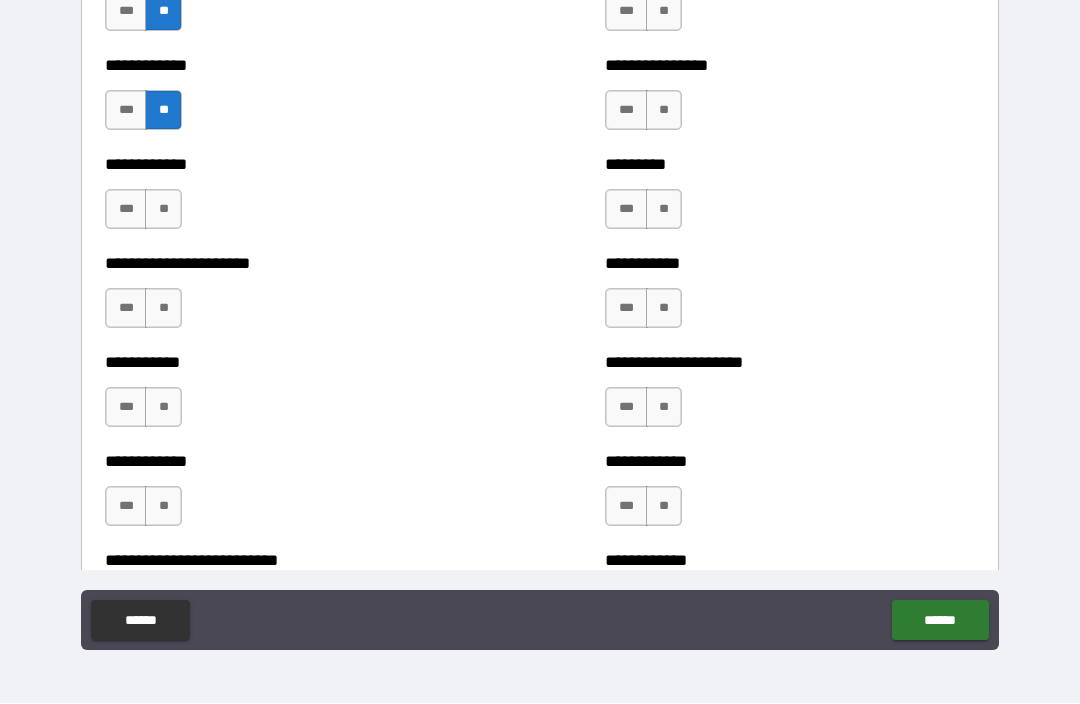 click on "**" at bounding box center (163, 210) 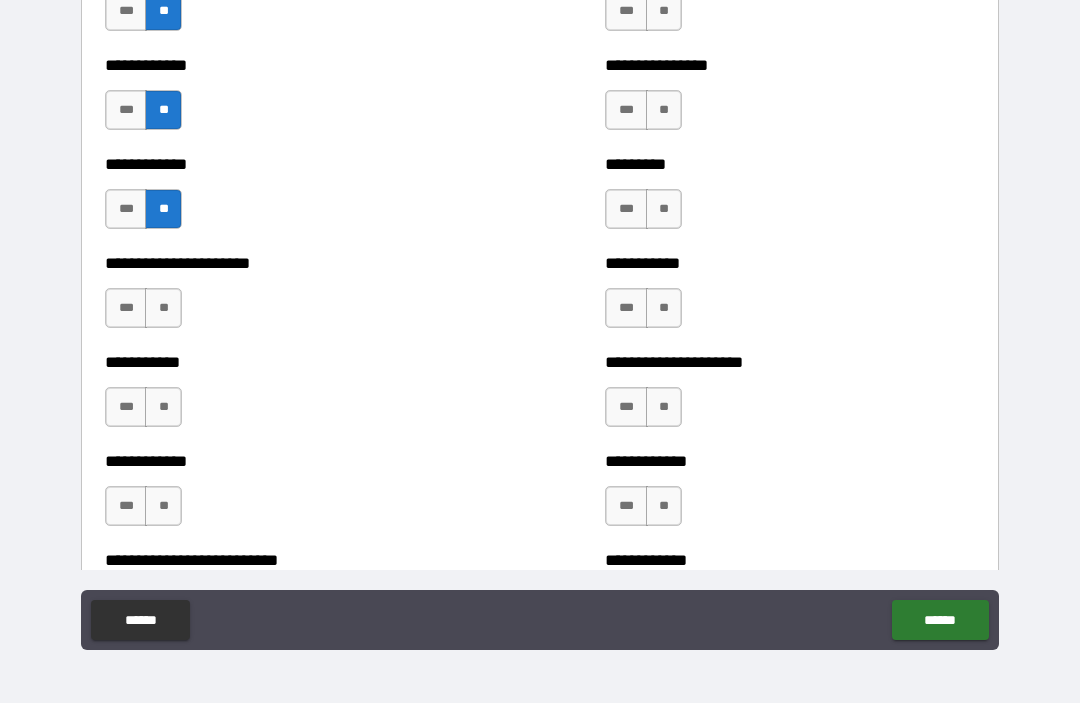 click on "**" at bounding box center (163, 309) 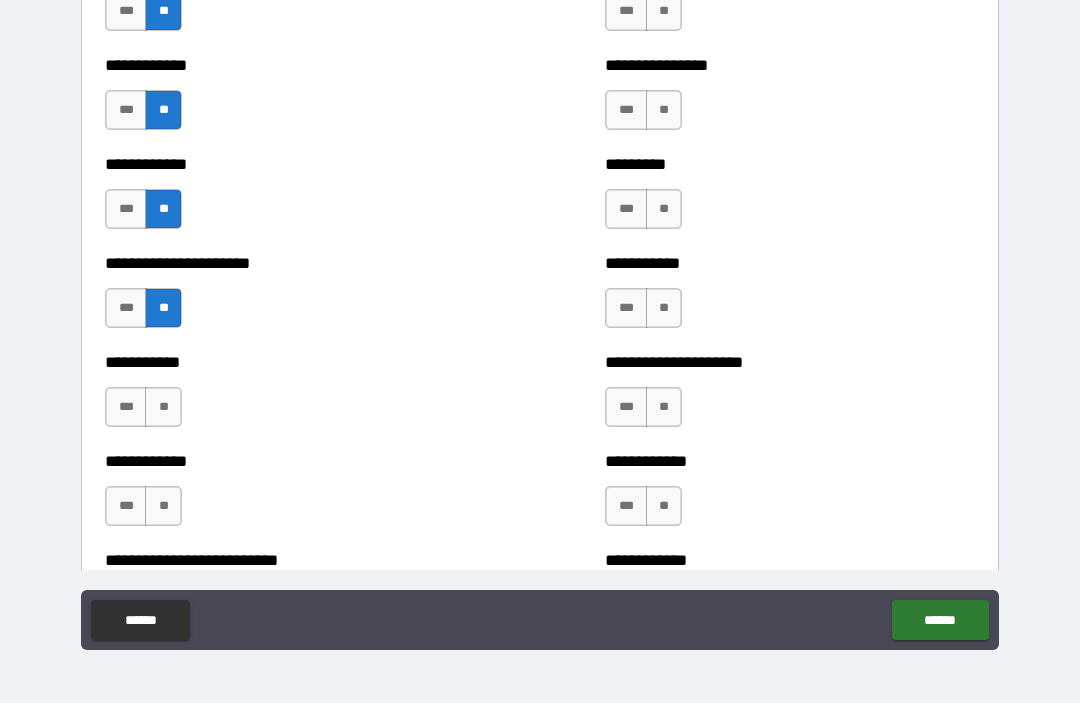 click on "**" at bounding box center [163, 408] 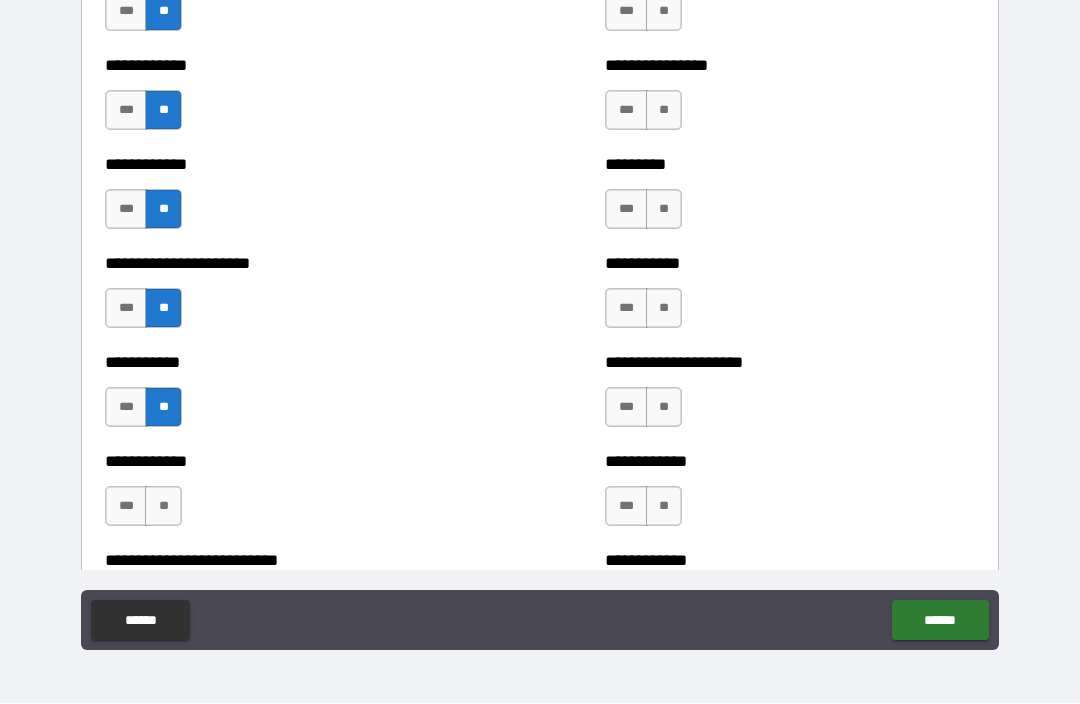 click on "**" at bounding box center [163, 507] 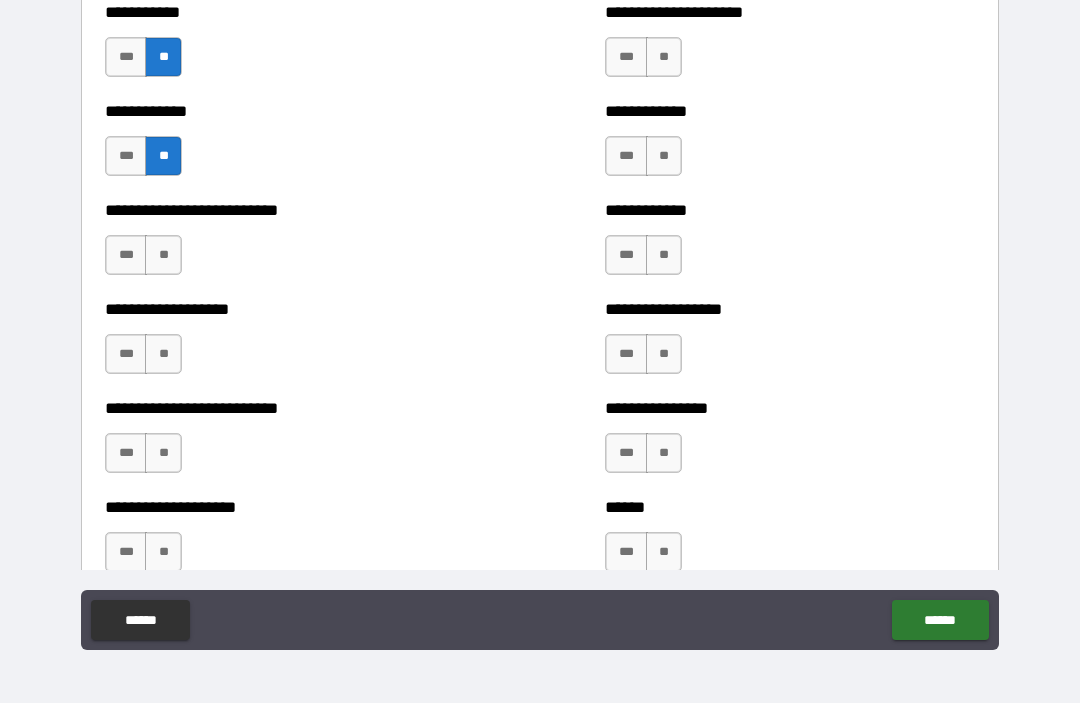 scroll, scrollTop: 5640, scrollLeft: 0, axis: vertical 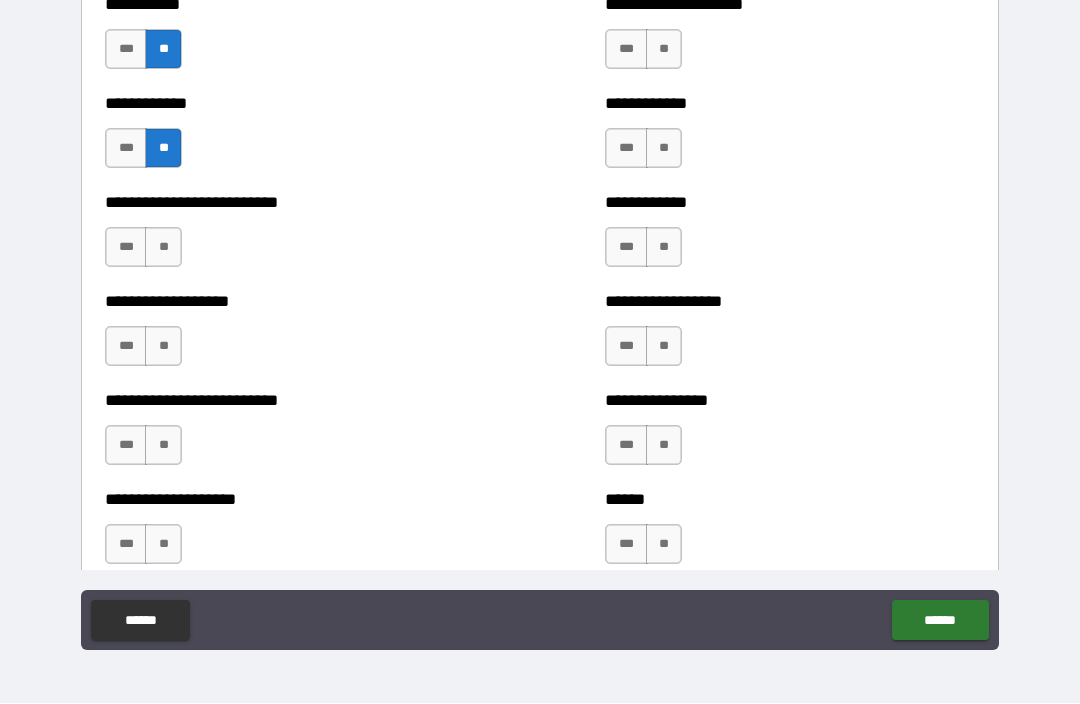 click on "**" at bounding box center (163, 248) 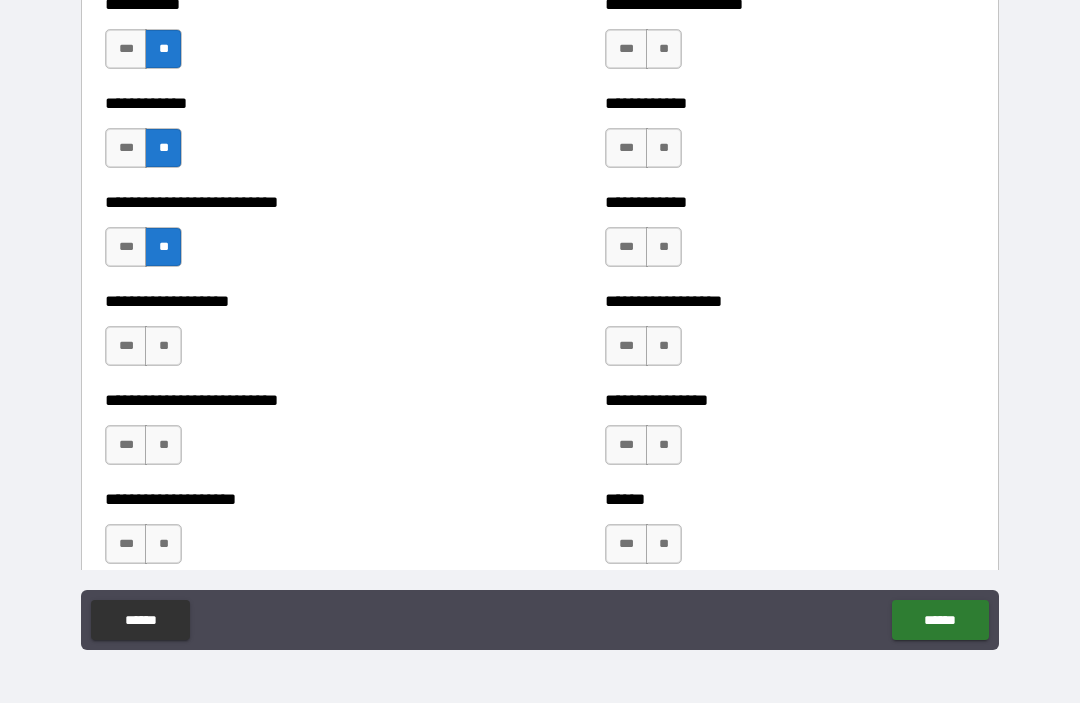 click on "**" at bounding box center [163, 347] 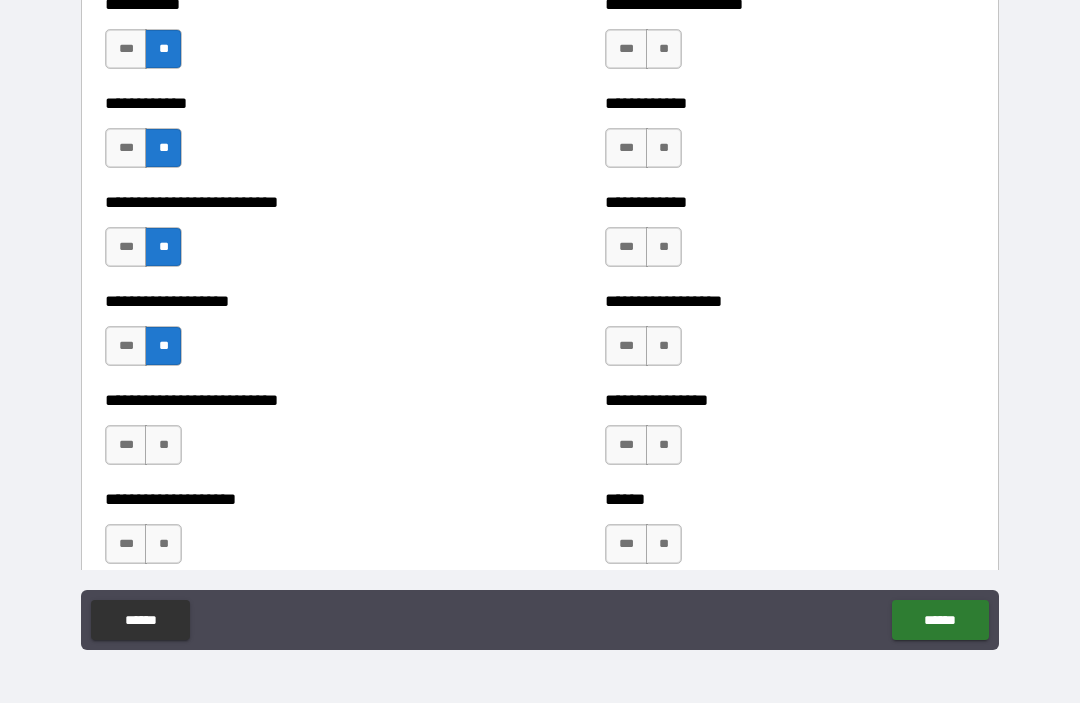 click on "**" at bounding box center [163, 446] 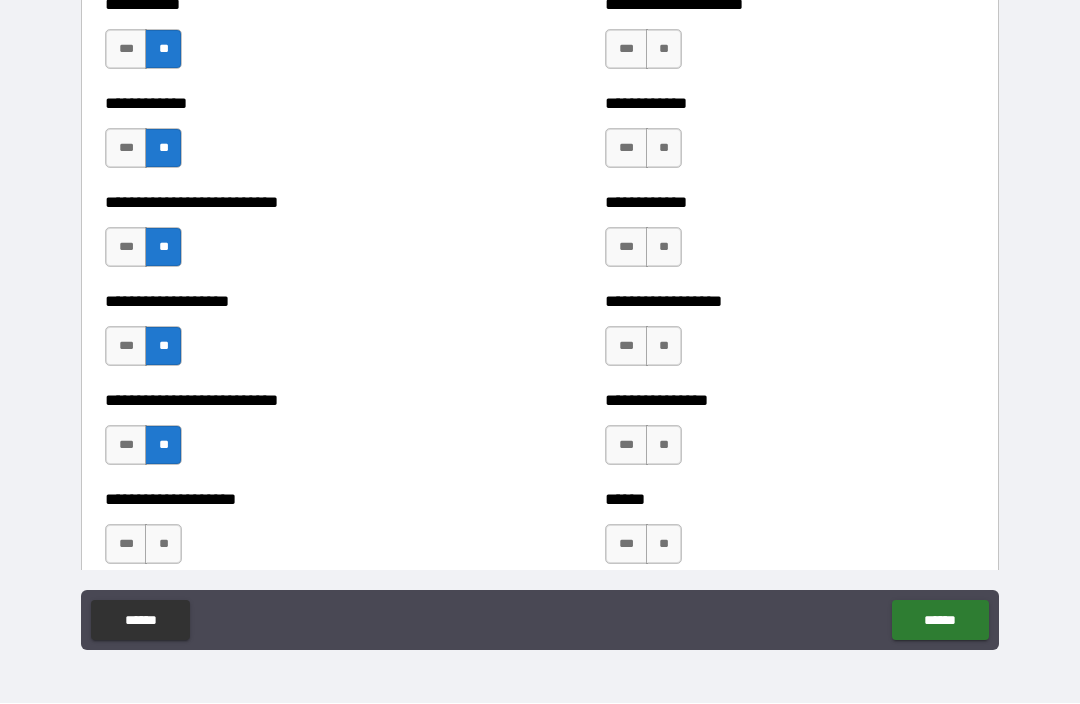 click on "**" at bounding box center [163, 545] 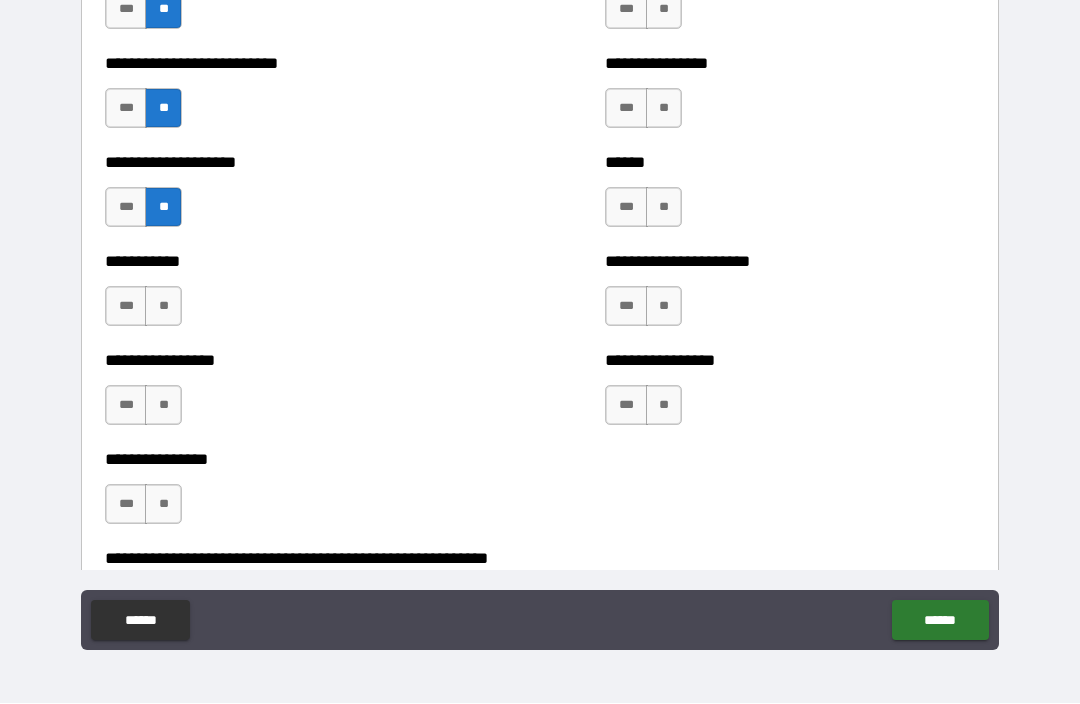 scroll, scrollTop: 5997, scrollLeft: 0, axis: vertical 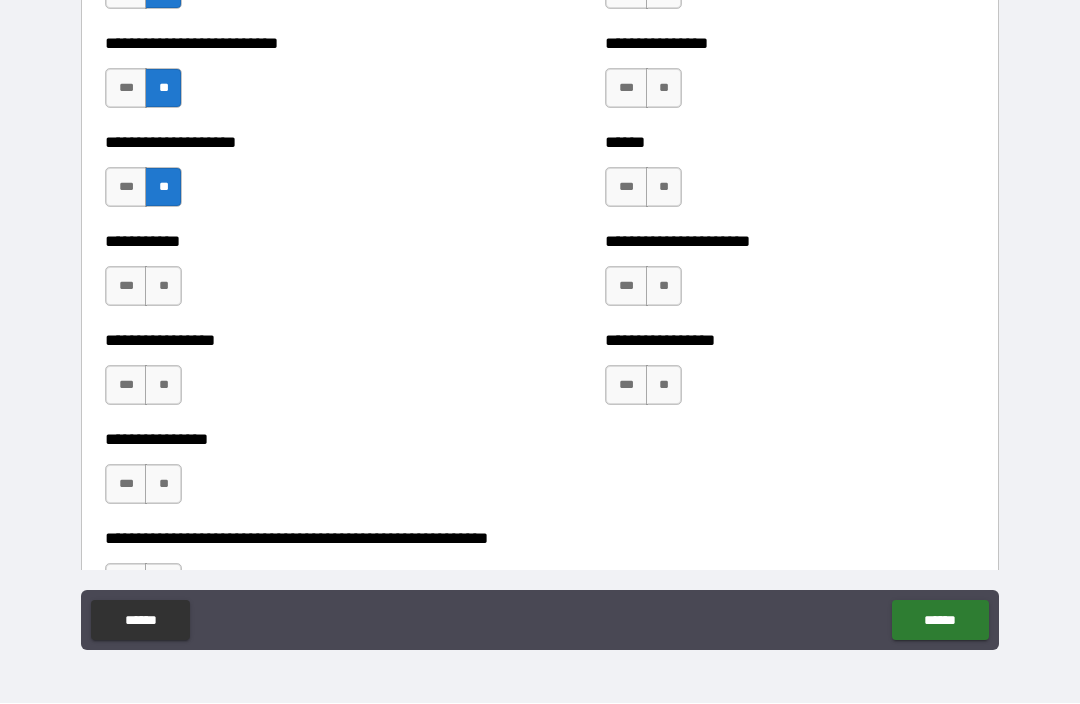 click on "**" at bounding box center [163, 287] 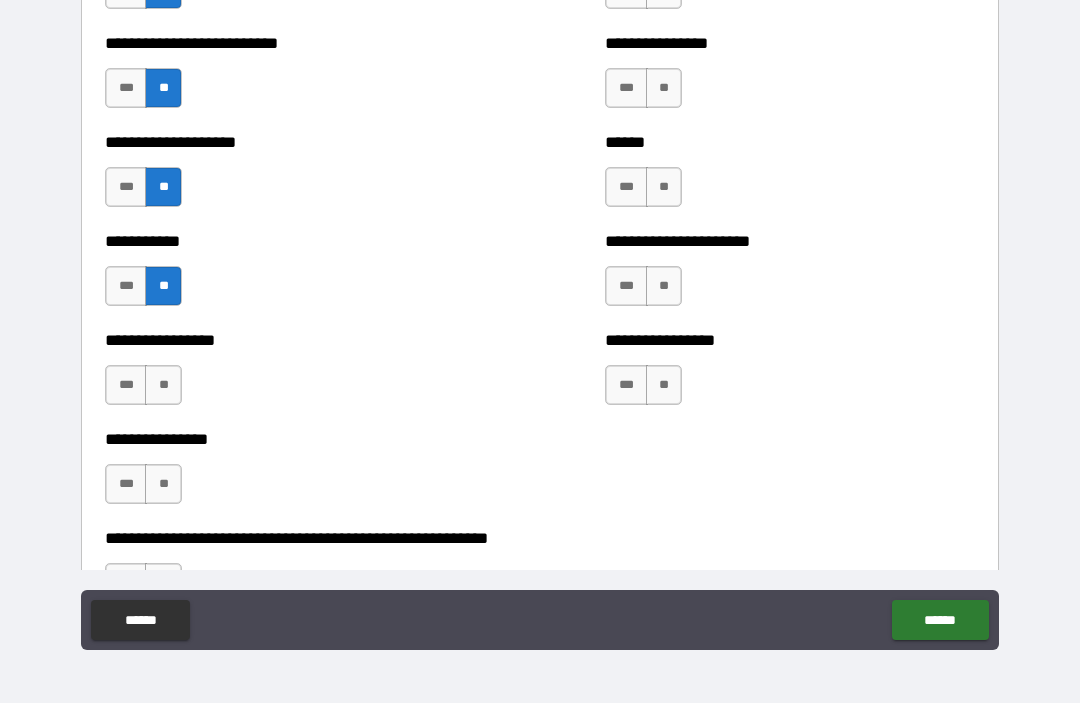 click on "**" at bounding box center (163, 386) 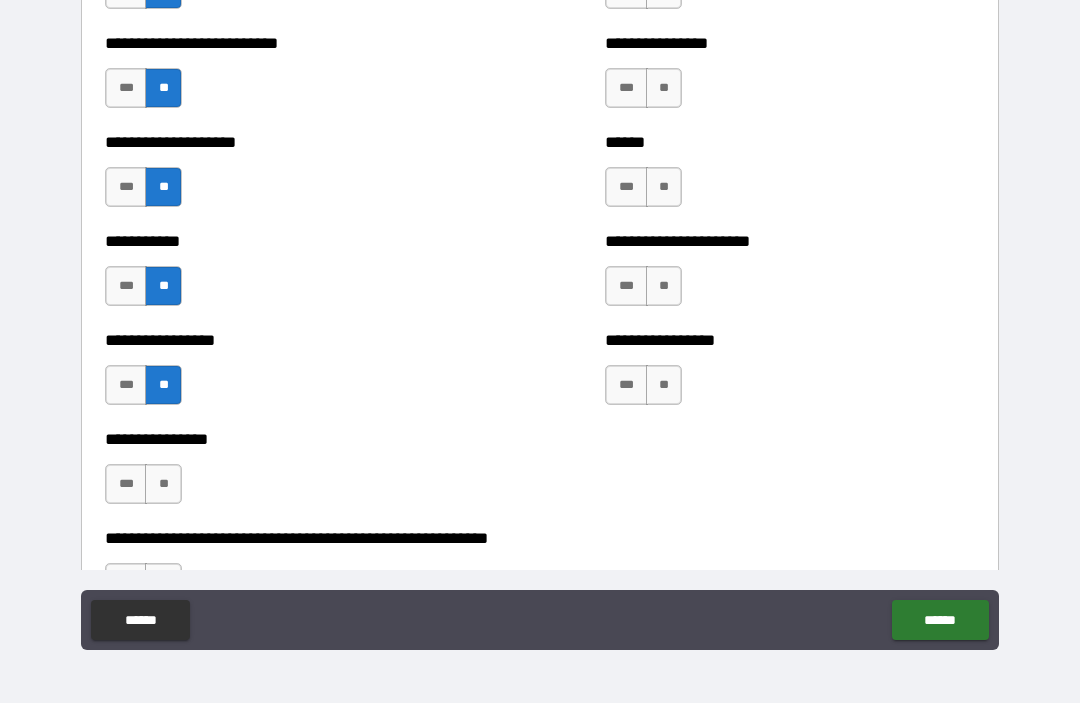 click on "**" at bounding box center [163, 485] 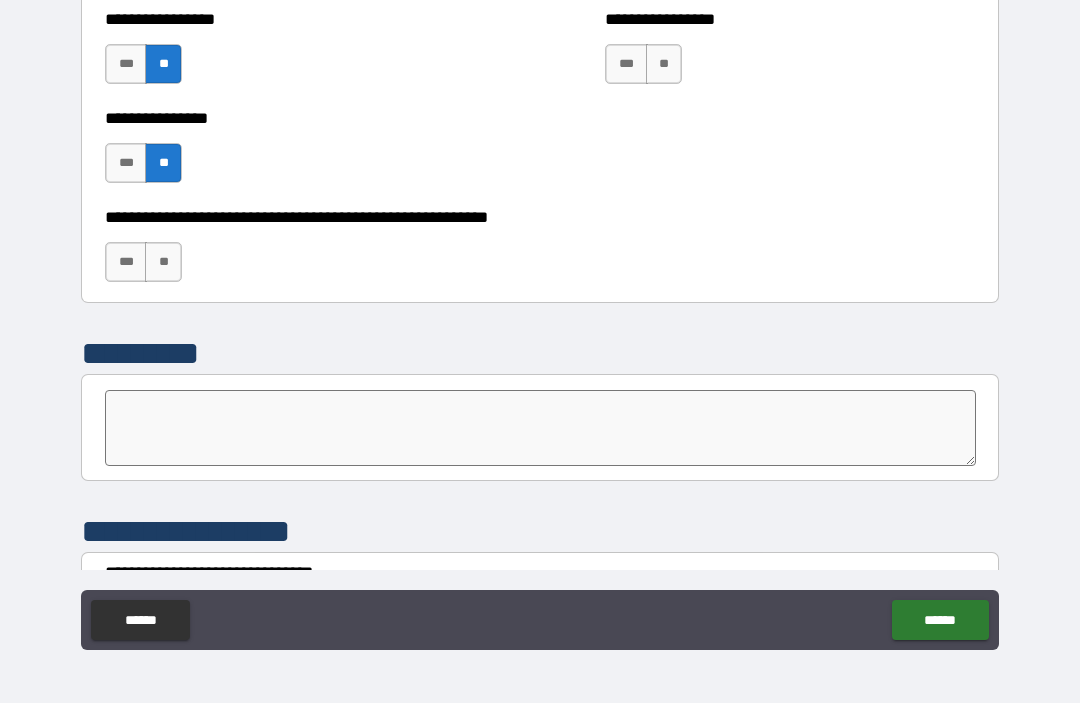 scroll, scrollTop: 6357, scrollLeft: 0, axis: vertical 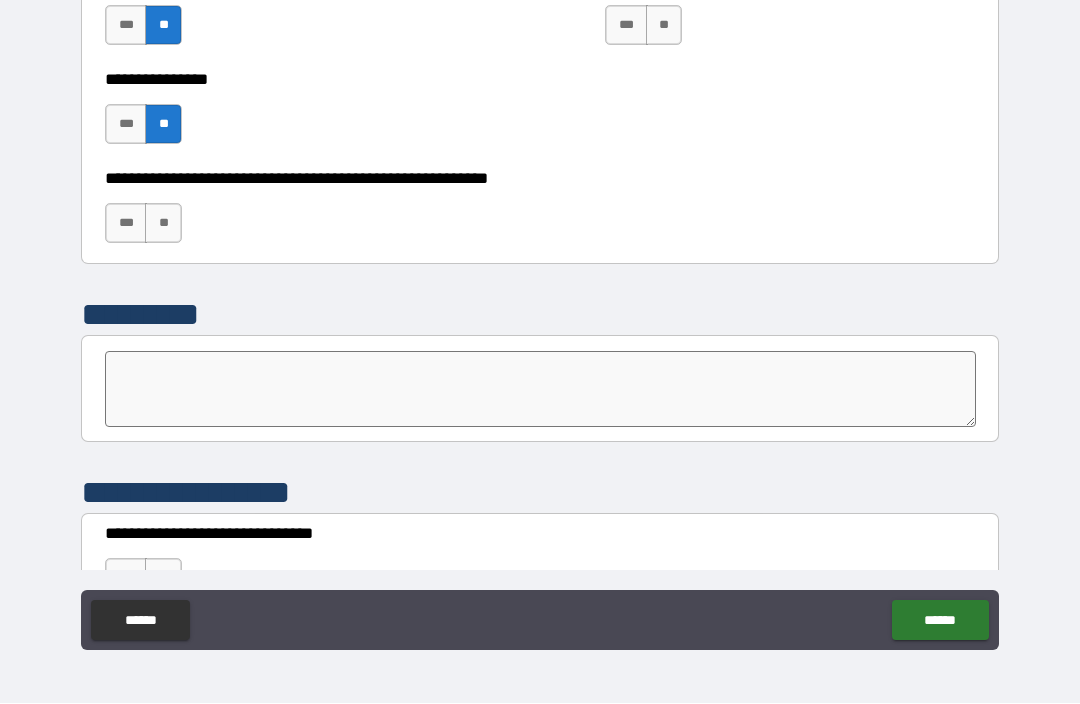 click on "**" at bounding box center (163, 224) 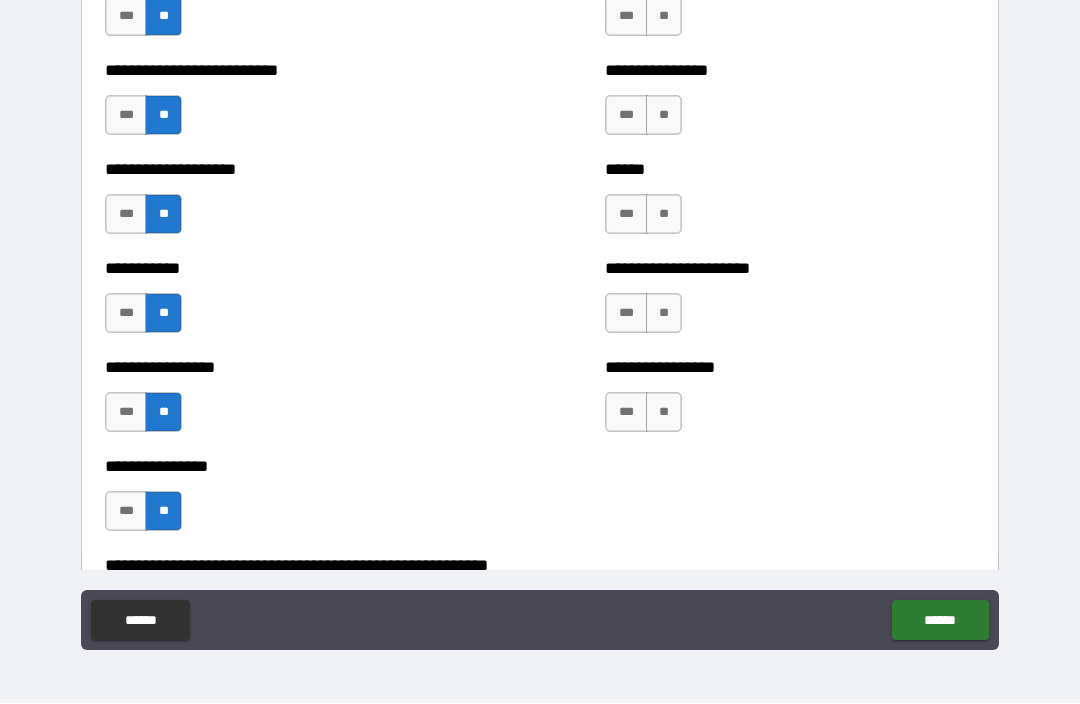 scroll, scrollTop: 5890, scrollLeft: 0, axis: vertical 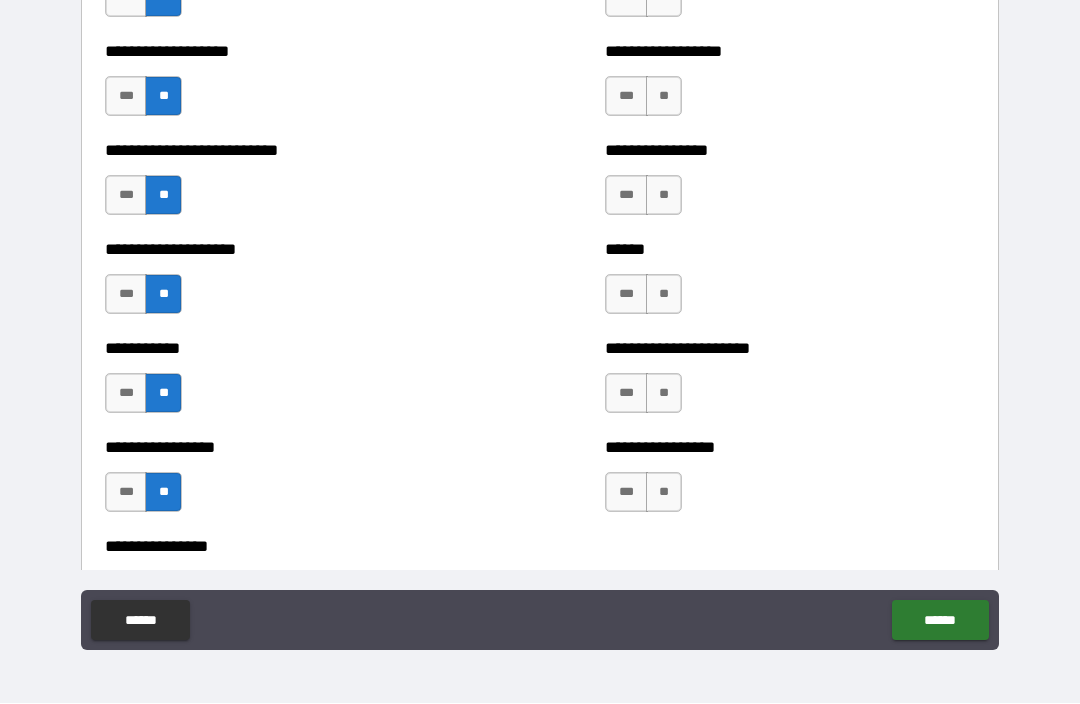 click on "**" at bounding box center (664, 493) 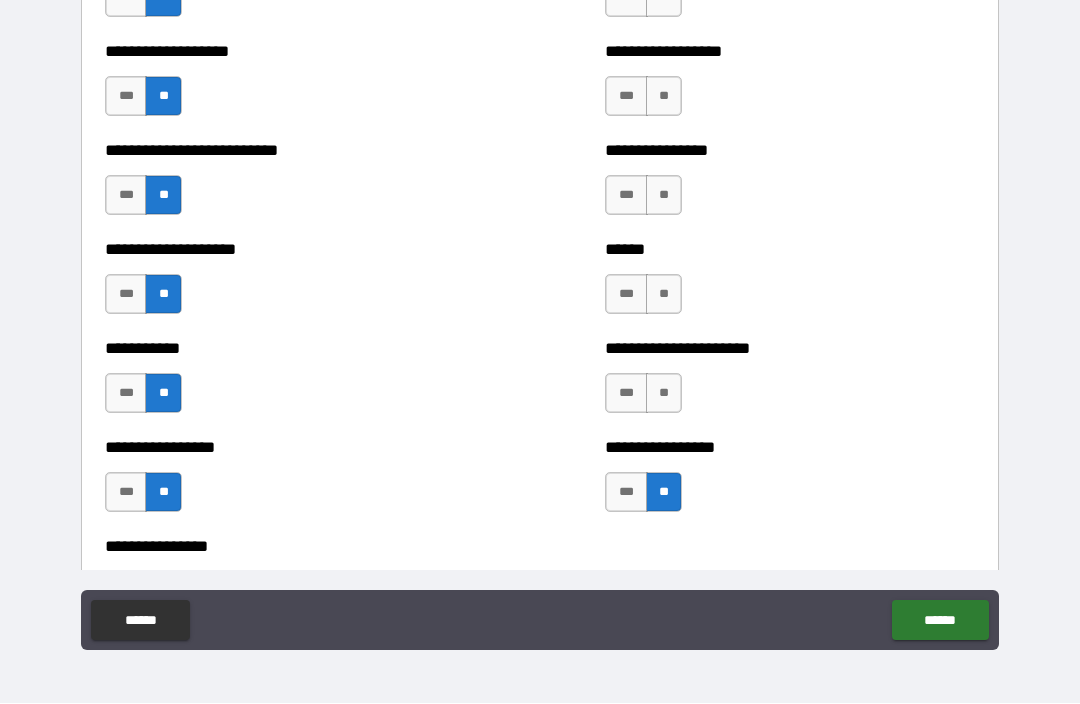 click on "**" at bounding box center [664, 394] 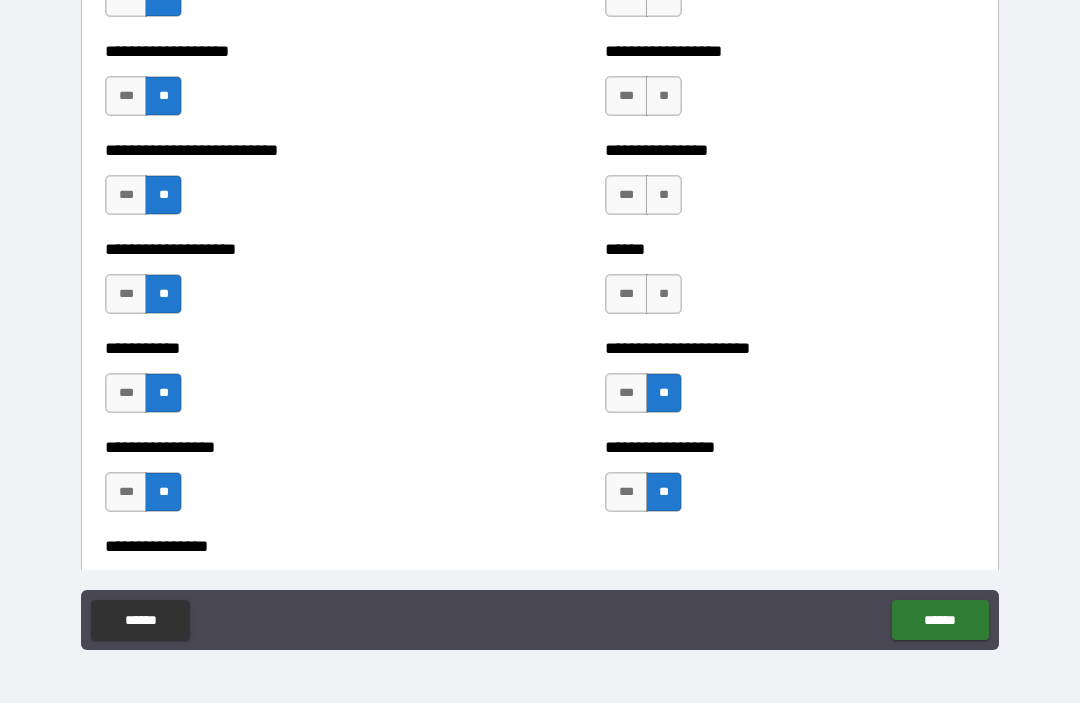 click on "**" at bounding box center [664, 295] 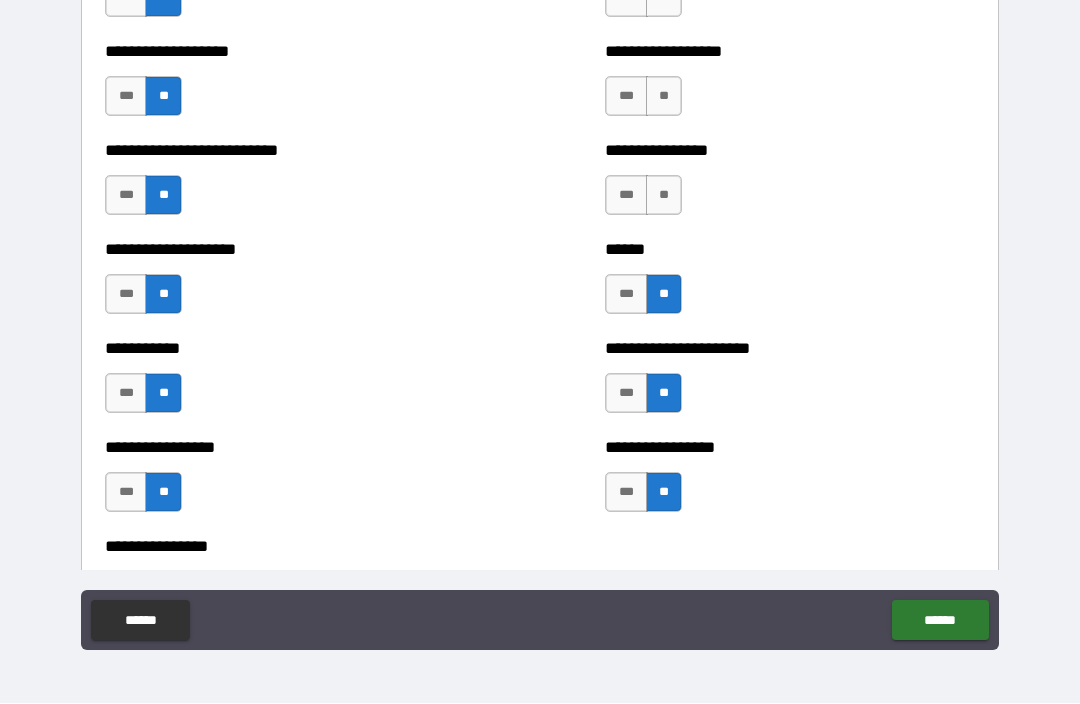 click on "**" at bounding box center [664, 196] 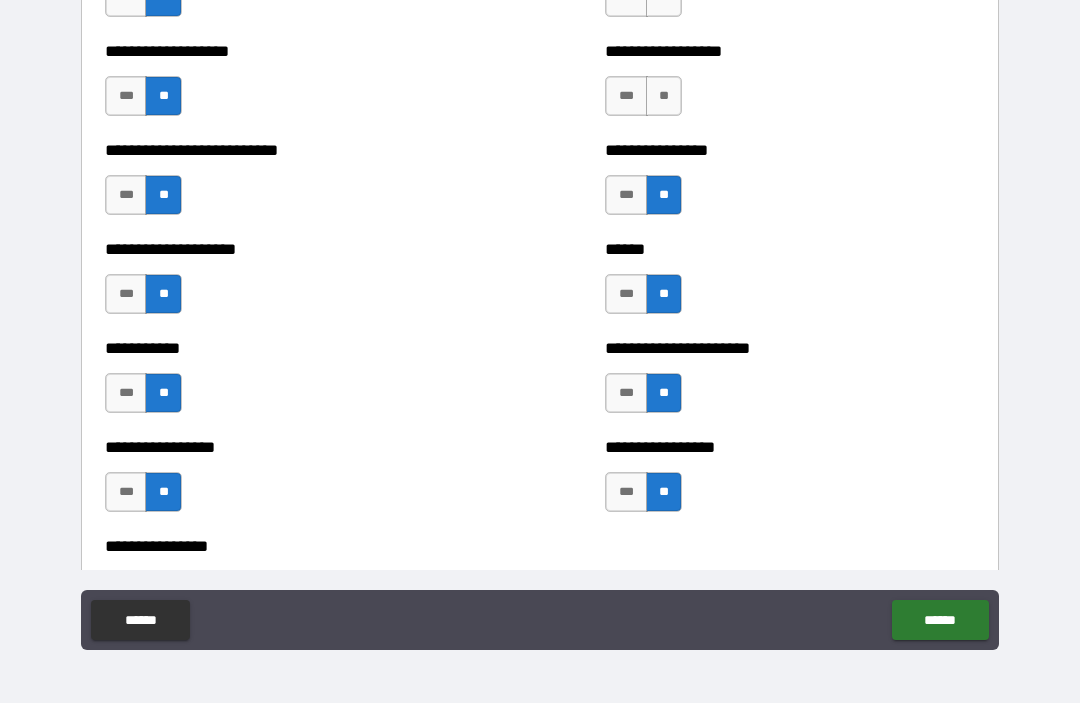 click on "**" at bounding box center [664, 97] 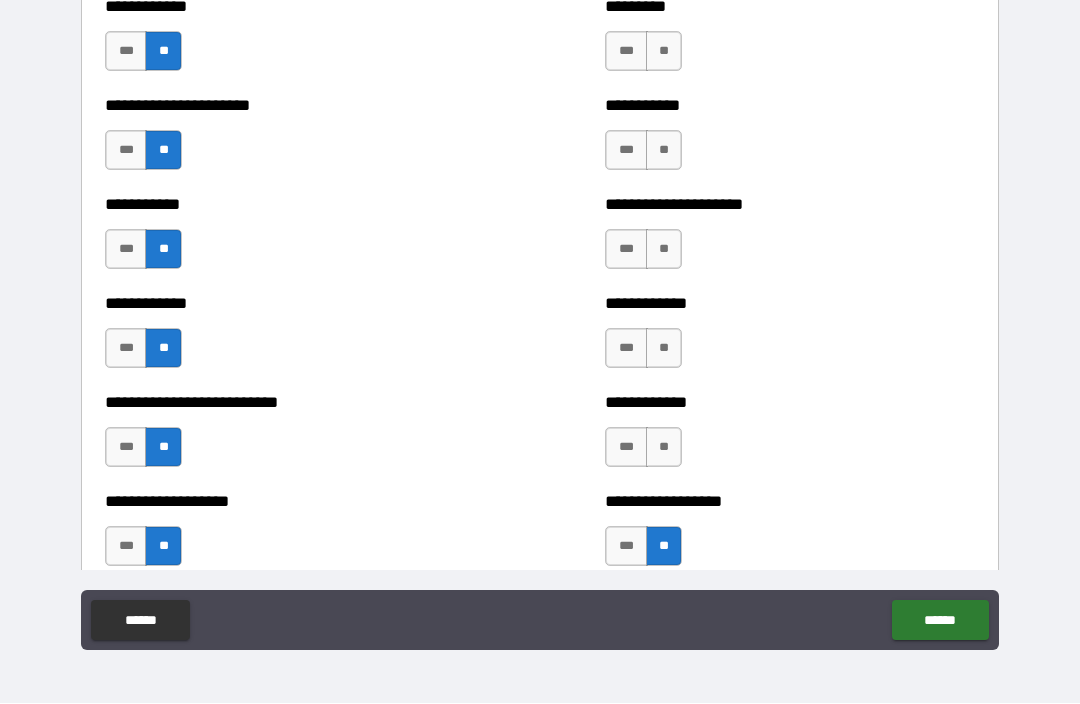 scroll, scrollTop: 5435, scrollLeft: 0, axis: vertical 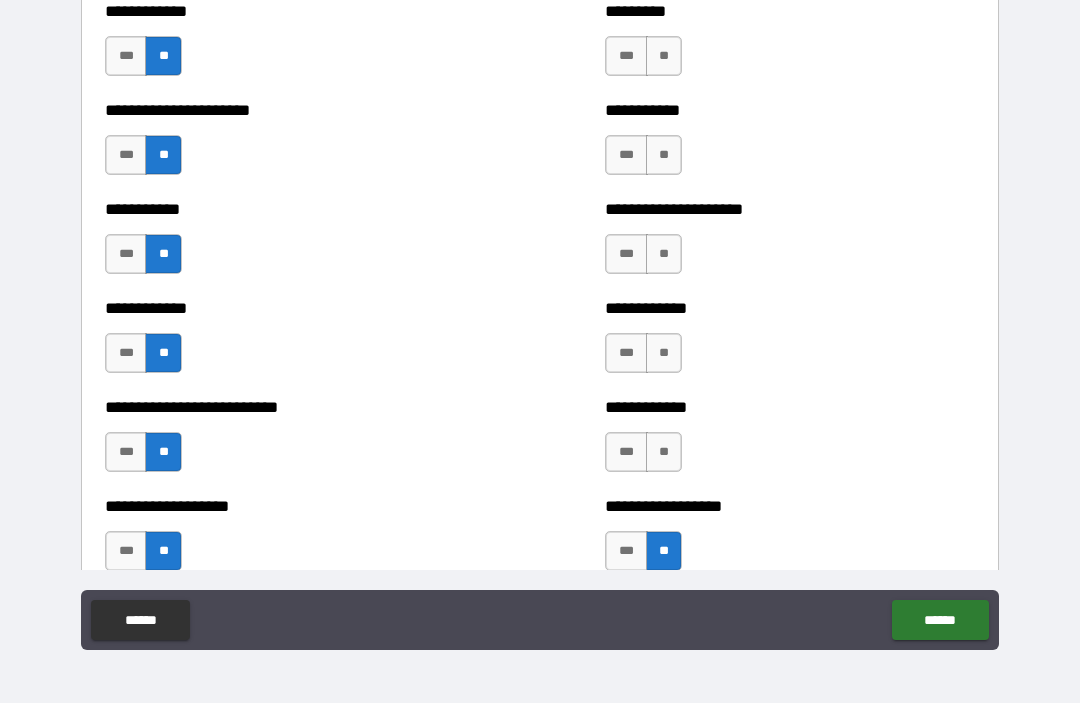click on "**" at bounding box center (664, 453) 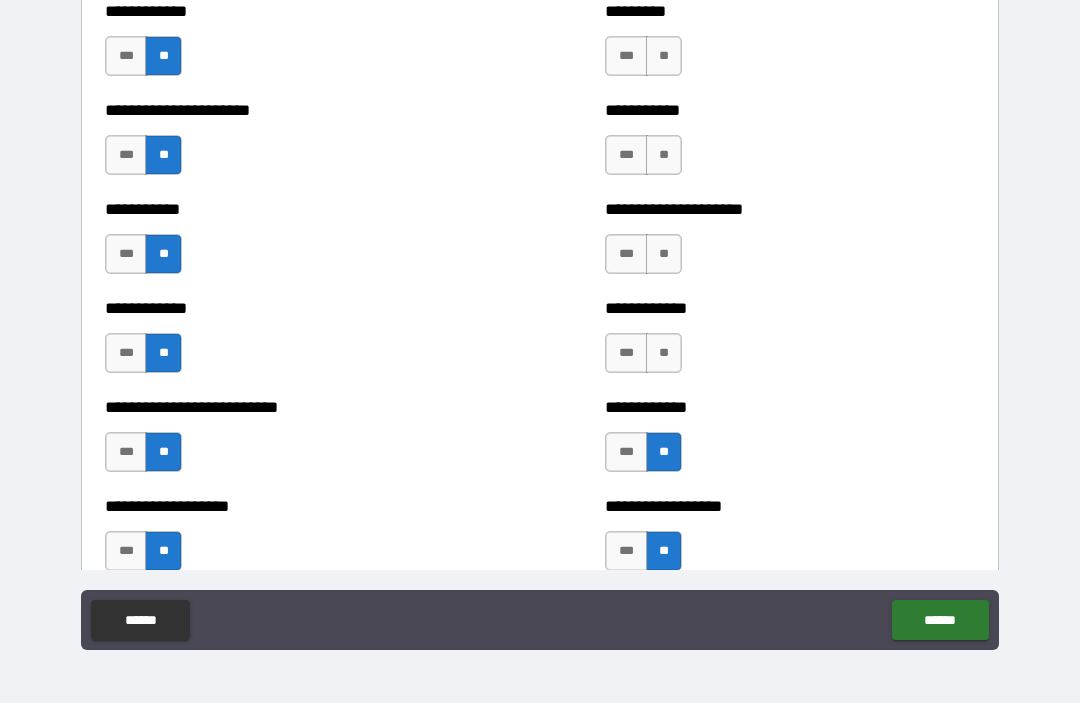 click on "**" at bounding box center (664, 354) 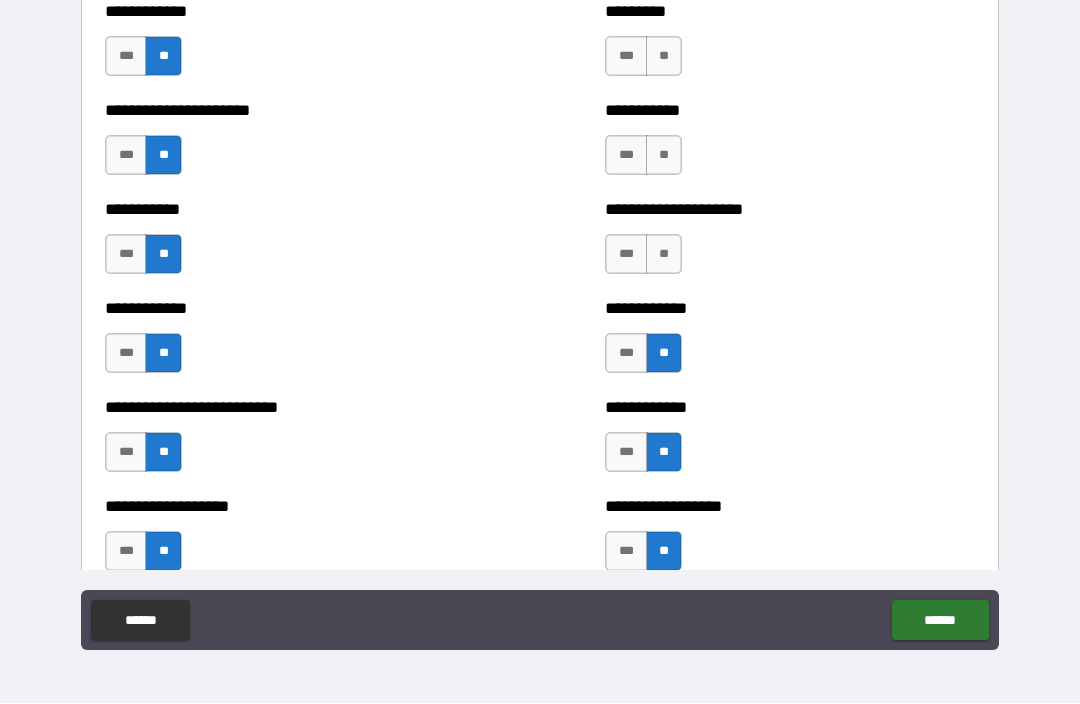 click on "**" at bounding box center [664, 255] 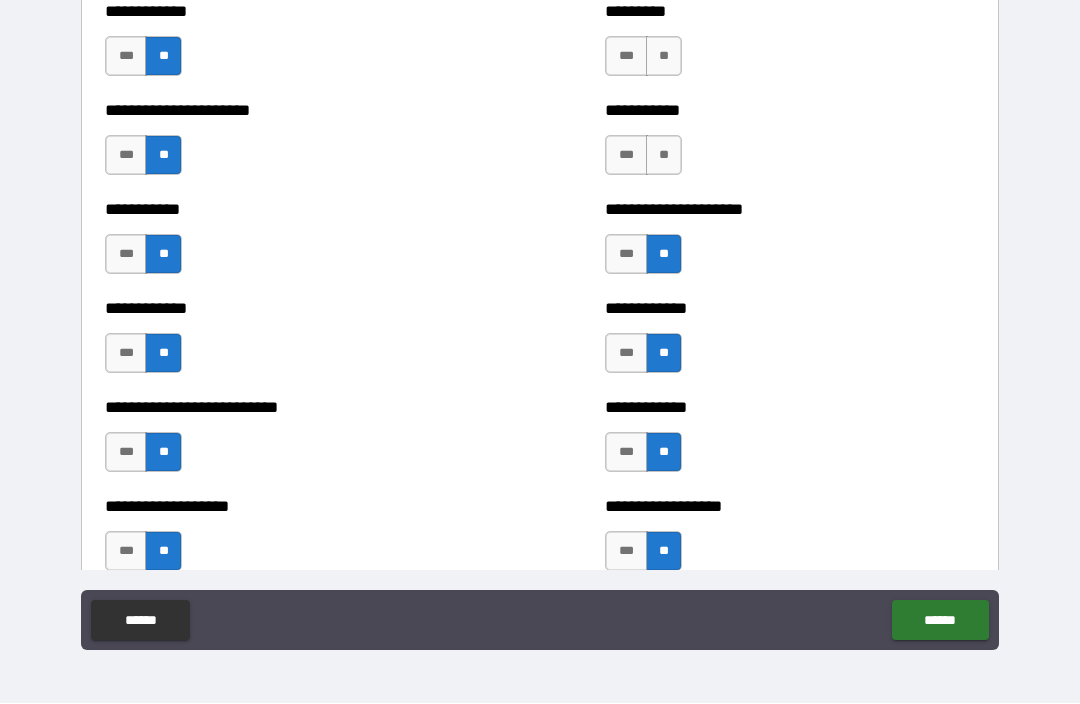 click on "**" at bounding box center [664, 156] 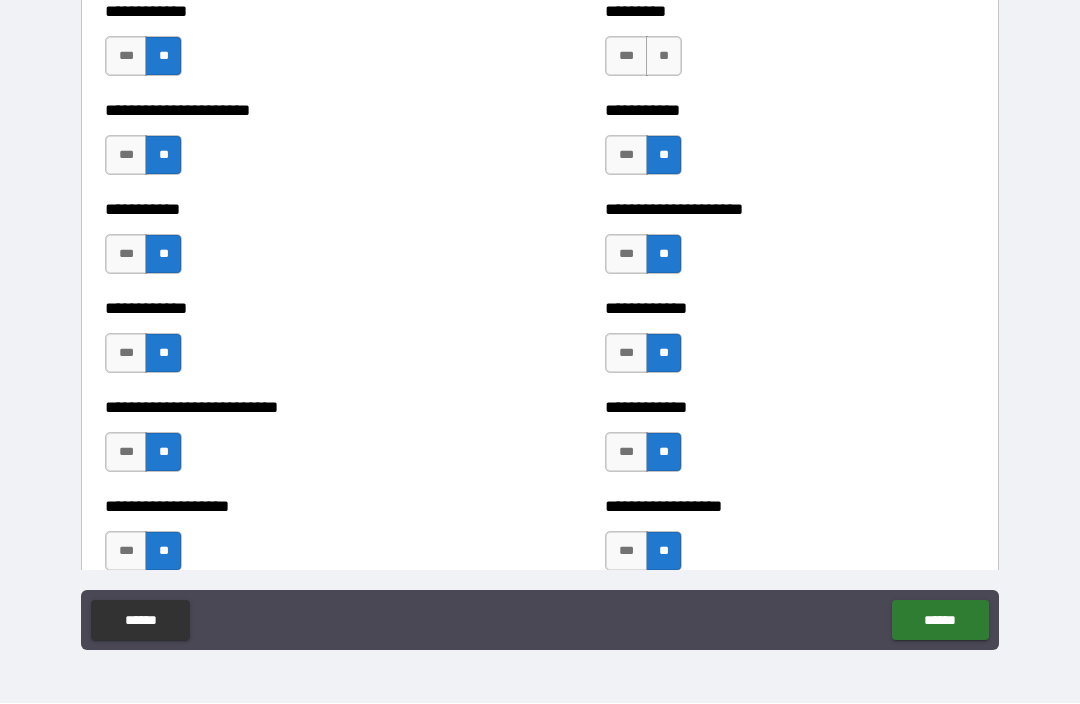click on "**" at bounding box center (664, 57) 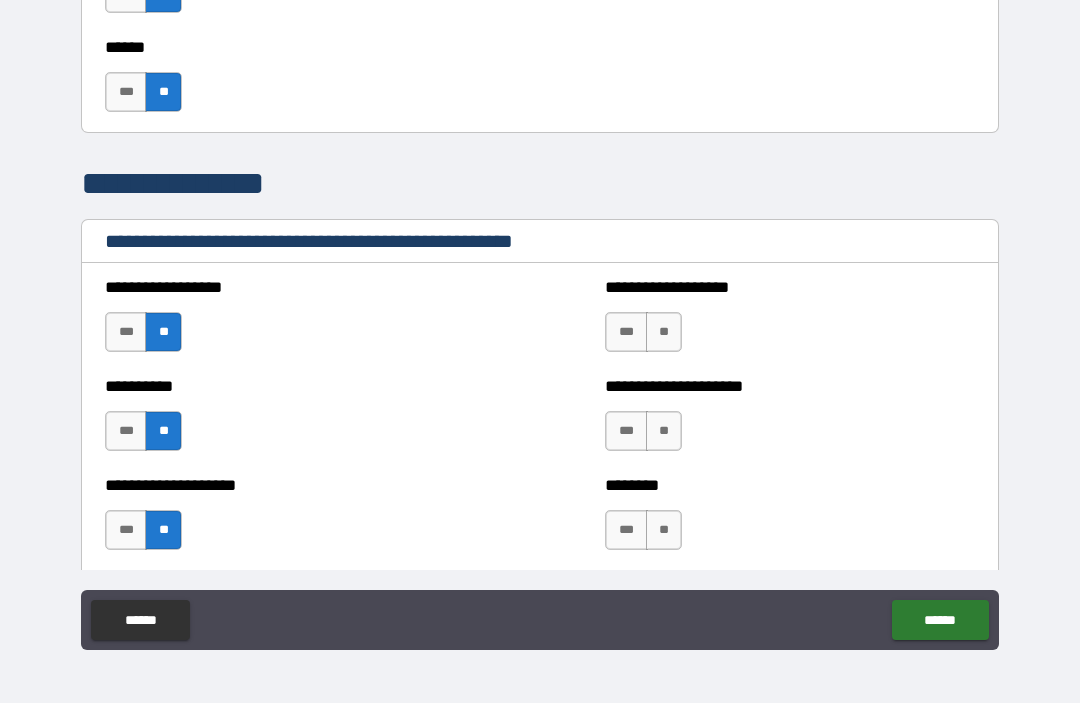scroll, scrollTop: 2380, scrollLeft: 0, axis: vertical 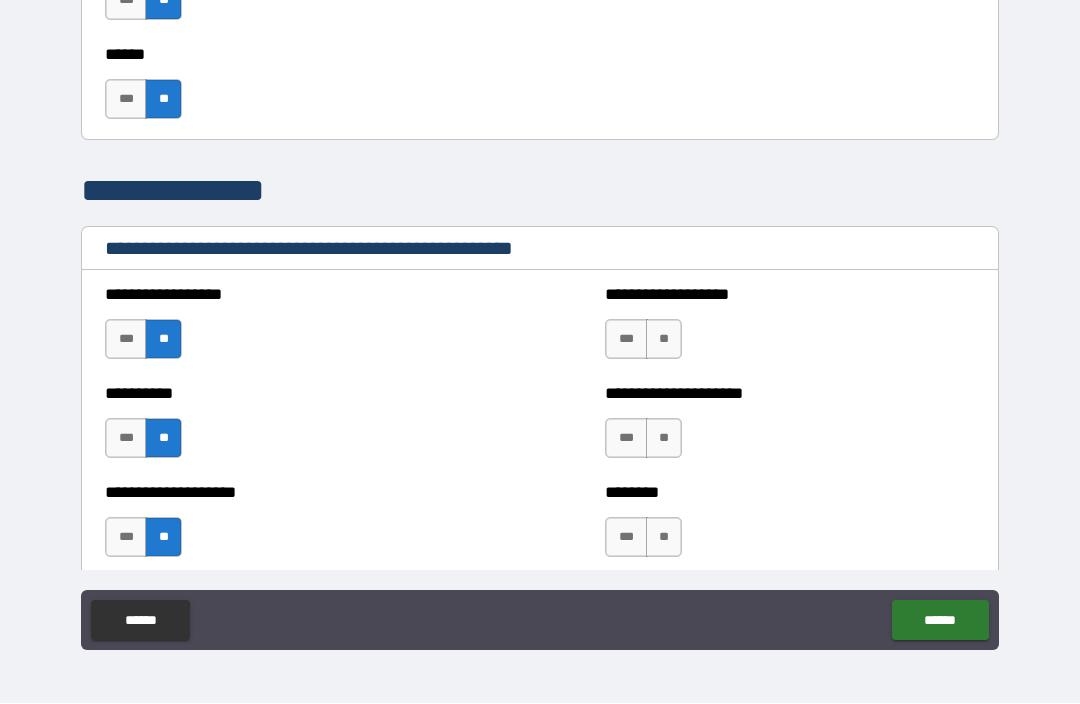 click on "**" at bounding box center [664, 340] 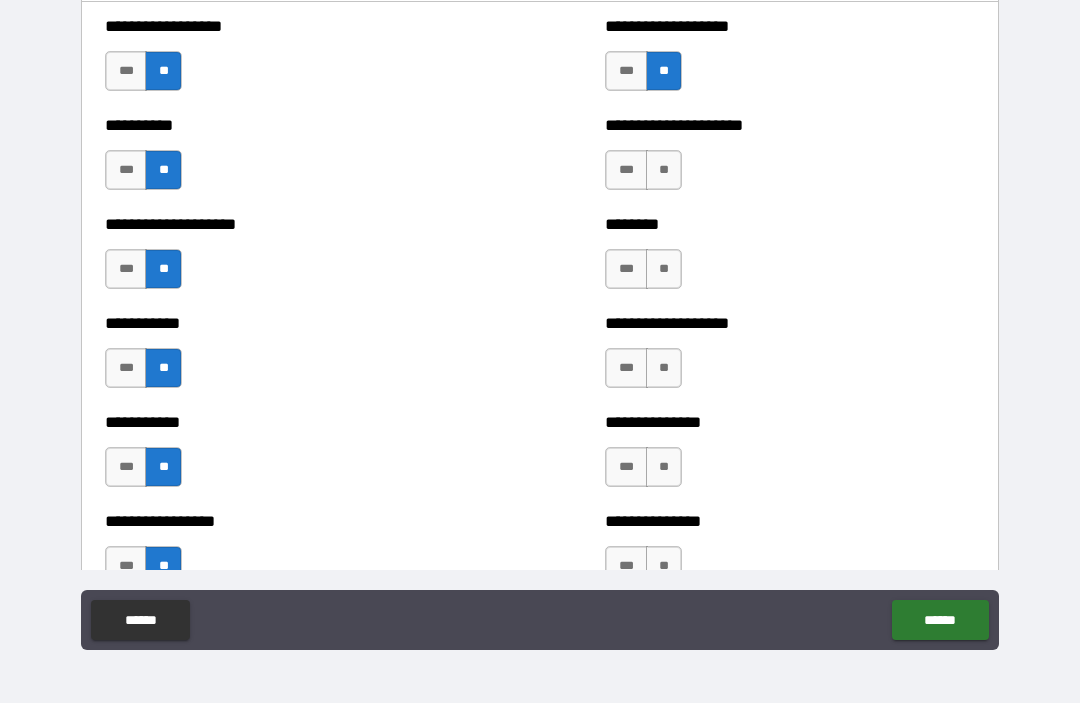 scroll, scrollTop: 2649, scrollLeft: 0, axis: vertical 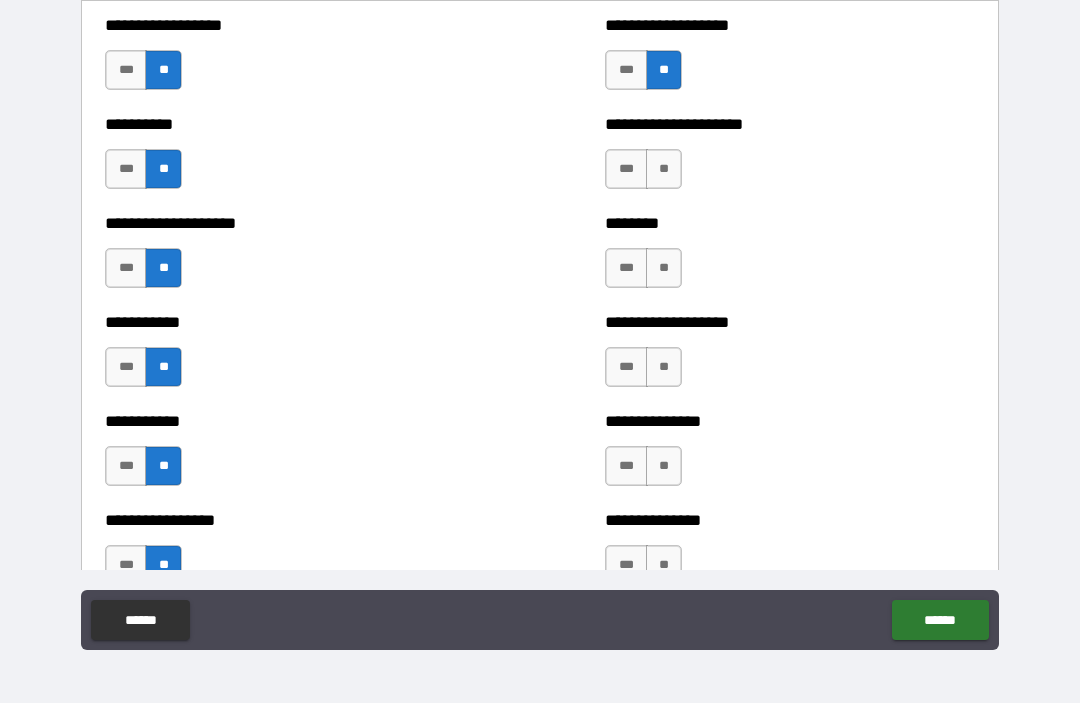 click on "**" at bounding box center [664, 170] 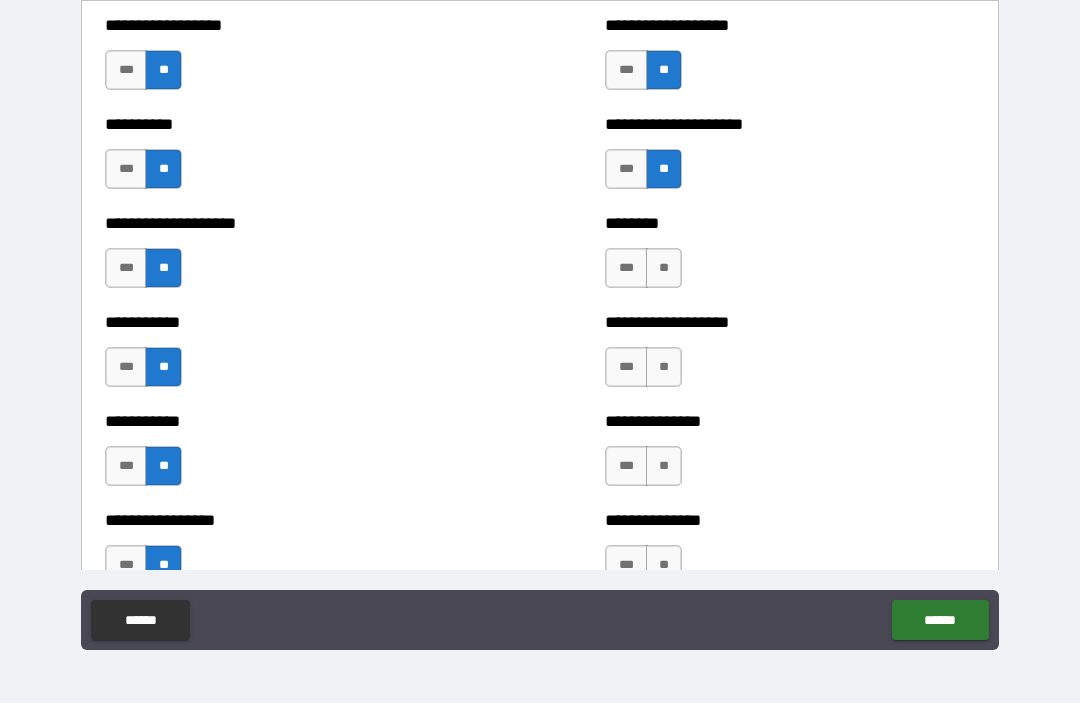 click on "**" at bounding box center (664, 269) 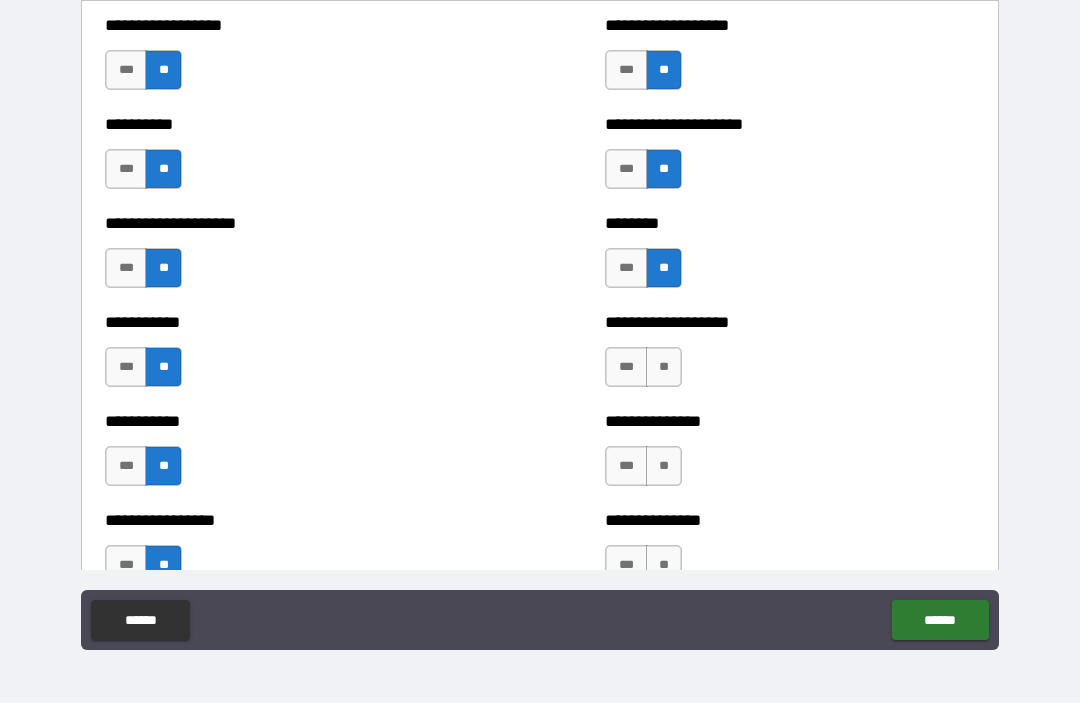 click on "**" at bounding box center [664, 368] 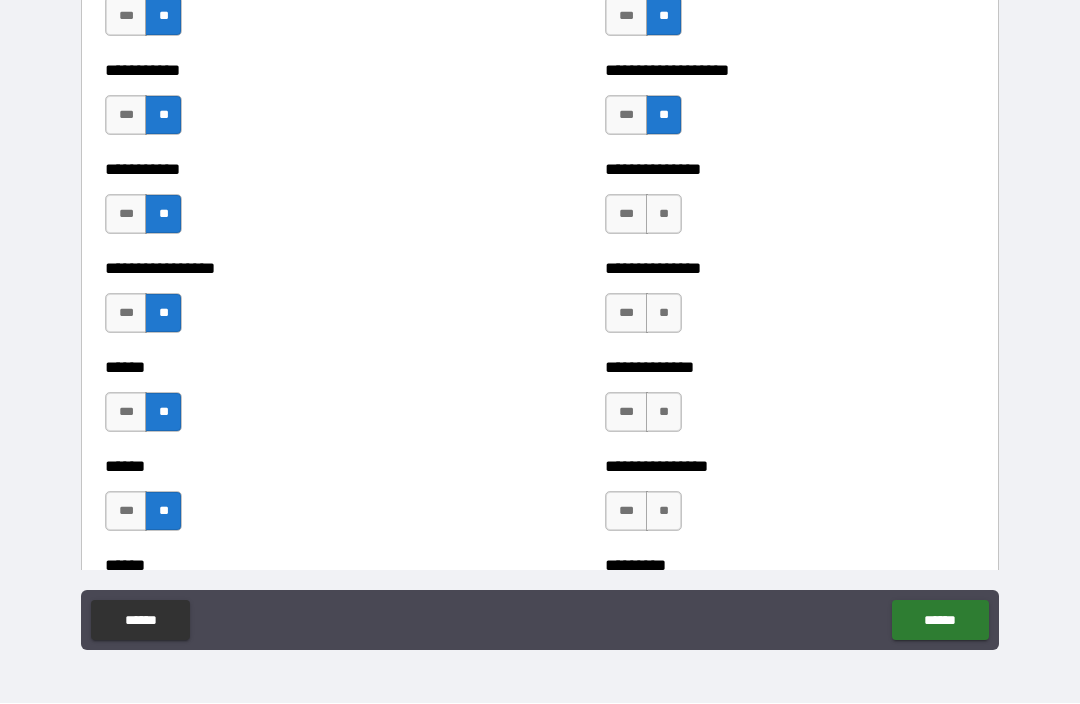 scroll, scrollTop: 2905, scrollLeft: 0, axis: vertical 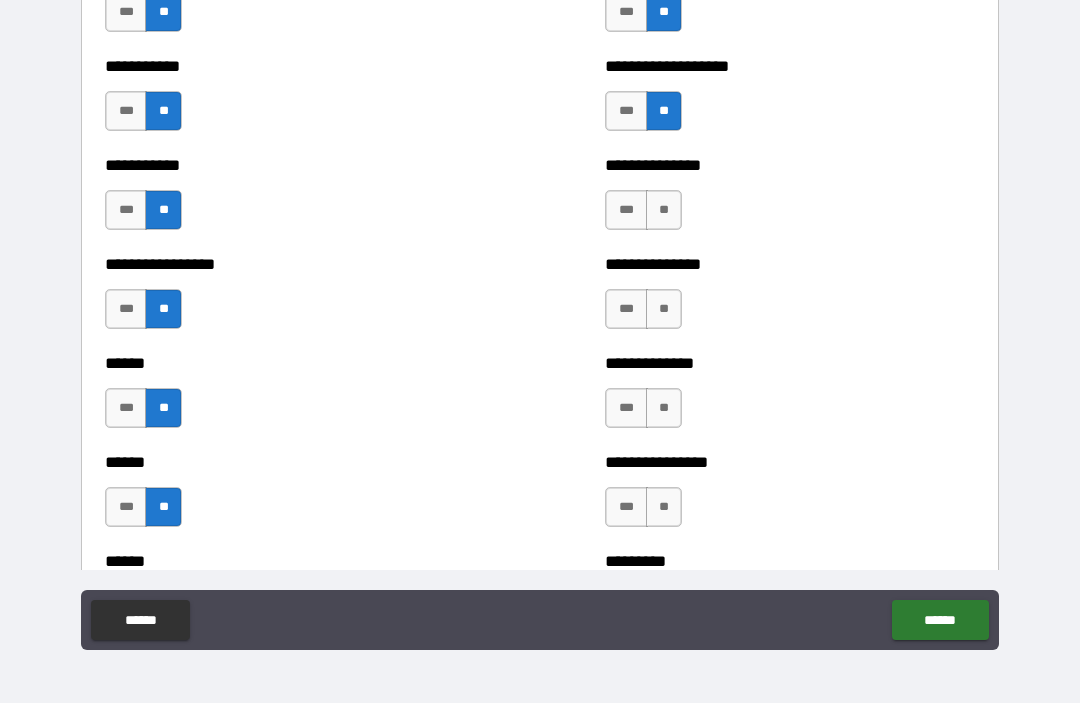 click on "**" at bounding box center [664, 211] 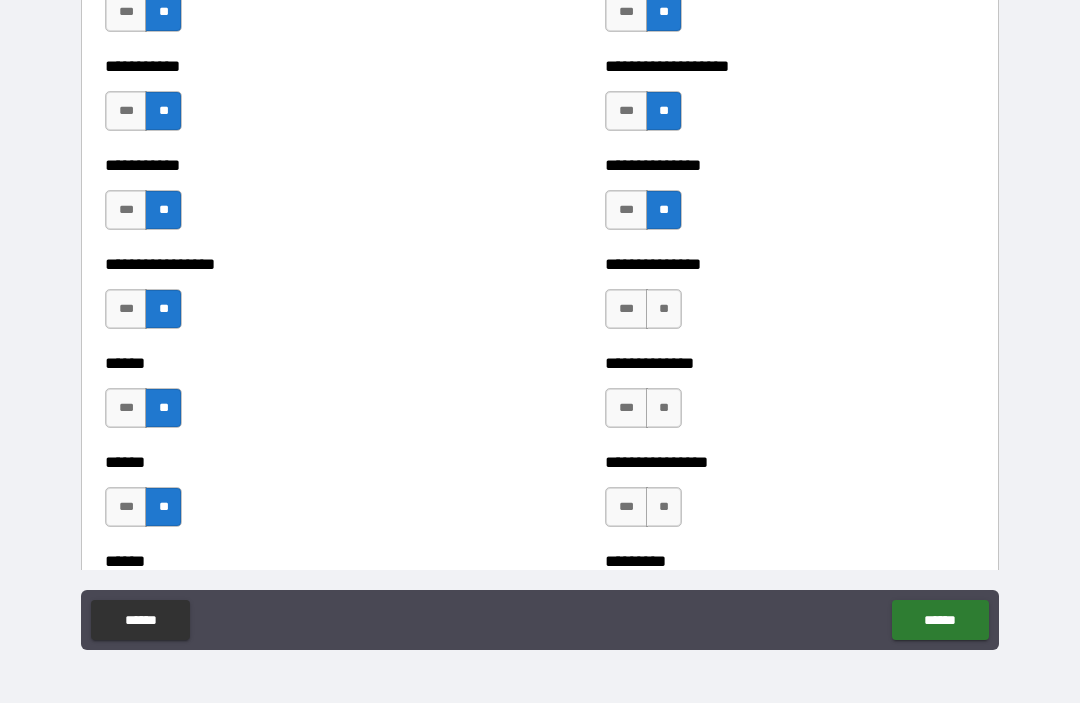 click on "**" at bounding box center (664, 310) 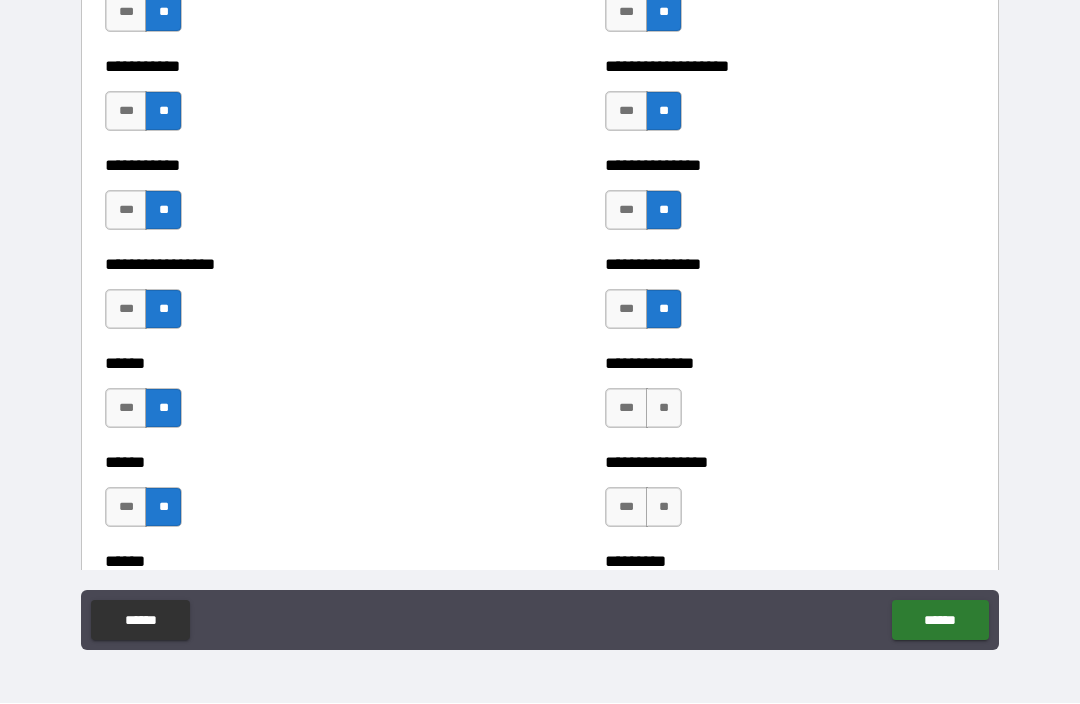 click on "**" at bounding box center (664, 409) 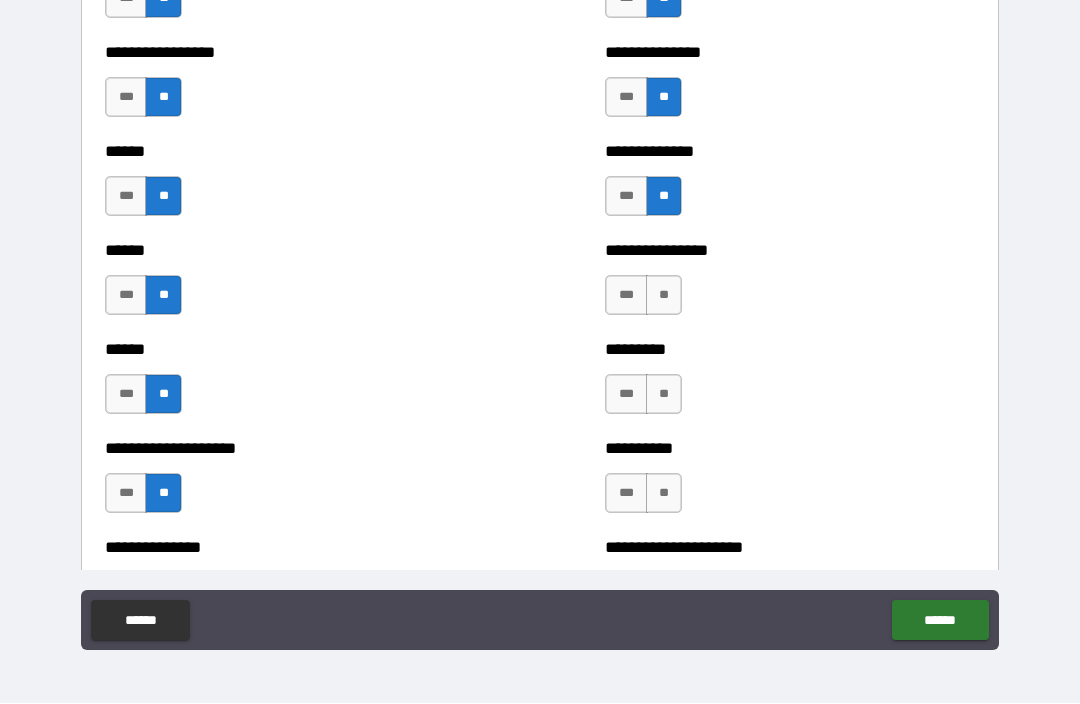 scroll, scrollTop: 3118, scrollLeft: 0, axis: vertical 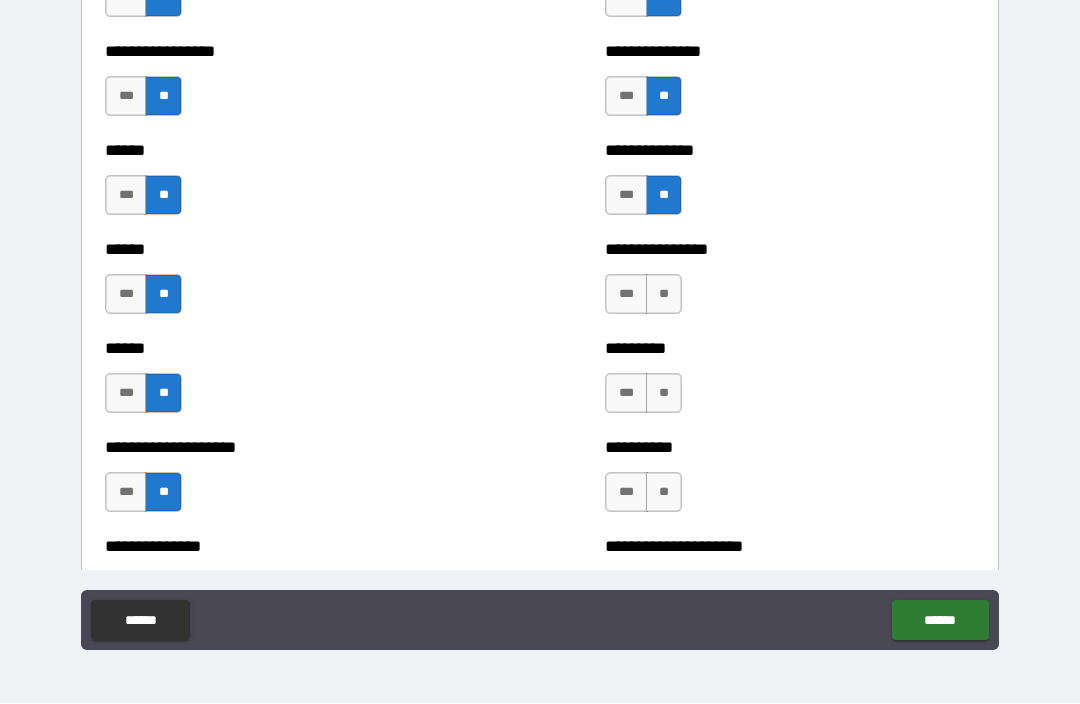 click on "**" at bounding box center (664, 295) 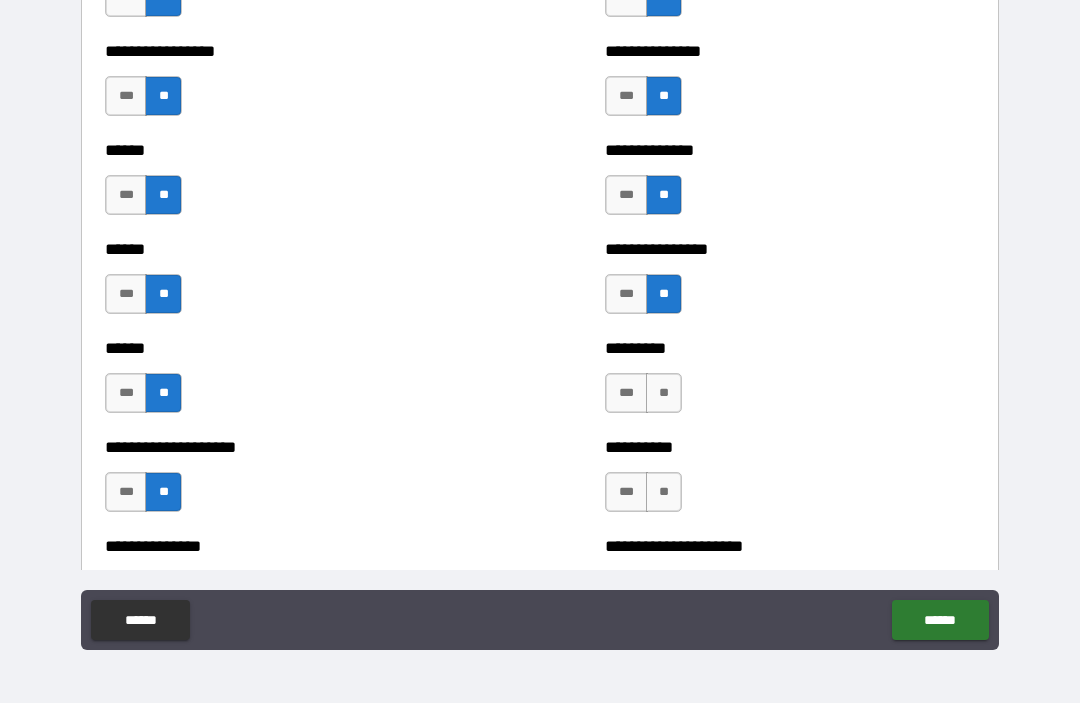 click on "**" at bounding box center [664, 394] 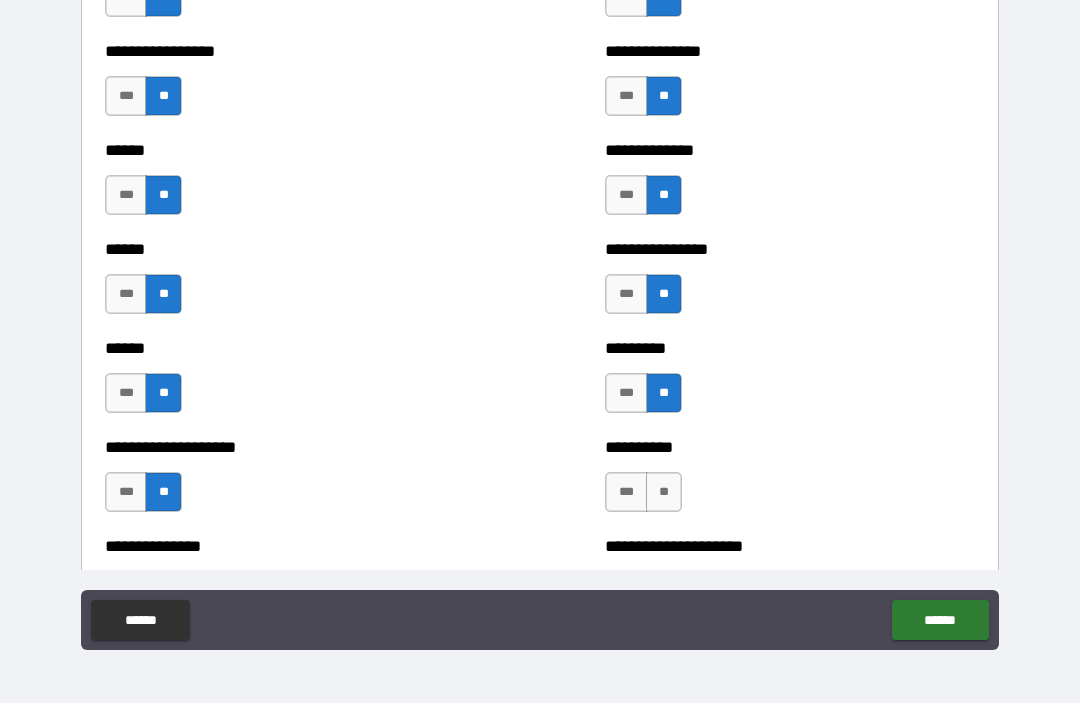 click on "**" at bounding box center (664, 493) 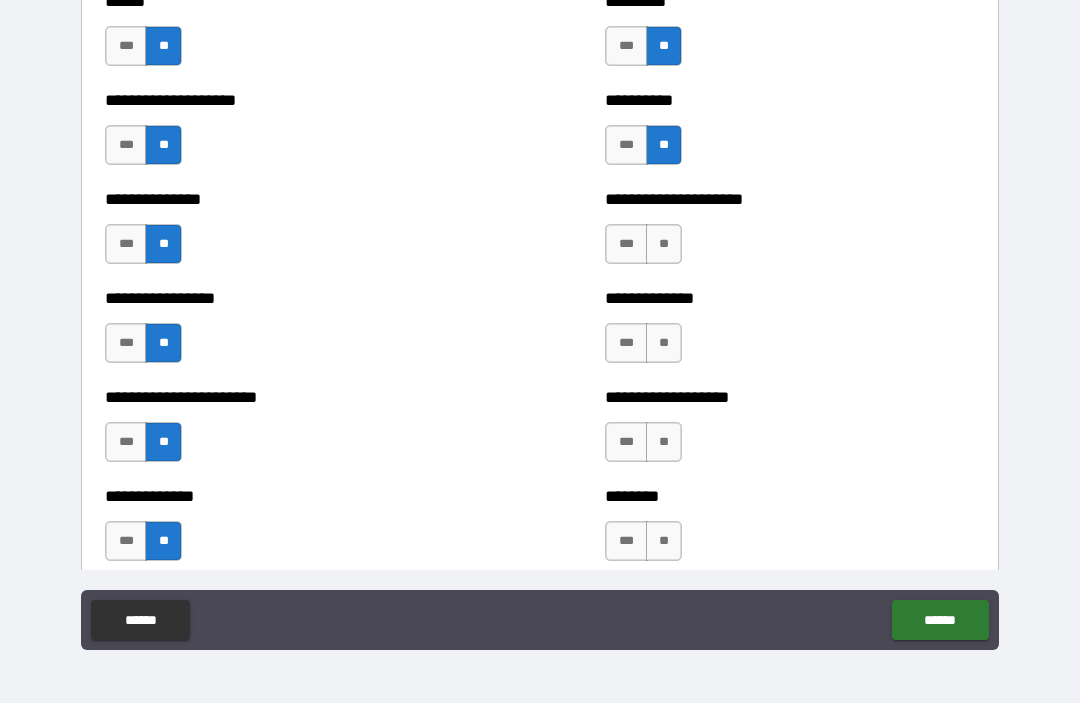 scroll, scrollTop: 3473, scrollLeft: 0, axis: vertical 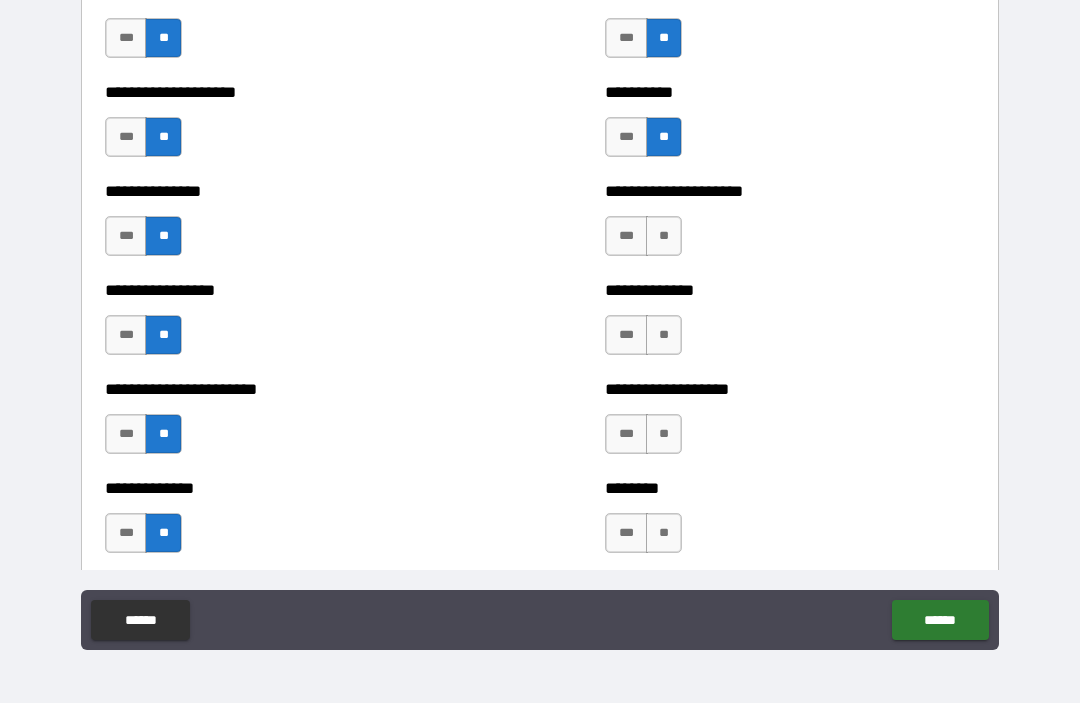 click on "**" at bounding box center [664, 237] 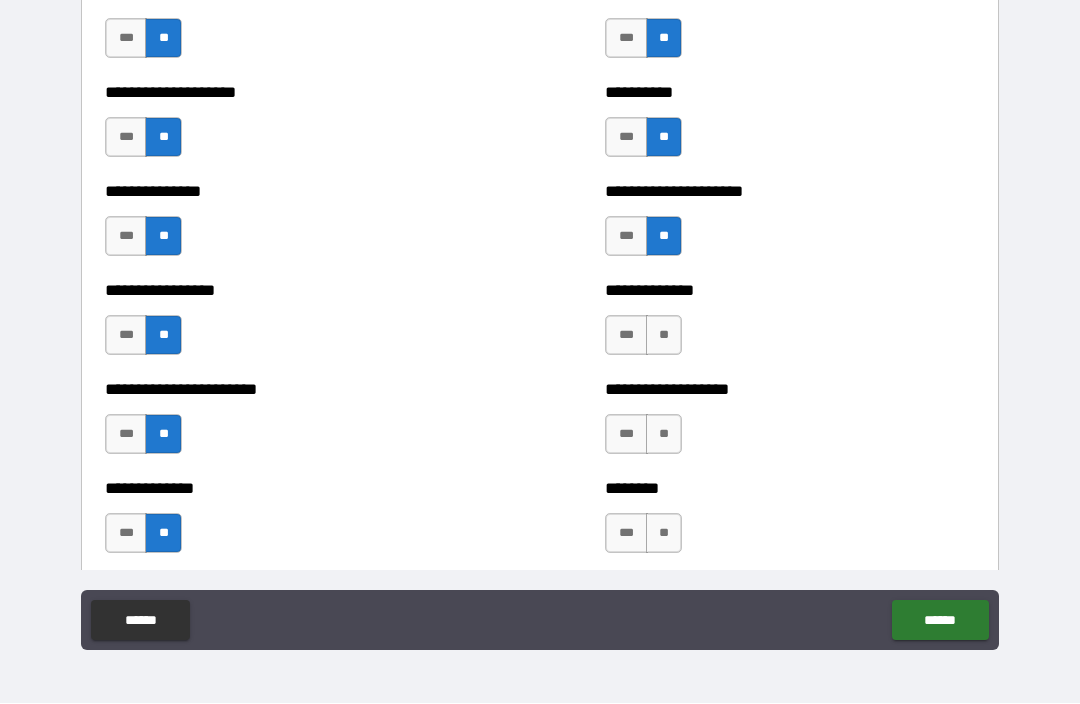 click on "**" at bounding box center (664, 336) 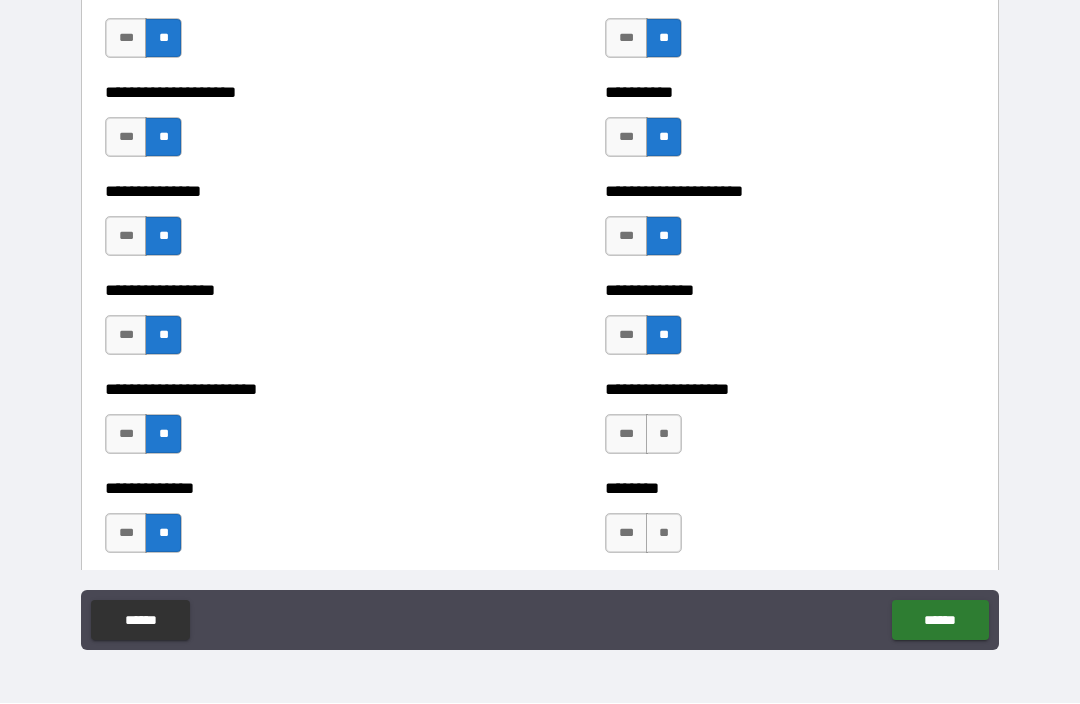 click on "**" at bounding box center [664, 435] 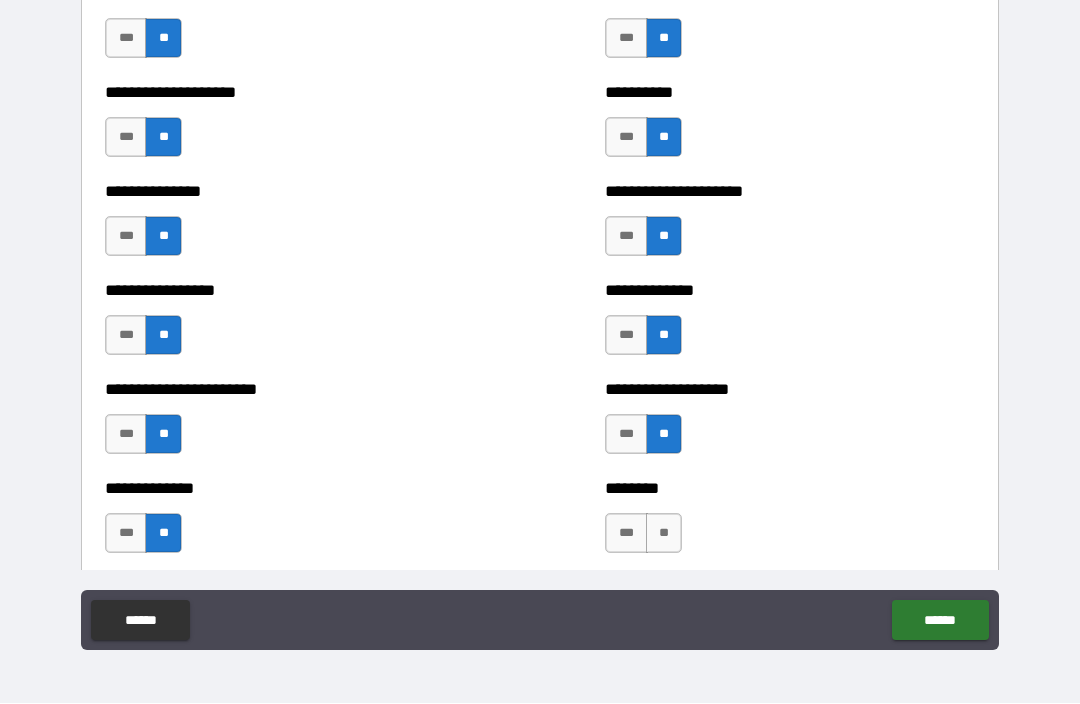 click on "**" at bounding box center [664, 534] 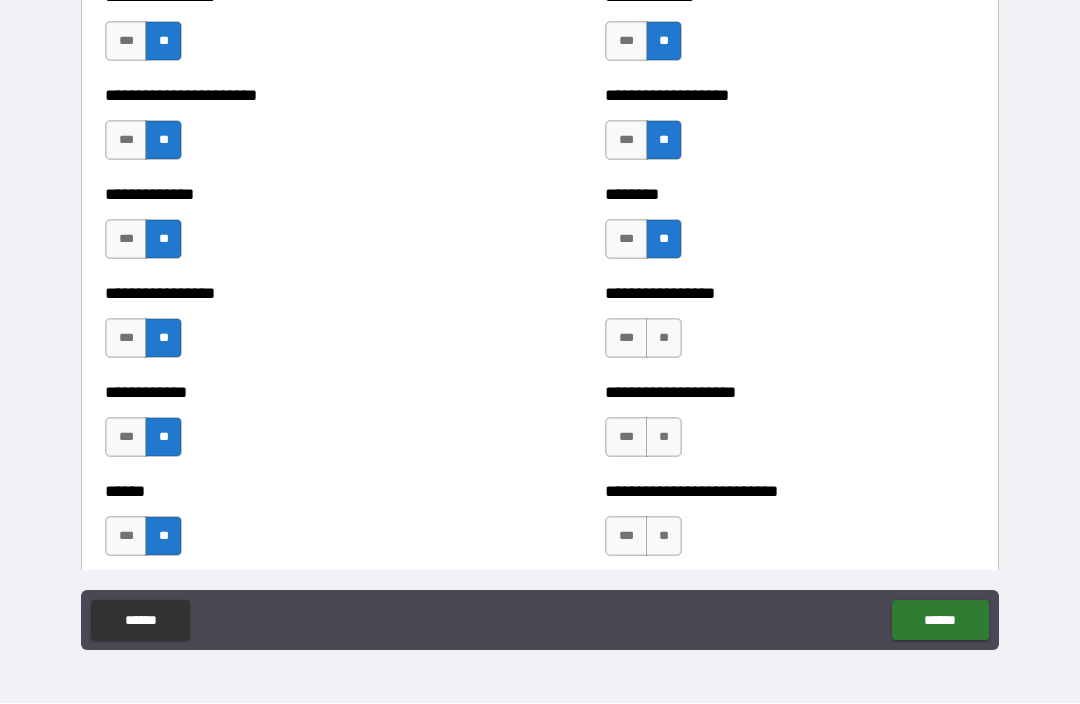 scroll, scrollTop: 3832, scrollLeft: 0, axis: vertical 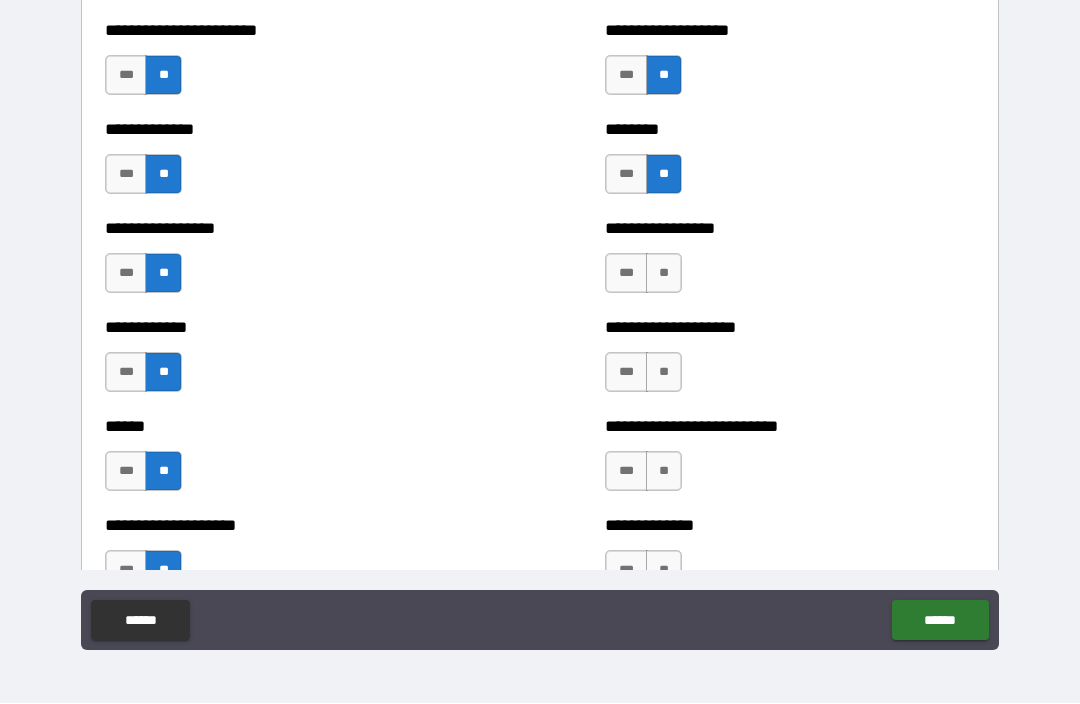 click on "**" at bounding box center (664, 274) 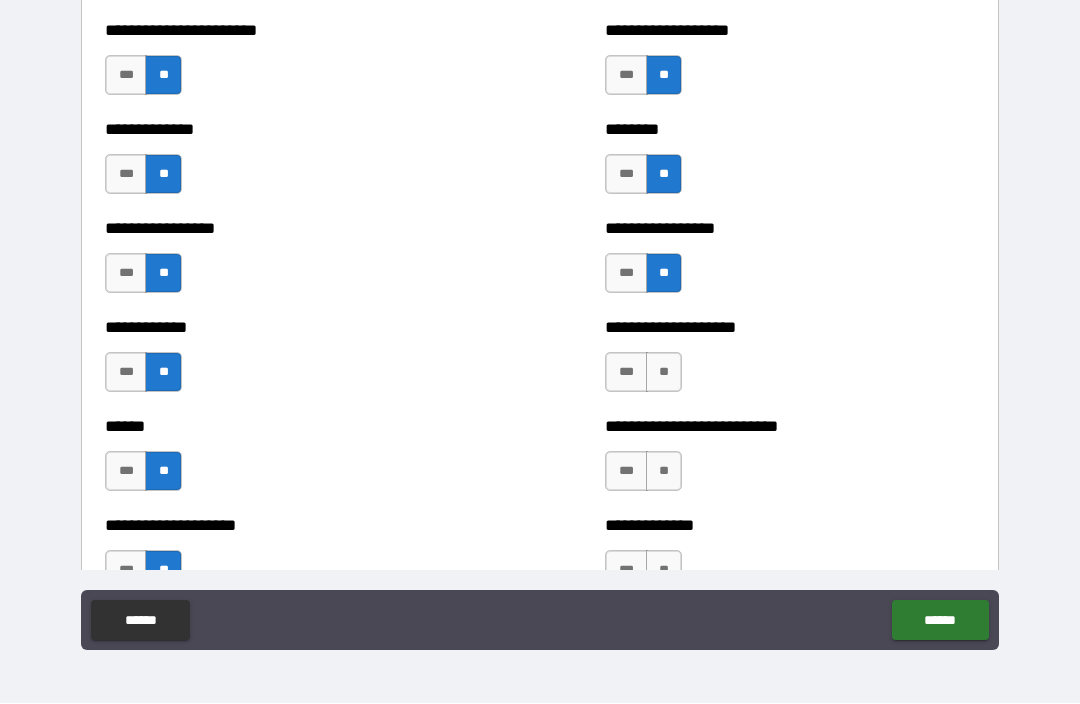 click on "**" at bounding box center [664, 373] 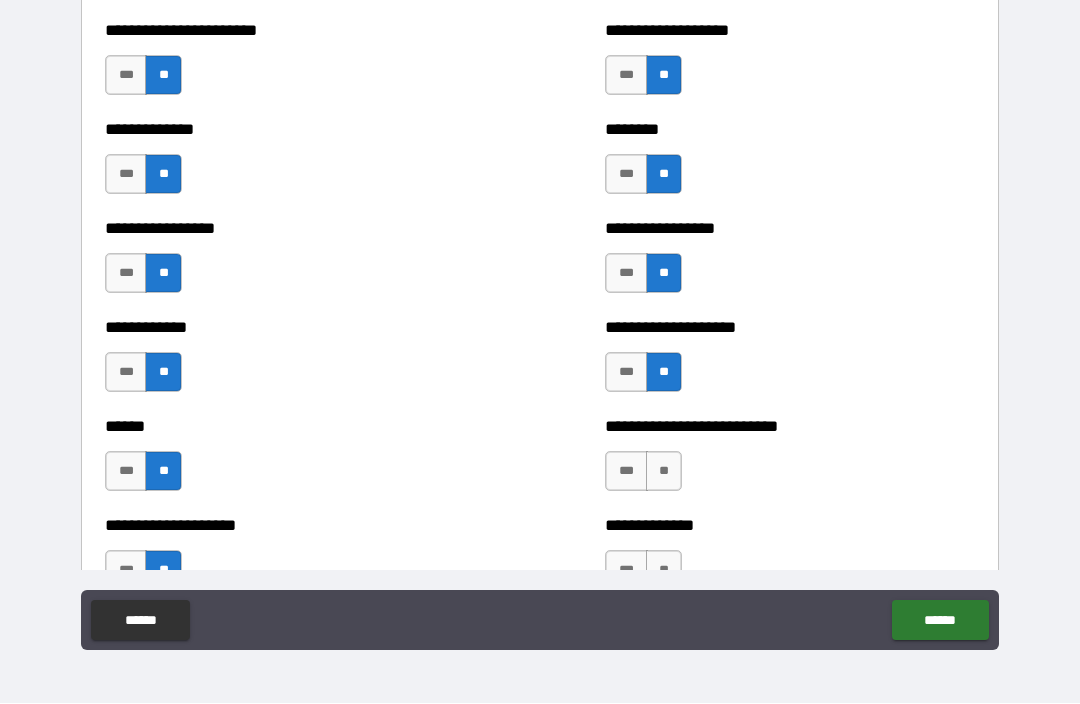 click on "**" at bounding box center [664, 472] 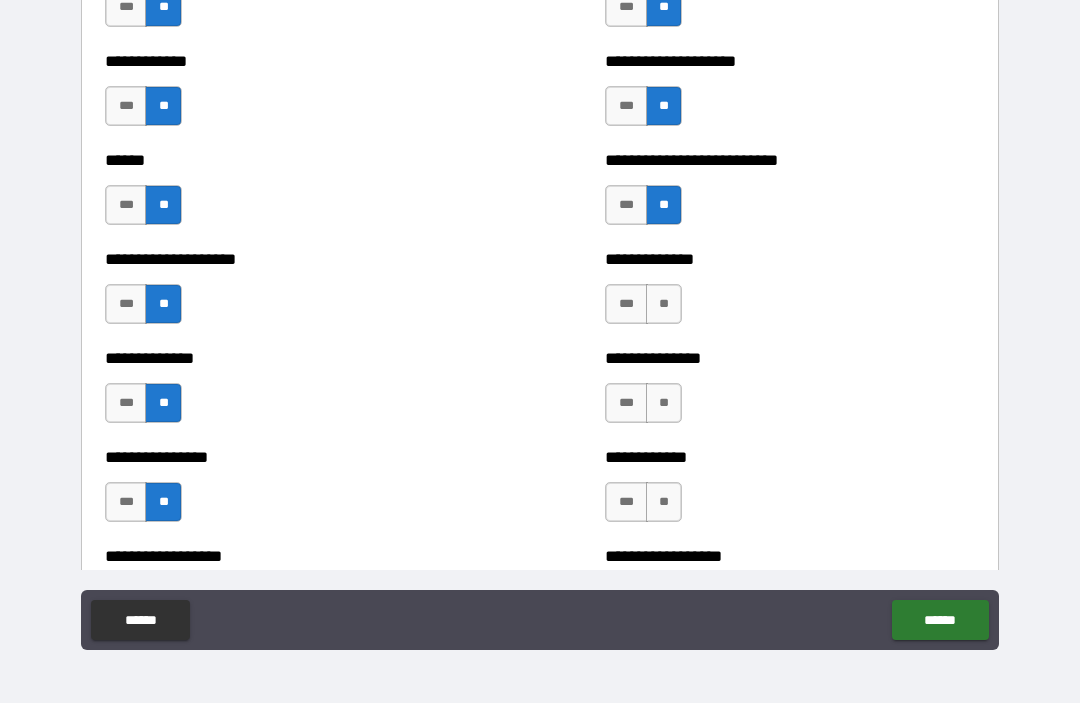 scroll, scrollTop: 4106, scrollLeft: 0, axis: vertical 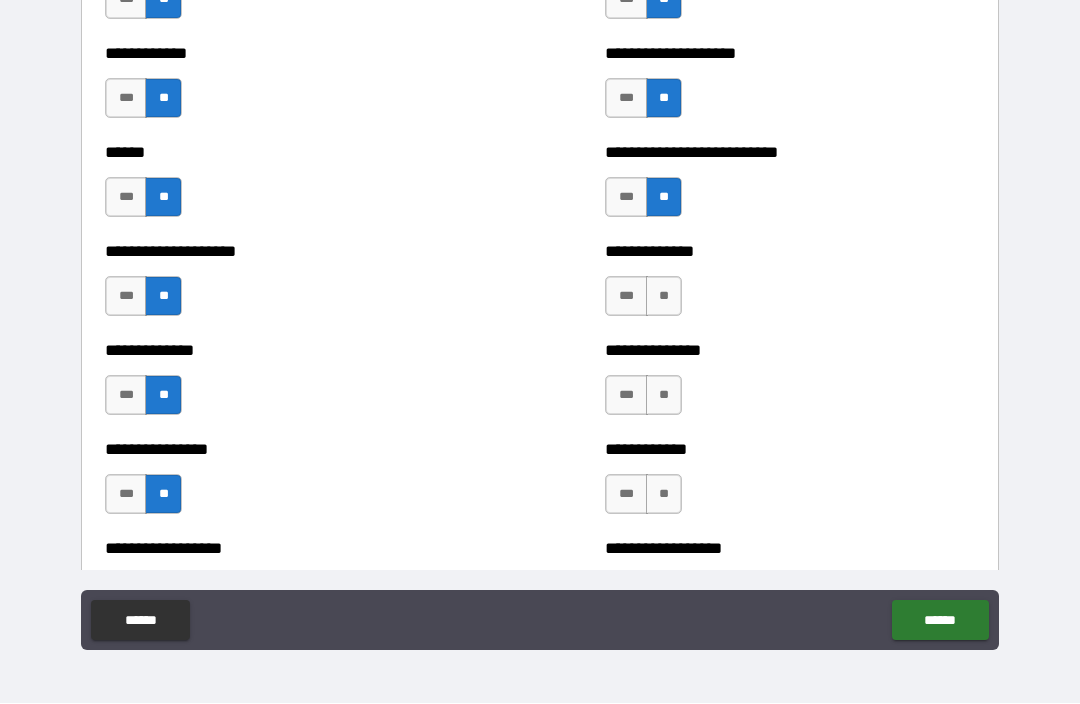 click on "**" at bounding box center (664, 297) 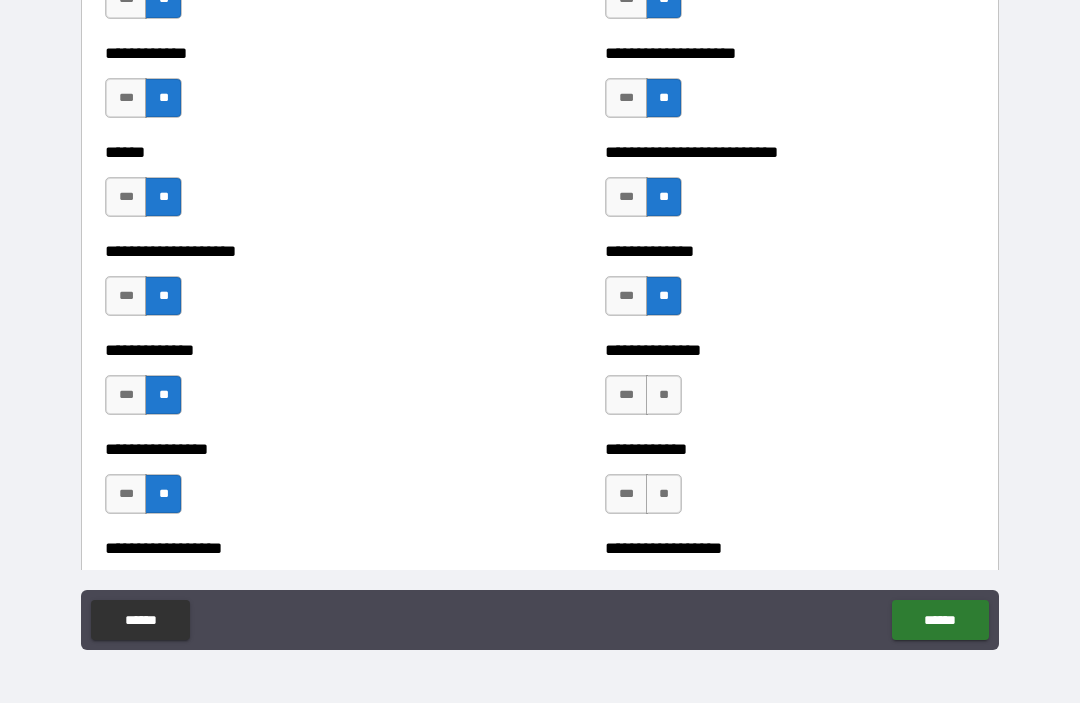click on "**" at bounding box center [664, 396] 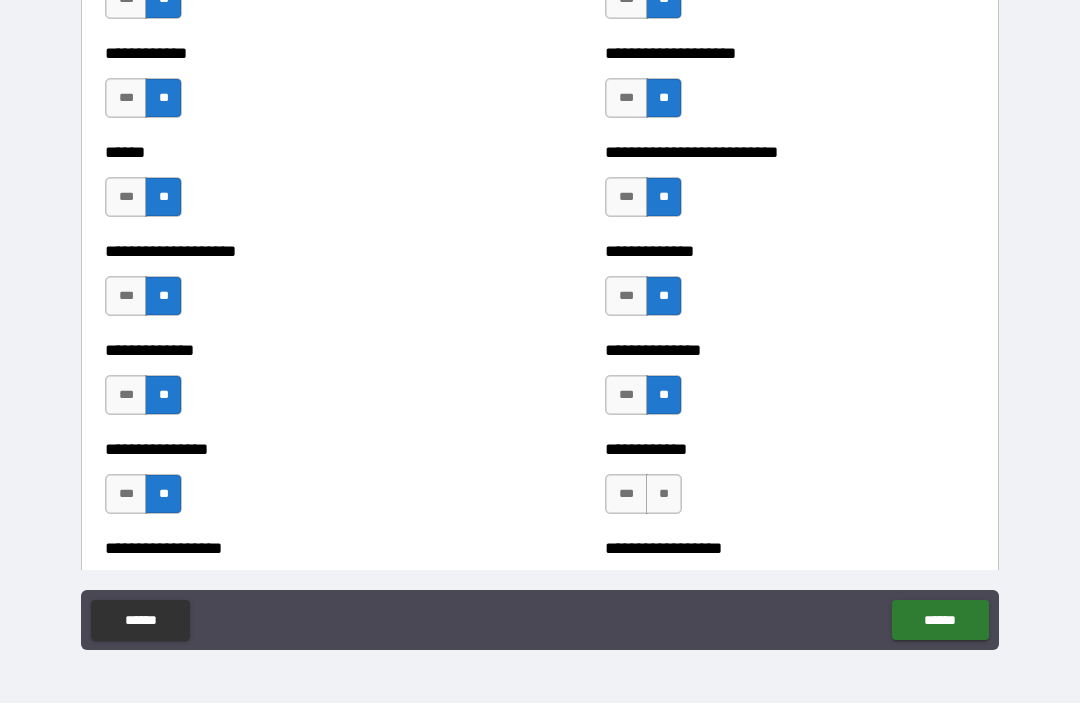 click on "**" at bounding box center [664, 495] 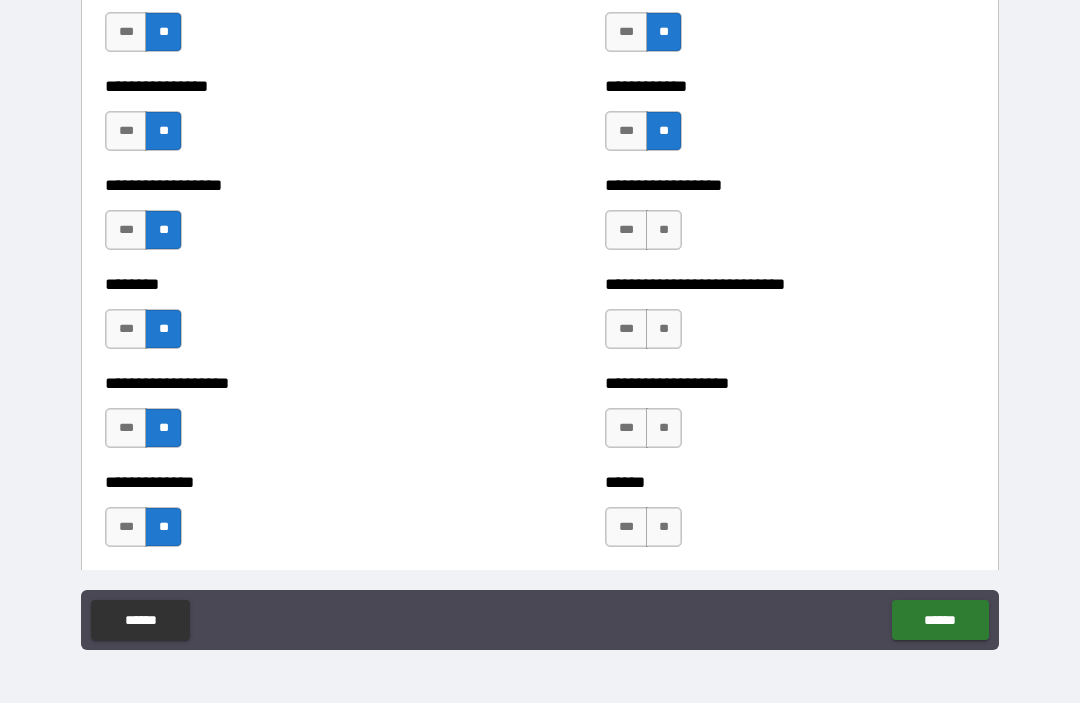 scroll, scrollTop: 4506, scrollLeft: 0, axis: vertical 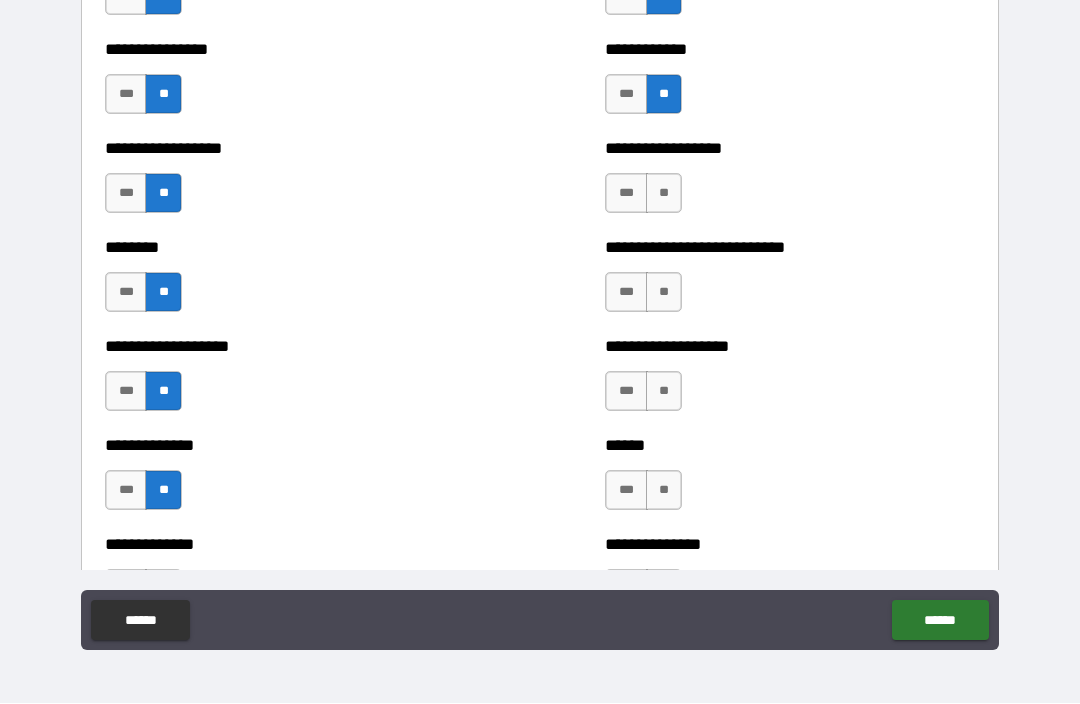 click on "**" at bounding box center (664, 194) 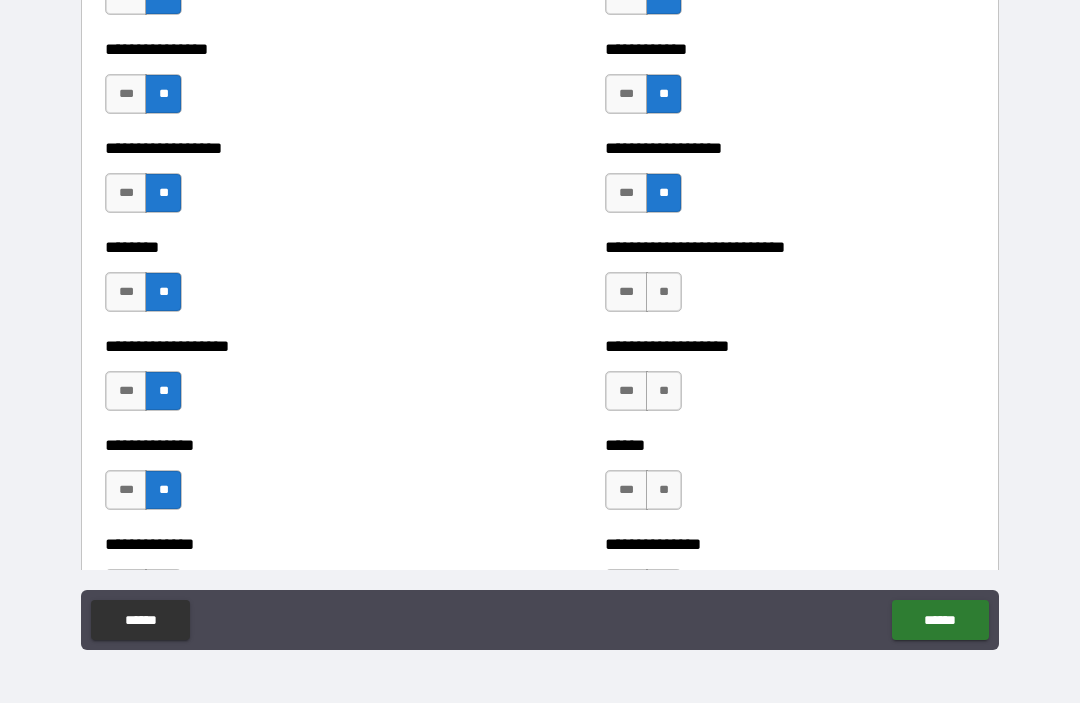 click on "**" at bounding box center [664, 293] 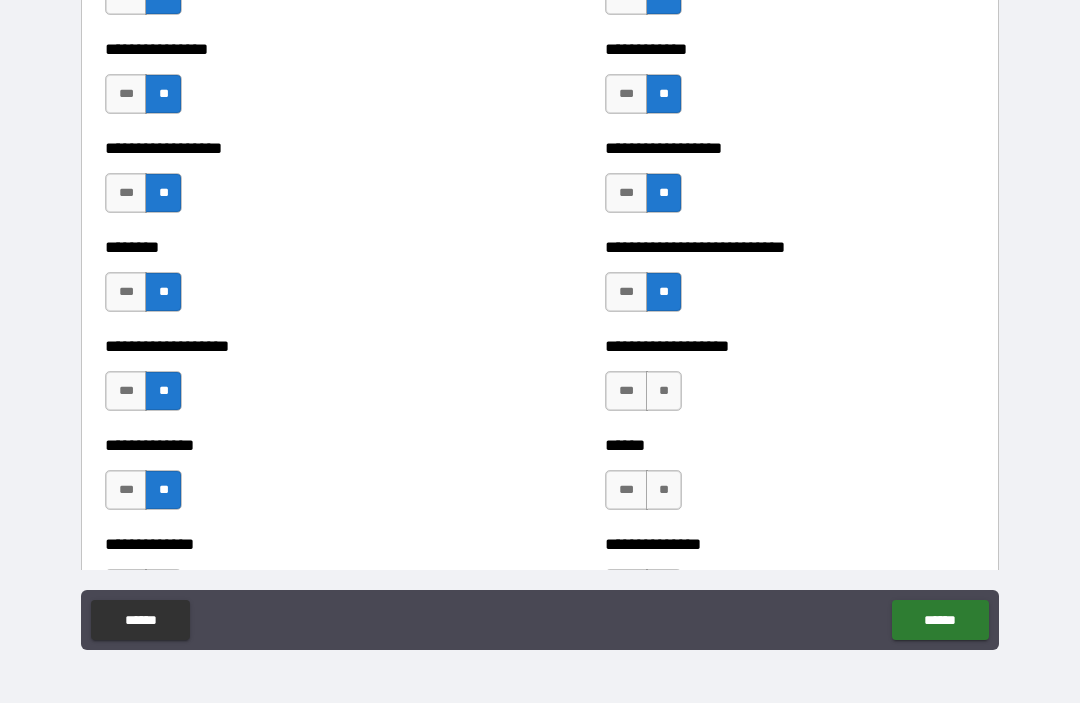 click on "**" at bounding box center [664, 392] 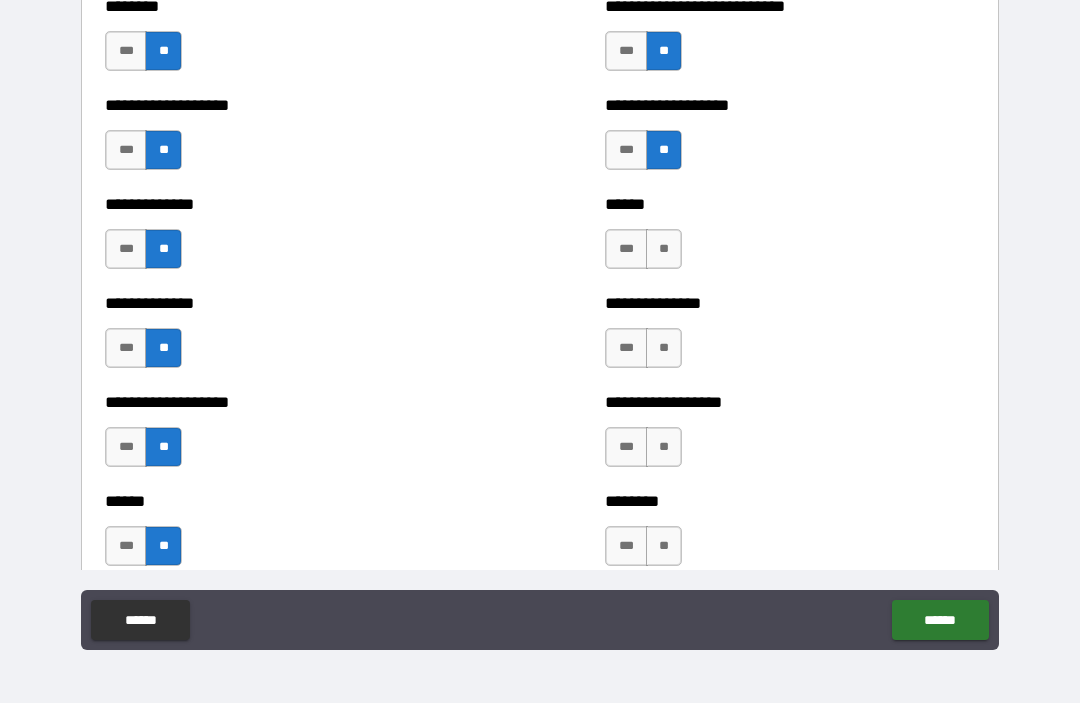 scroll, scrollTop: 4758, scrollLeft: 0, axis: vertical 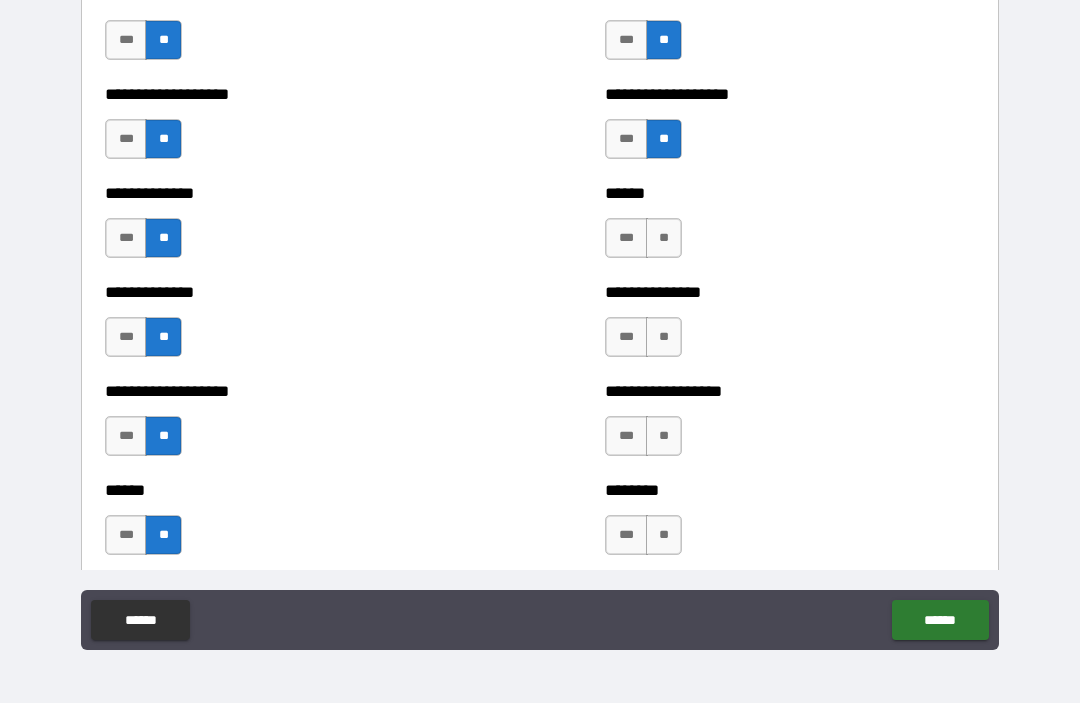 click on "**" at bounding box center [664, 239] 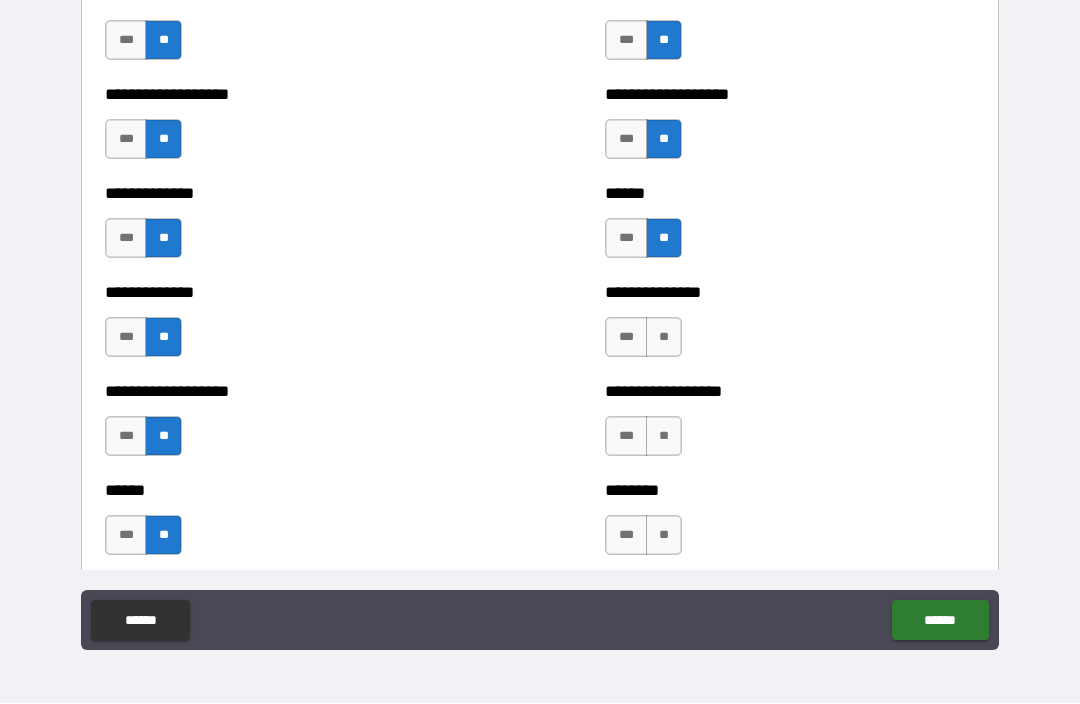 click on "**" at bounding box center [664, 338] 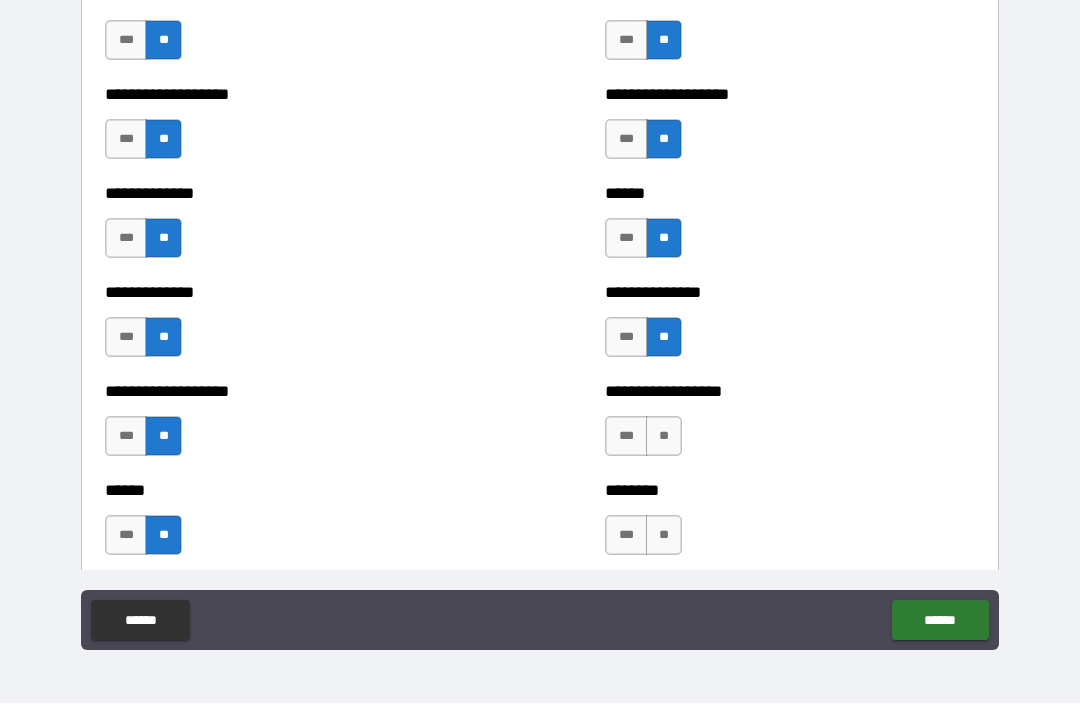 click on "**" at bounding box center [664, 437] 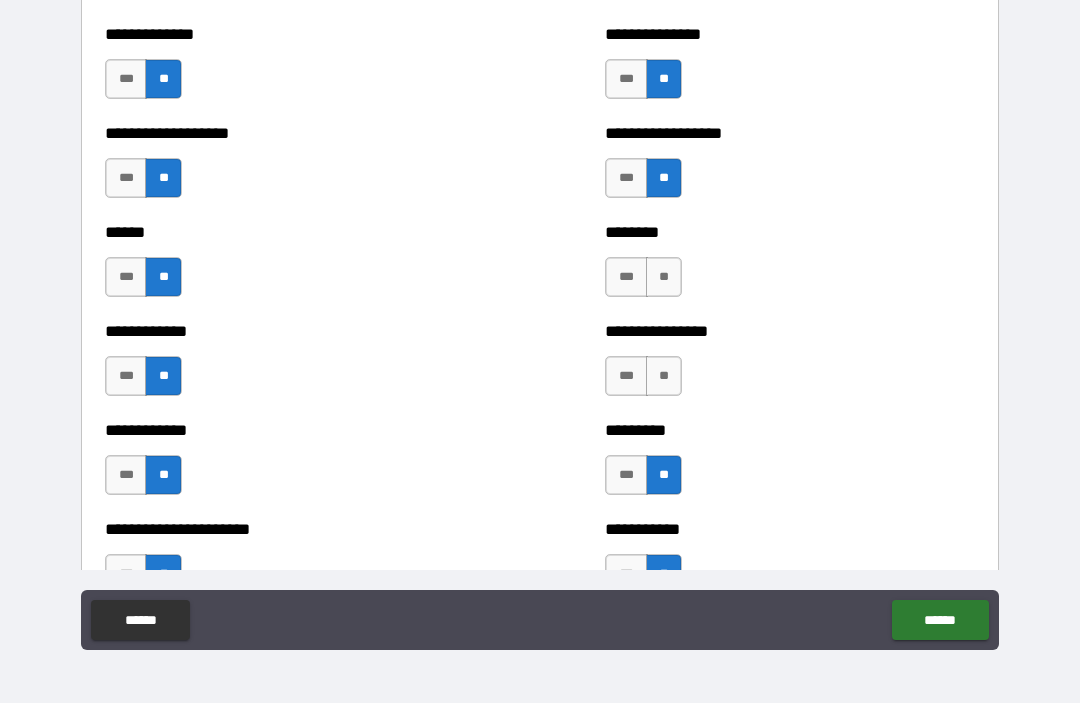 scroll, scrollTop: 5017, scrollLeft: 0, axis: vertical 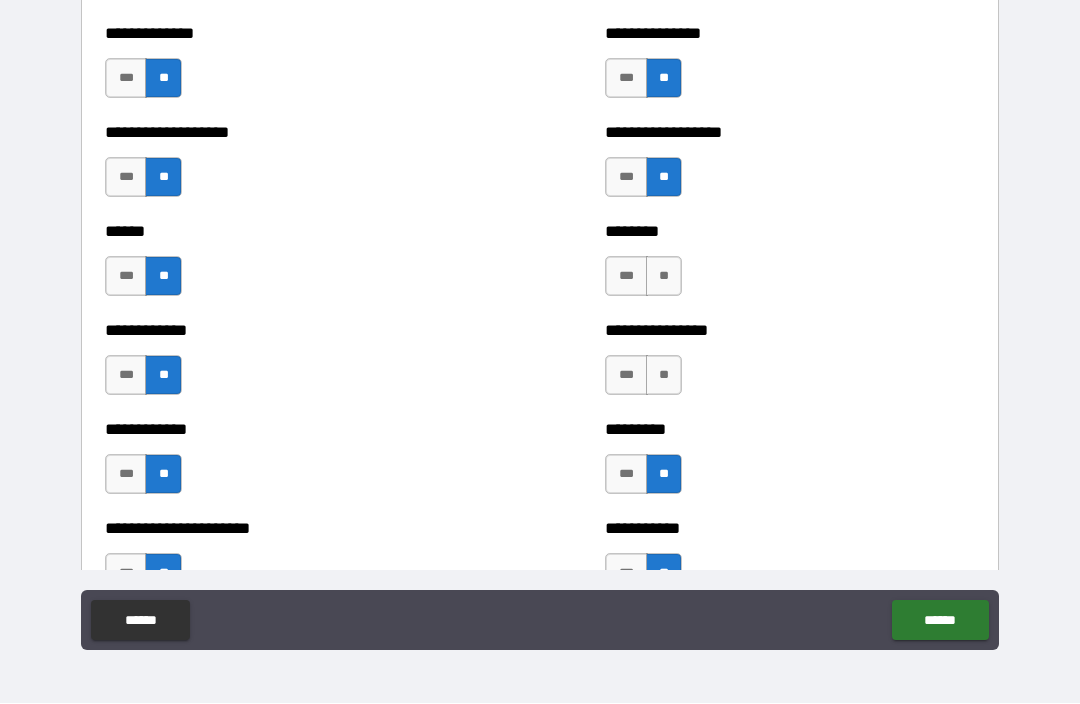 click on "**" at bounding box center [664, 277] 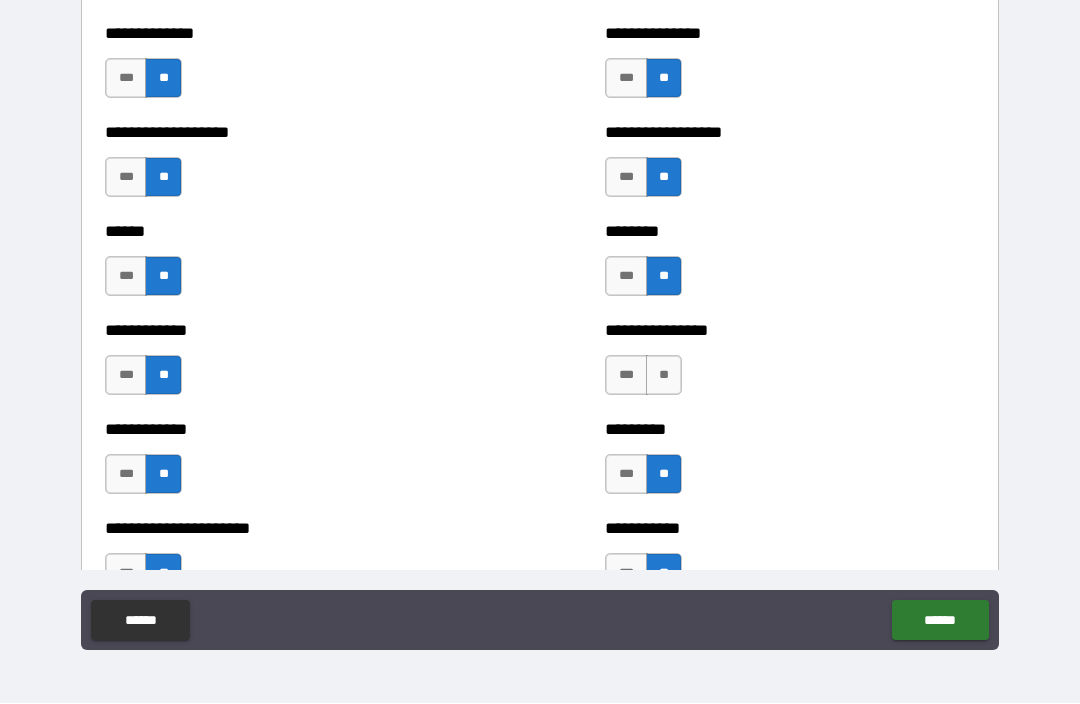 click on "**" at bounding box center [664, 376] 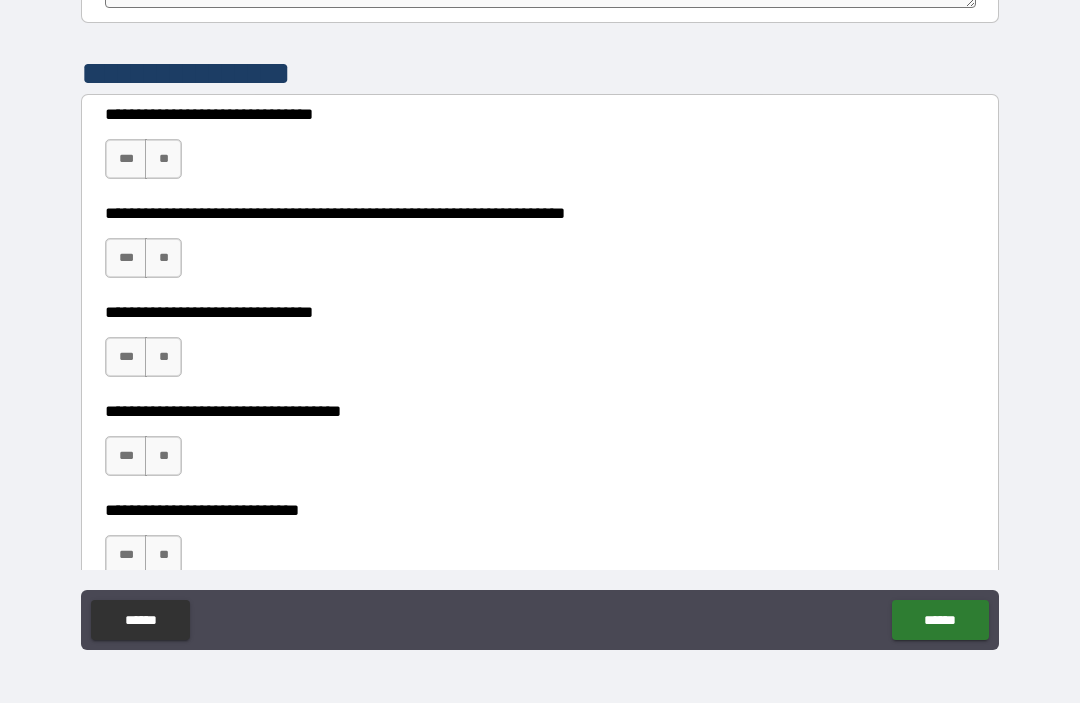 scroll, scrollTop: 6774, scrollLeft: 0, axis: vertical 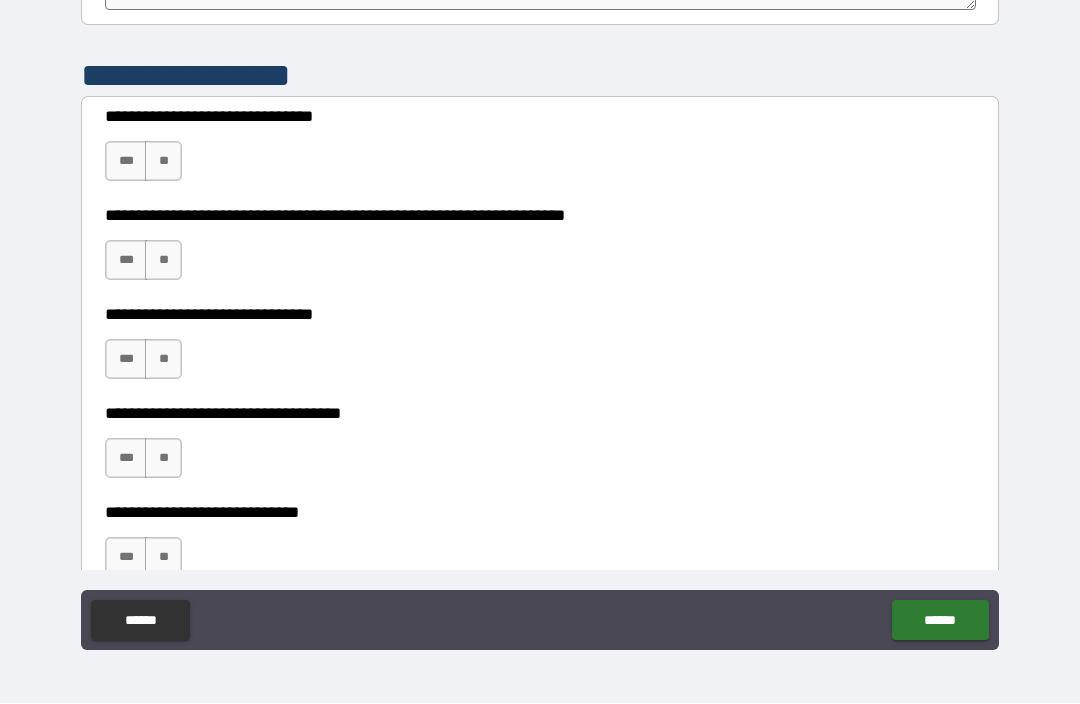 click on "***" at bounding box center (126, 162) 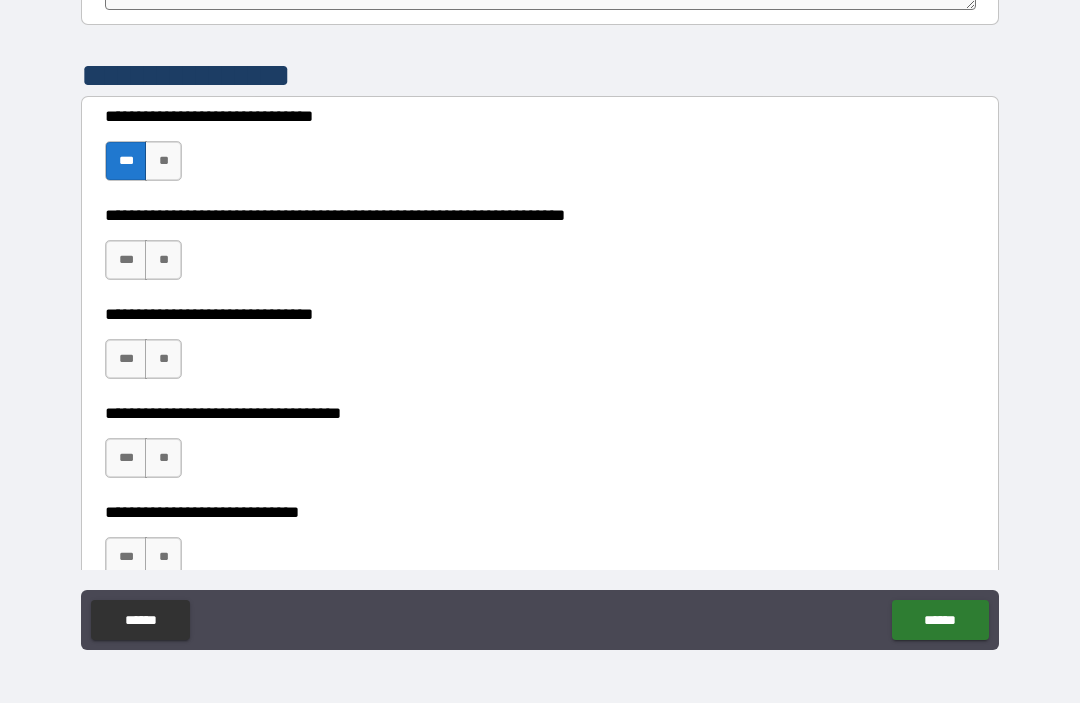 click on "**" at bounding box center (163, 261) 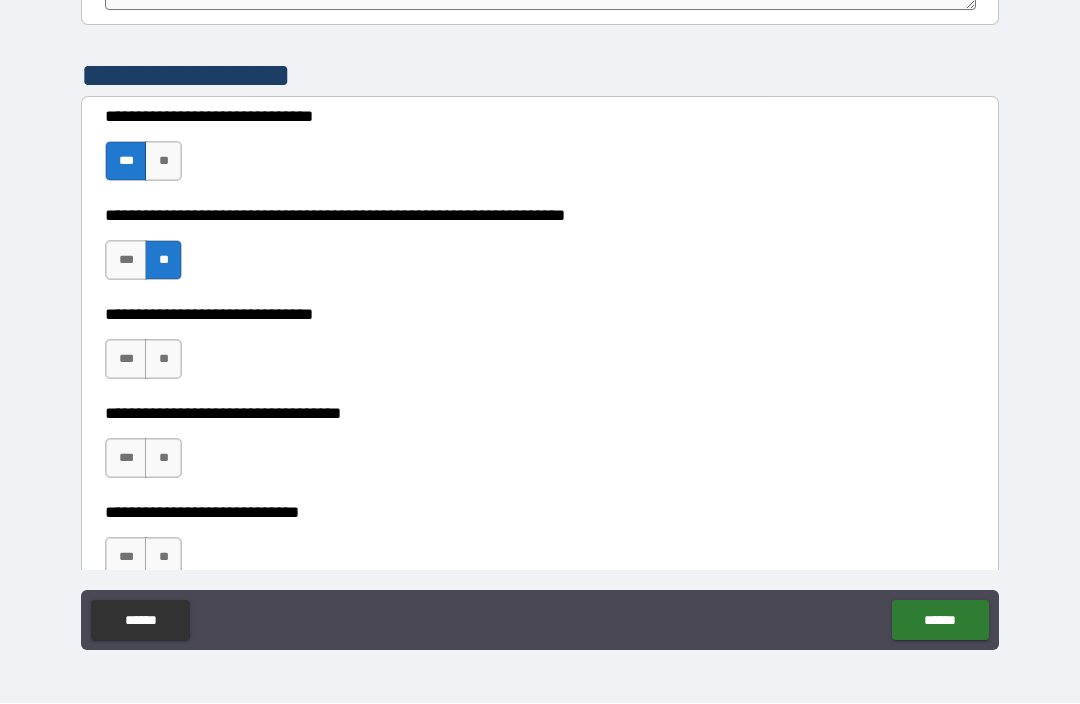 click on "**" at bounding box center (163, 360) 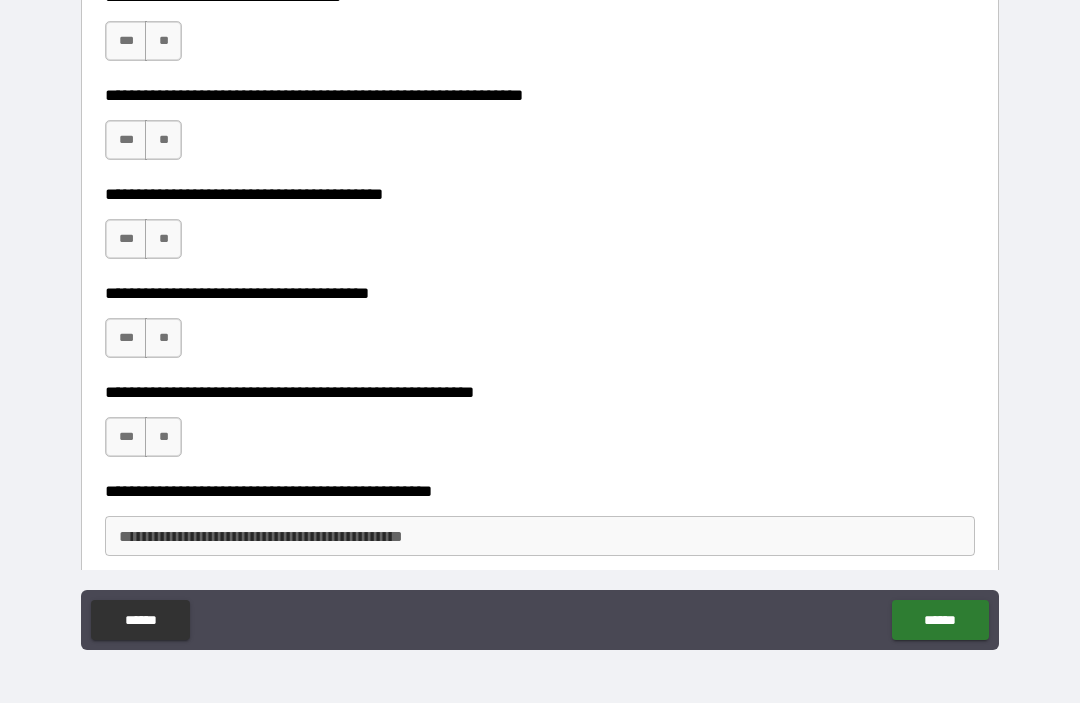 scroll, scrollTop: 8283, scrollLeft: 0, axis: vertical 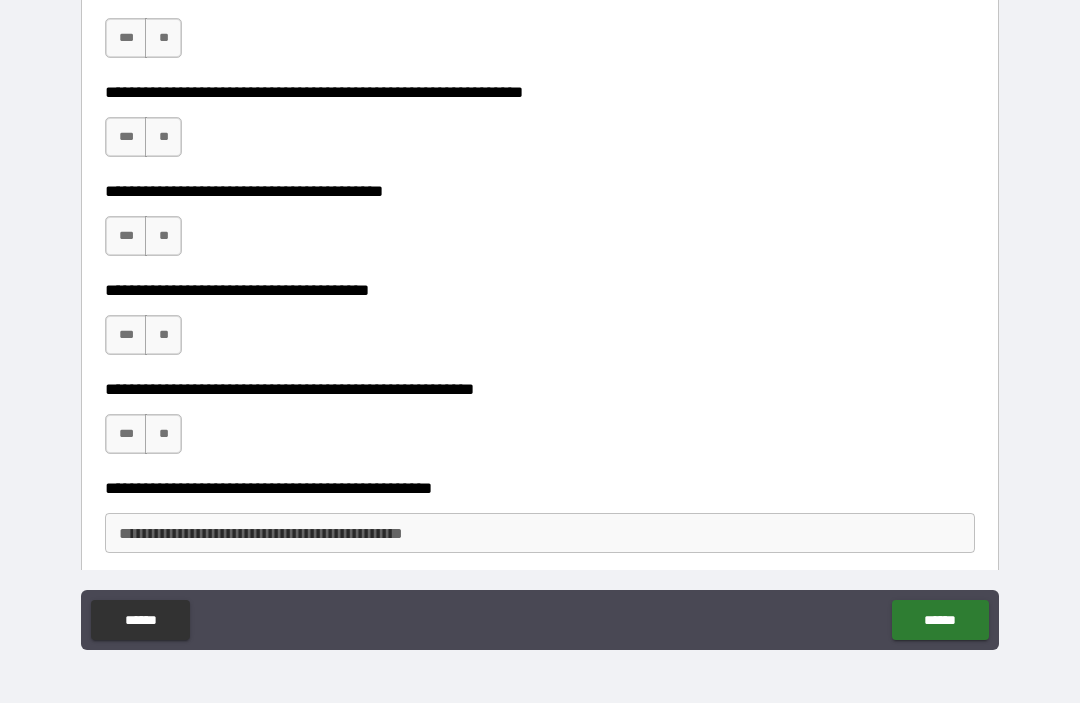click on "***" at bounding box center [126, 435] 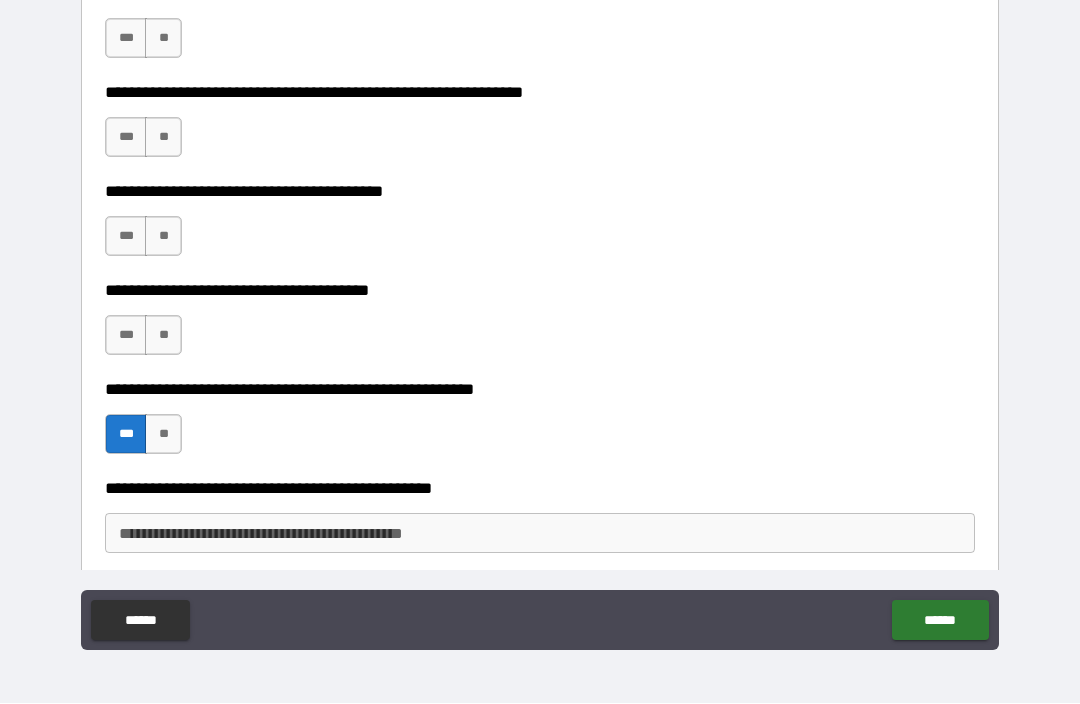 click on "**" at bounding box center (163, 336) 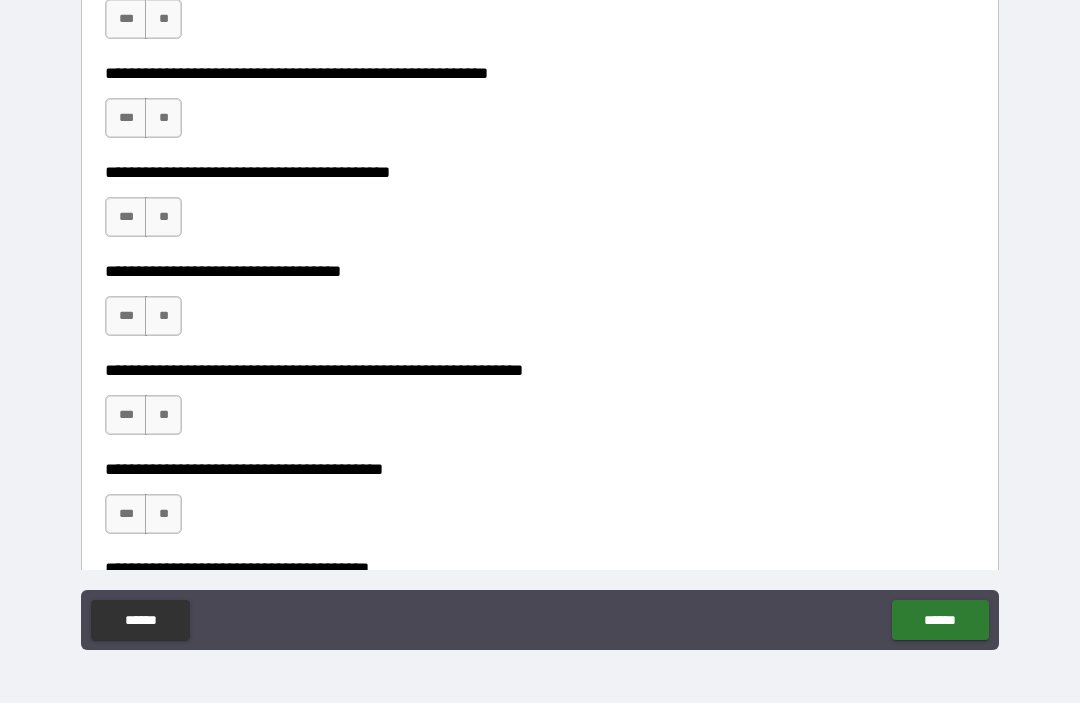 scroll, scrollTop: 8003, scrollLeft: 0, axis: vertical 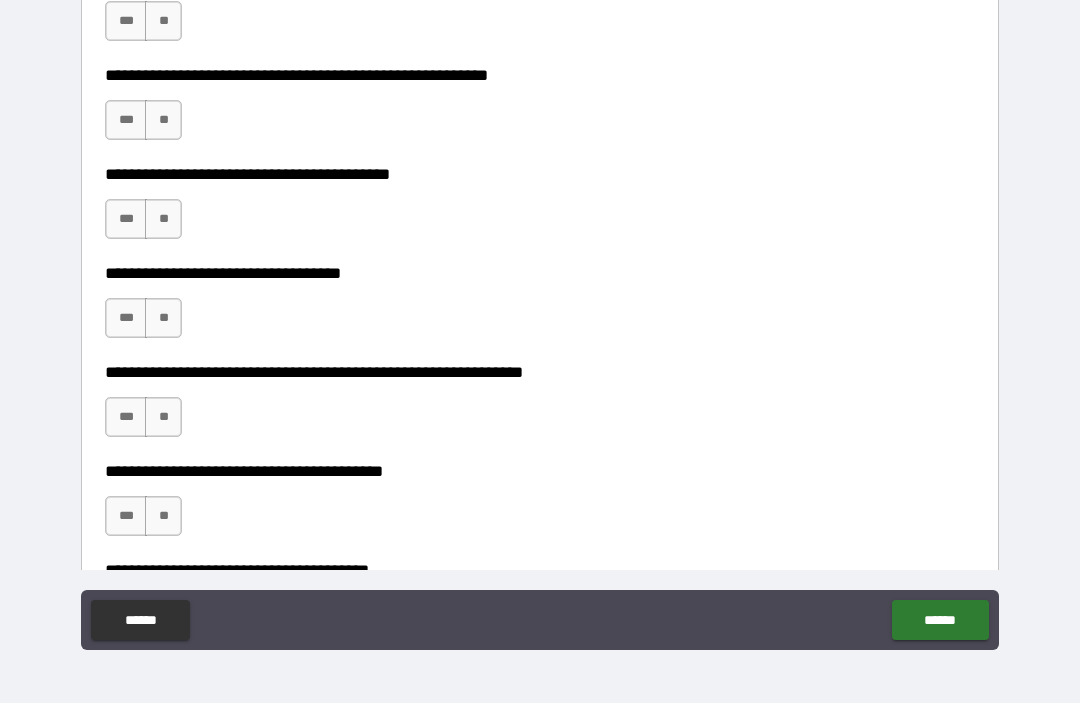 click on "***" at bounding box center [126, 517] 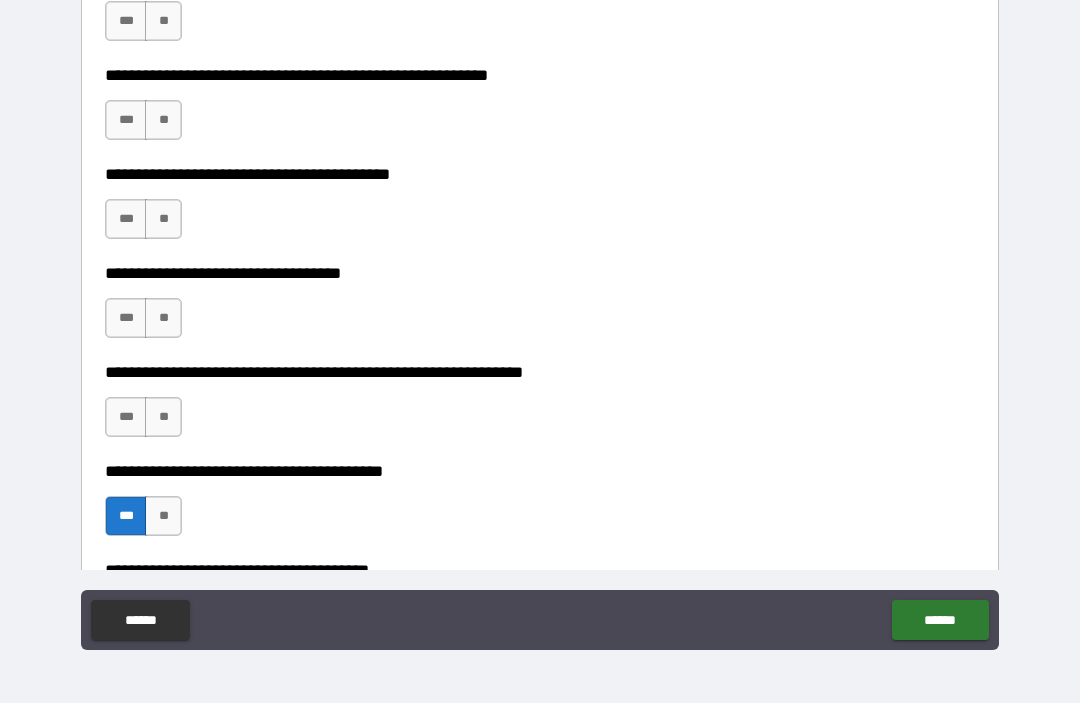 click on "**" at bounding box center [163, 418] 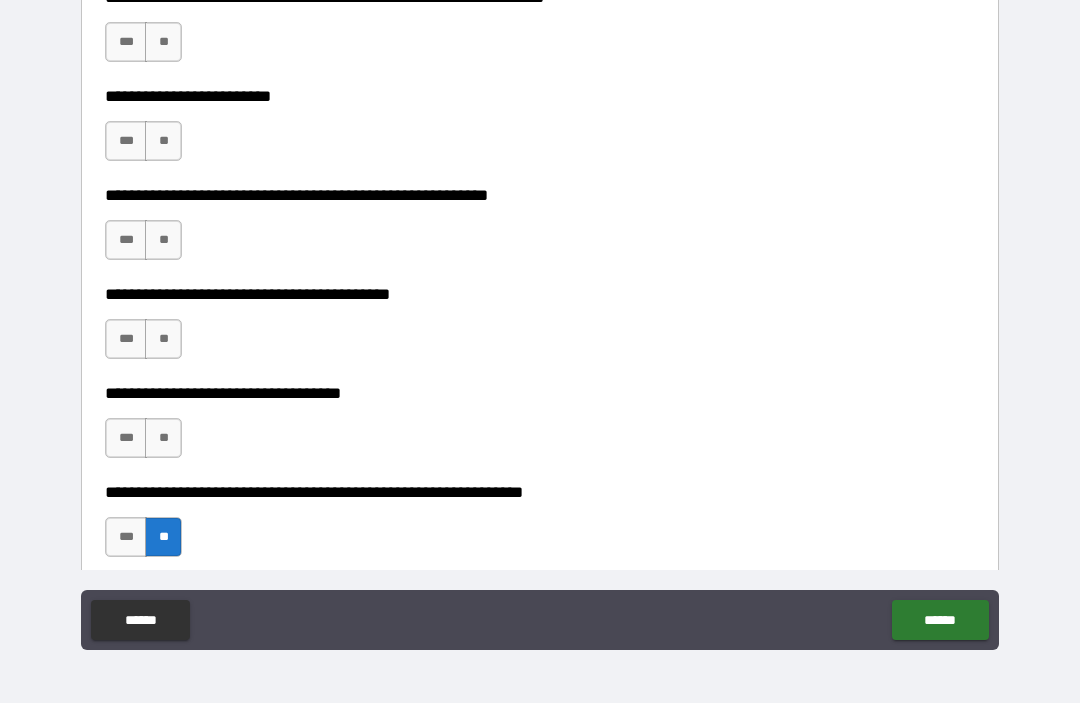 scroll, scrollTop: 7868, scrollLeft: 0, axis: vertical 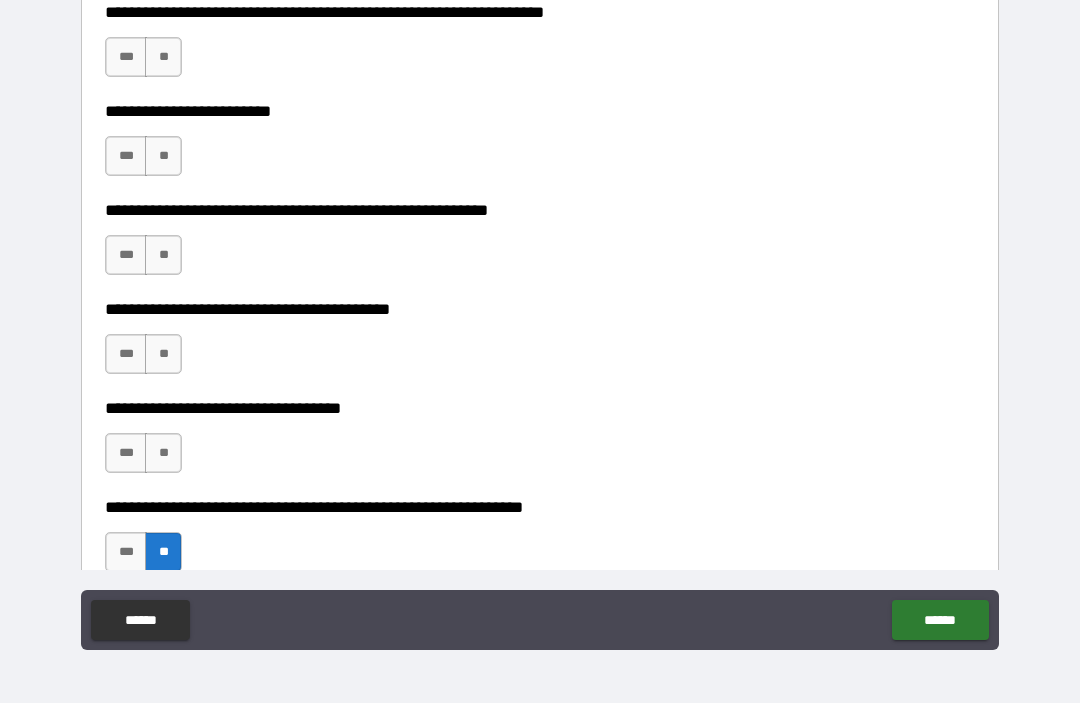 click on "**" at bounding box center [163, 454] 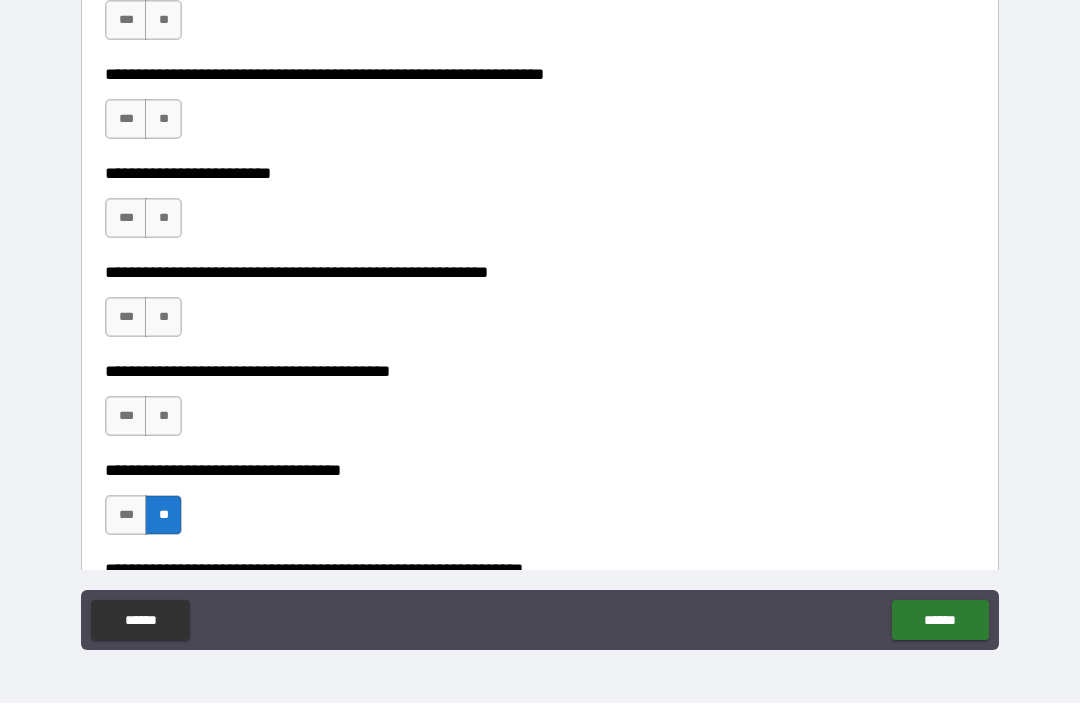 scroll, scrollTop: 7802, scrollLeft: 0, axis: vertical 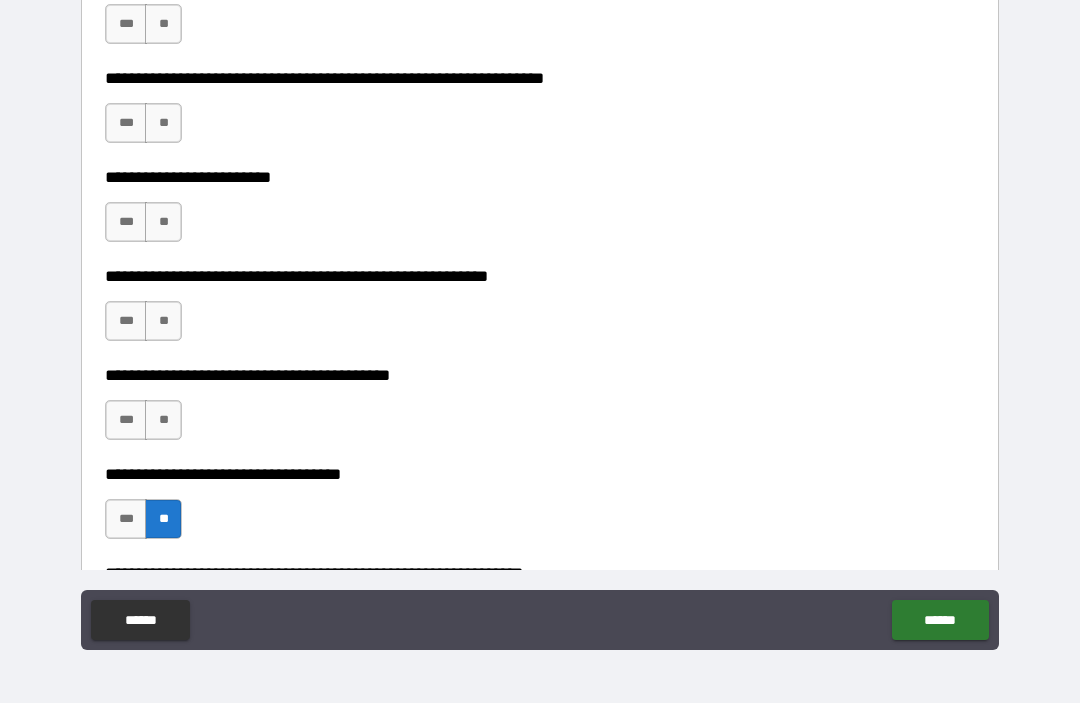 click on "**" at bounding box center [163, 421] 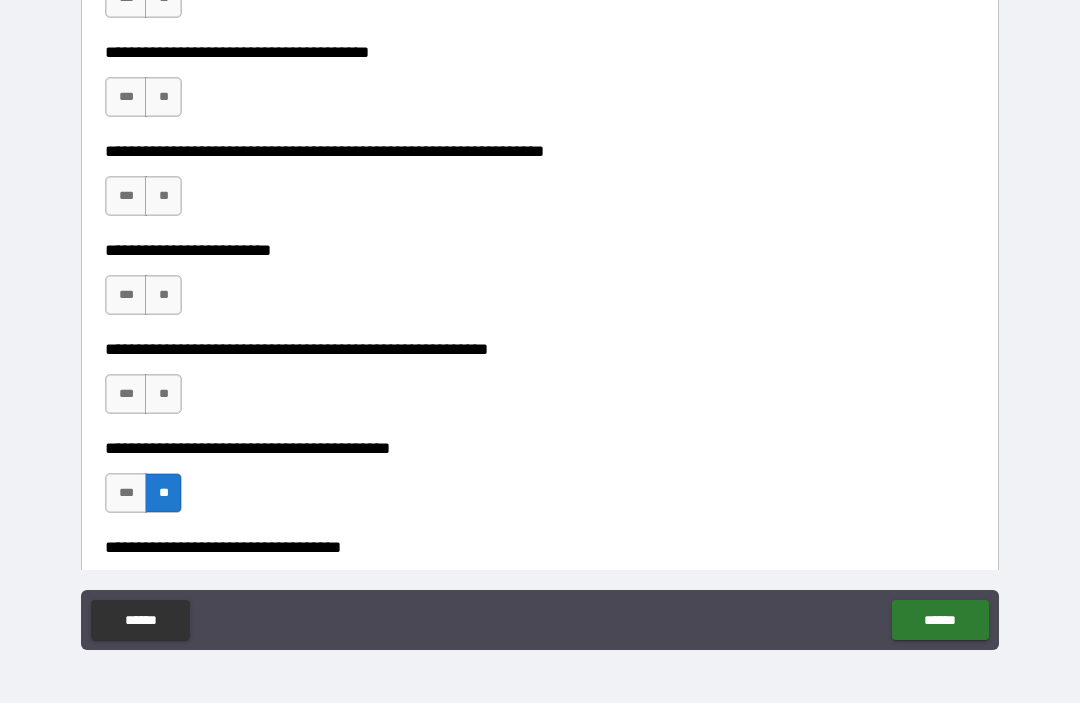 scroll, scrollTop: 7691, scrollLeft: 0, axis: vertical 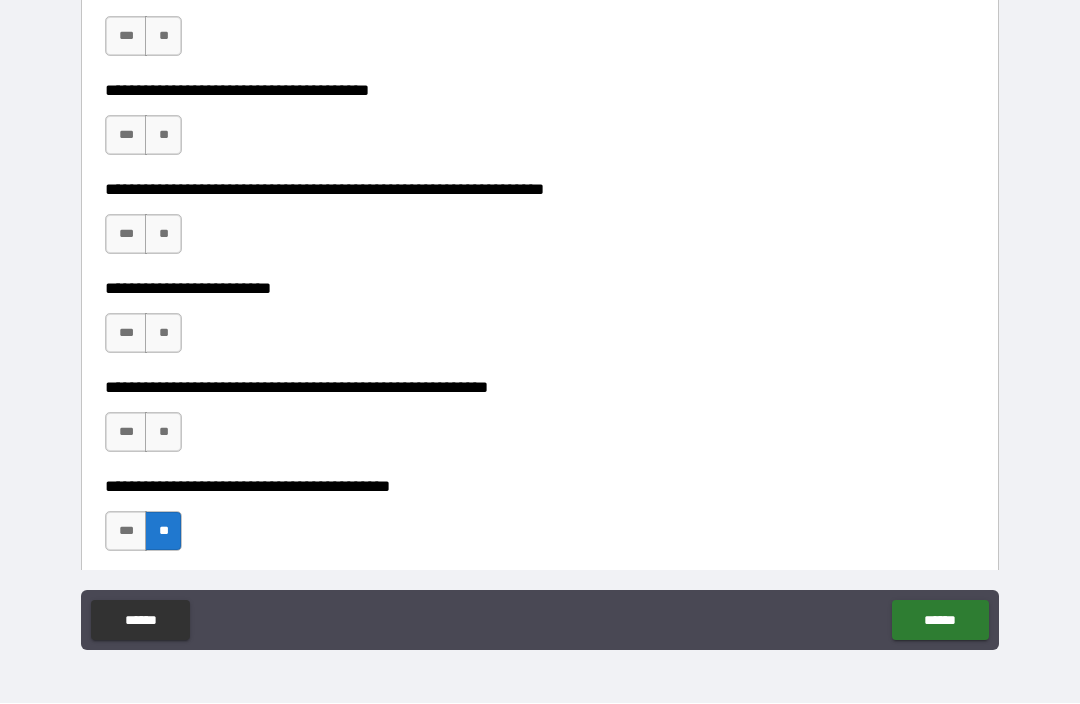 click on "**" at bounding box center (163, 433) 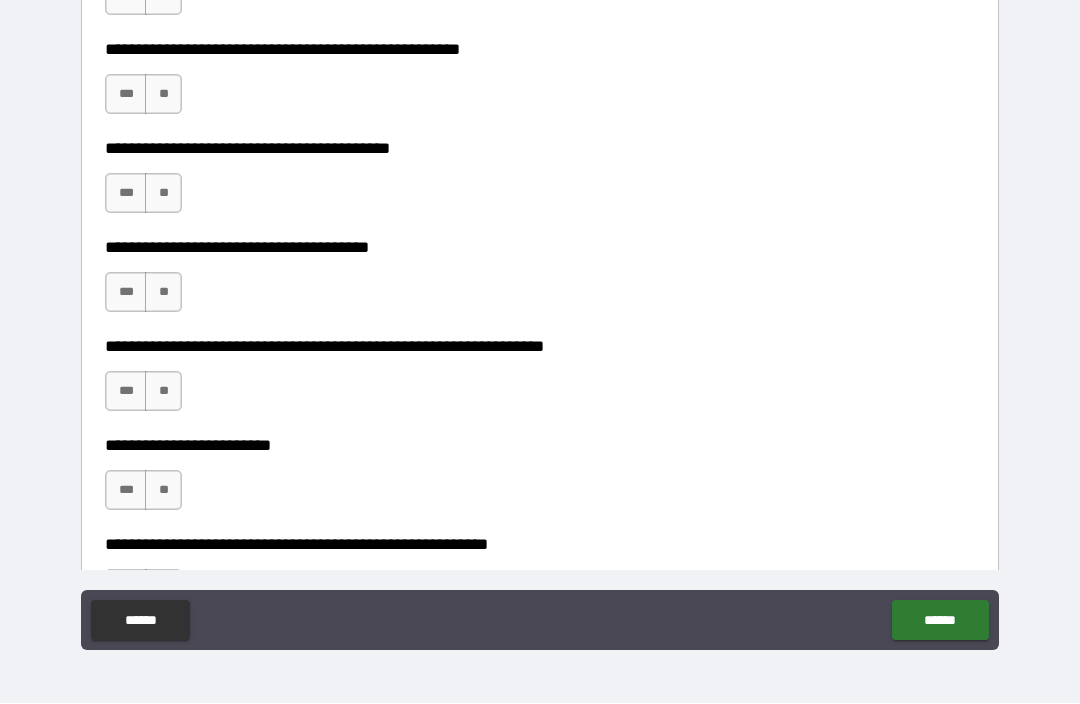 scroll, scrollTop: 7511, scrollLeft: 0, axis: vertical 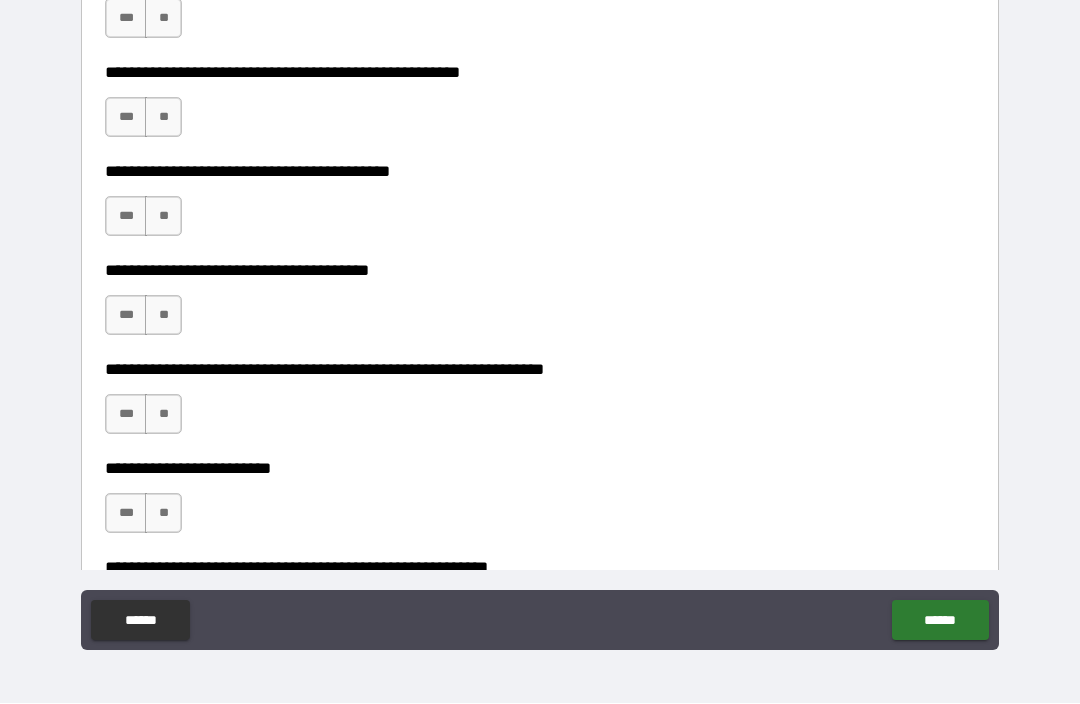 click on "**" at bounding box center [163, 415] 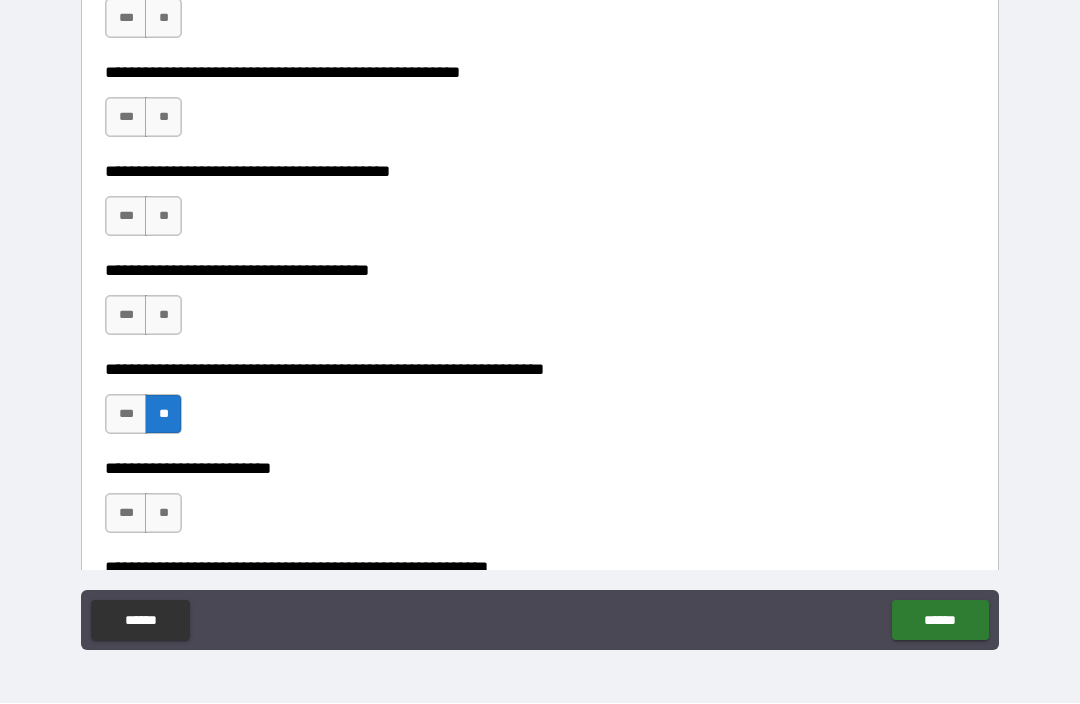 click on "**" at bounding box center [163, 316] 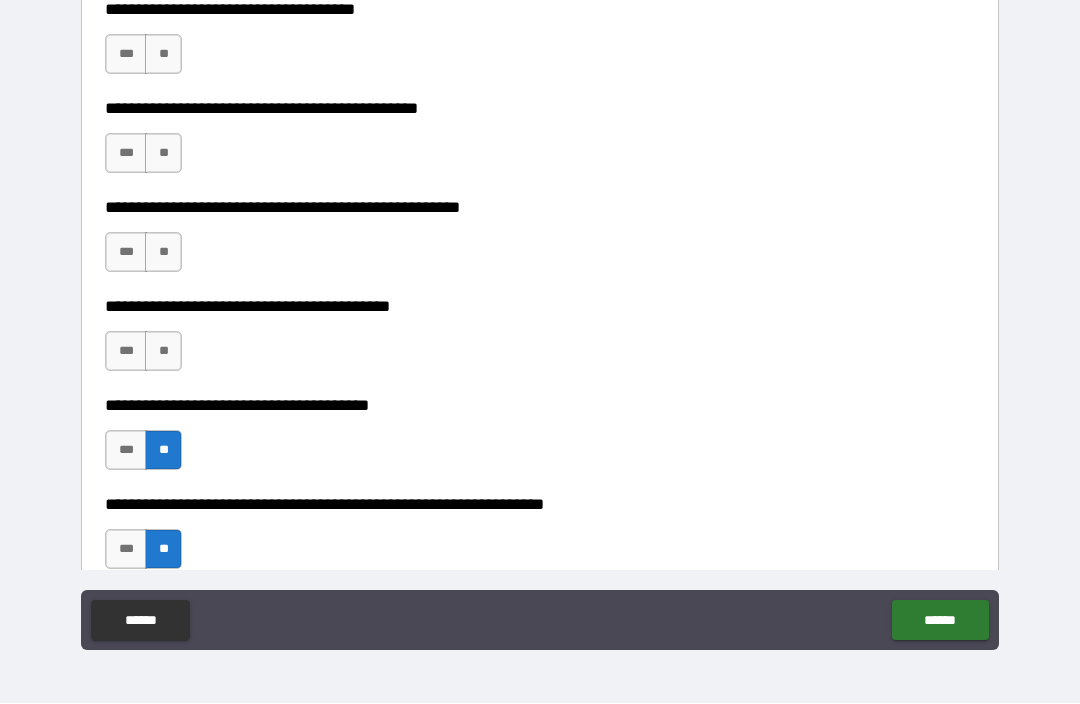scroll, scrollTop: 7374, scrollLeft: 0, axis: vertical 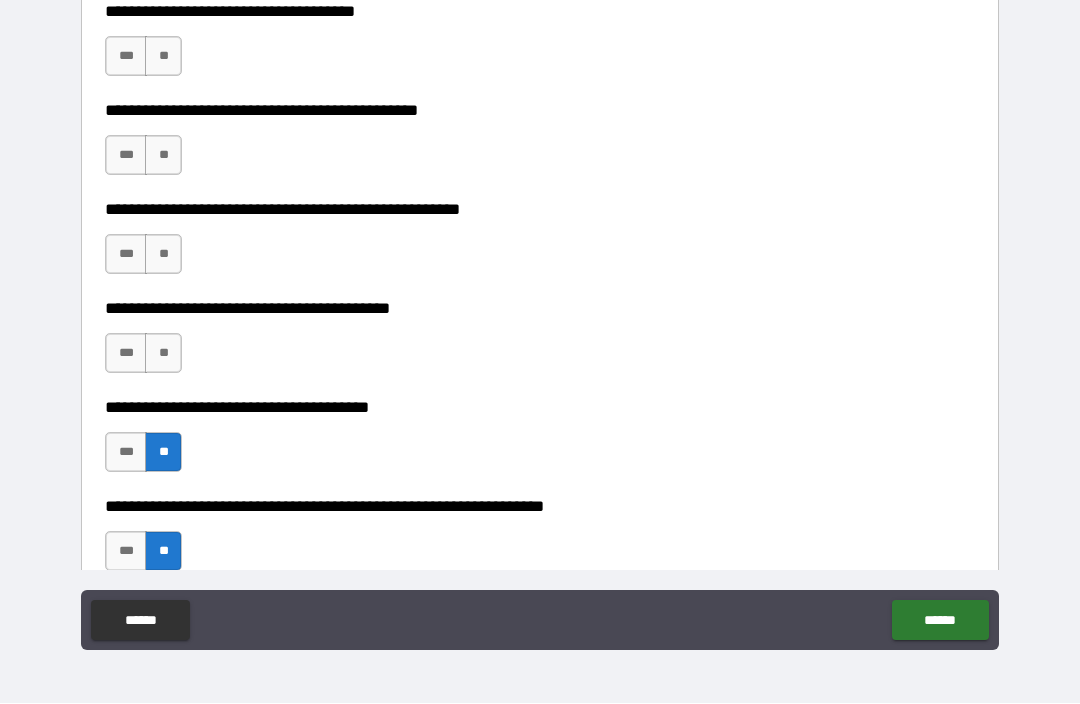 click on "**" at bounding box center (163, 354) 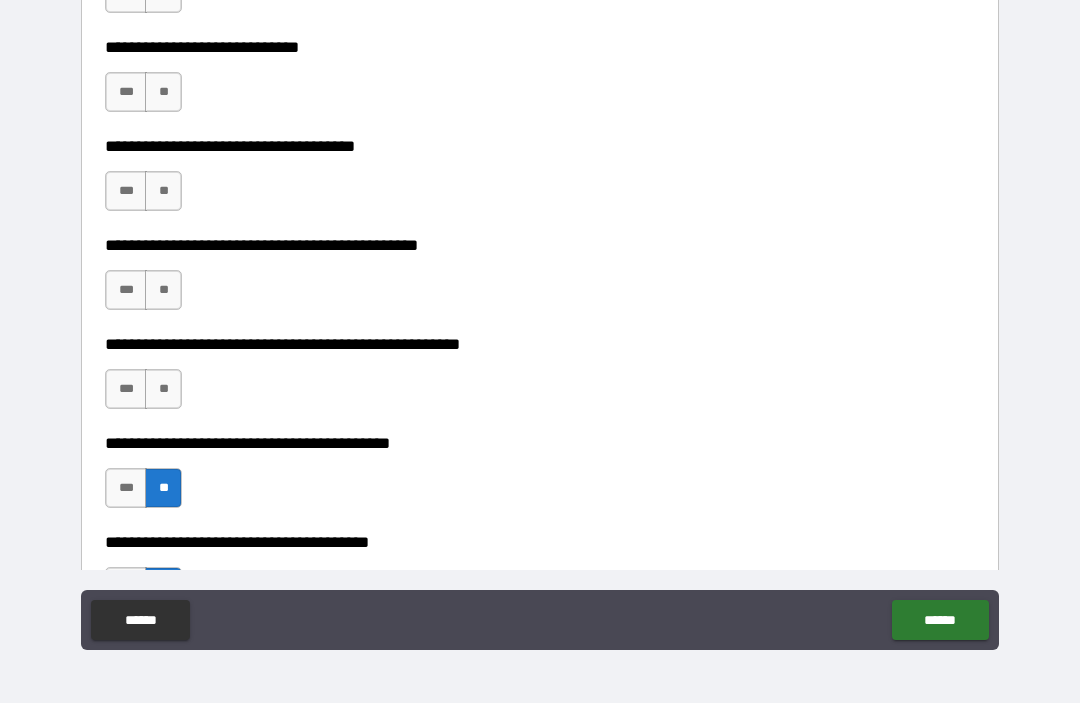 scroll, scrollTop: 7237, scrollLeft: 0, axis: vertical 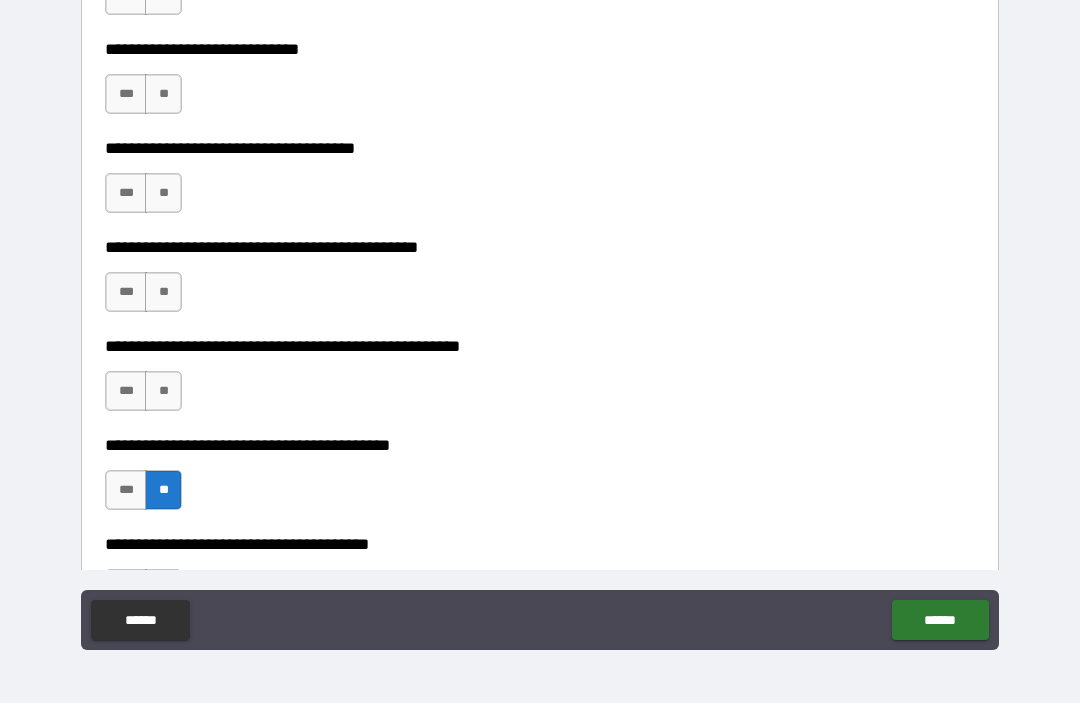 click on "**" at bounding box center (163, 392) 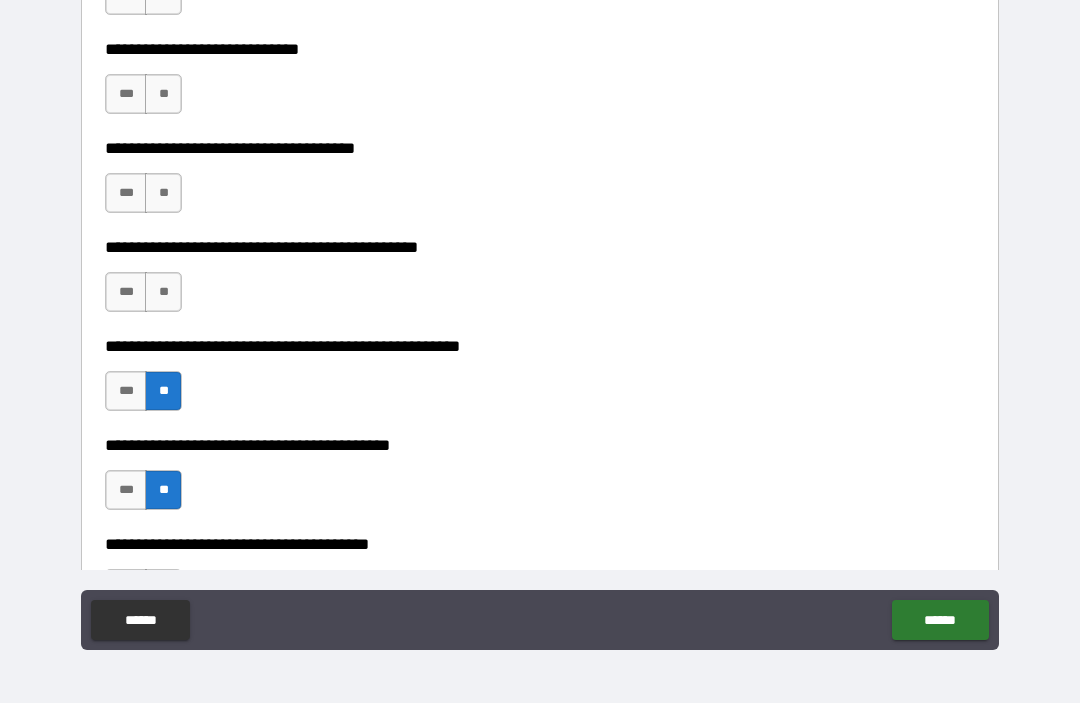 click on "**" at bounding box center [163, 293] 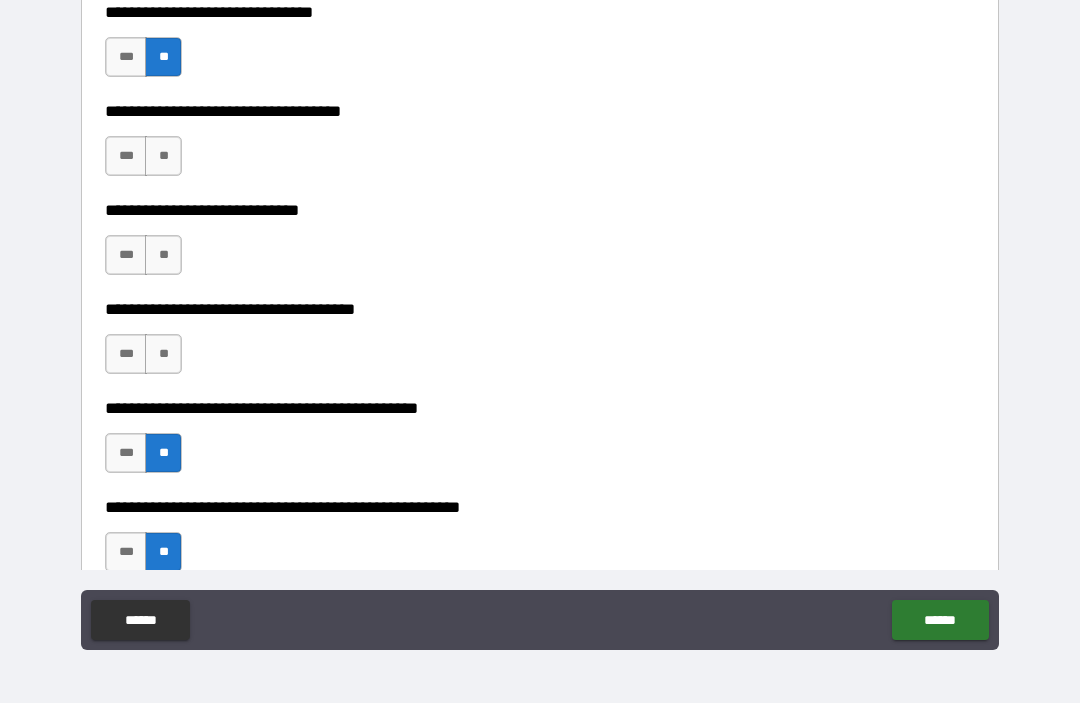 scroll, scrollTop: 7041, scrollLeft: 0, axis: vertical 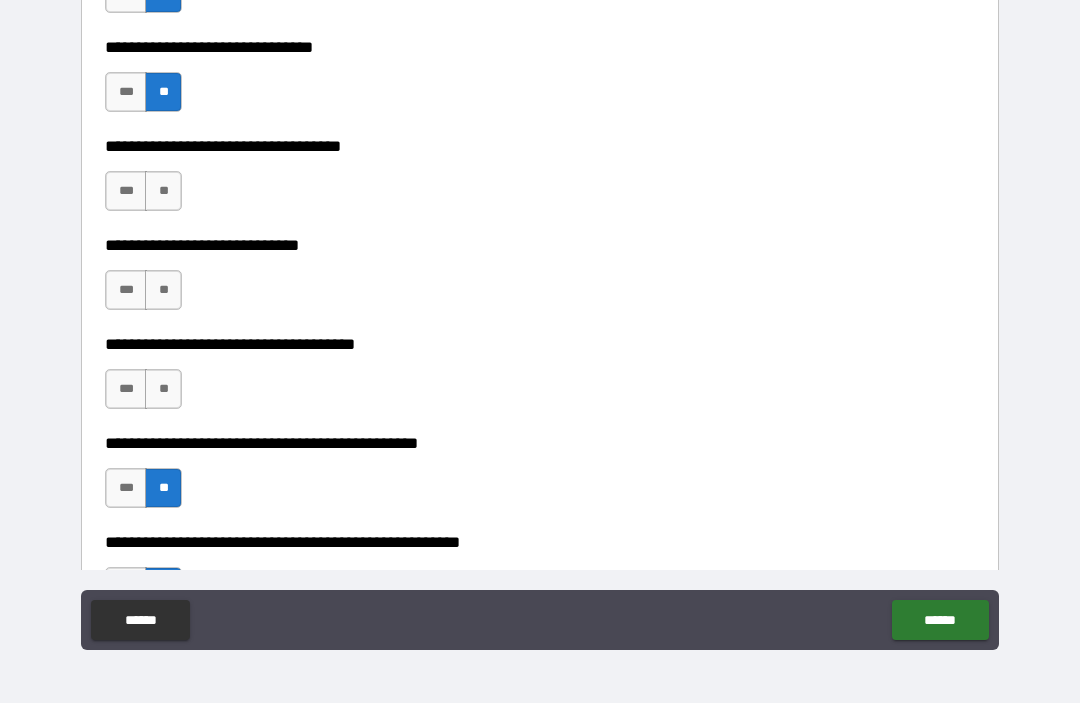 click on "**" at bounding box center [163, 390] 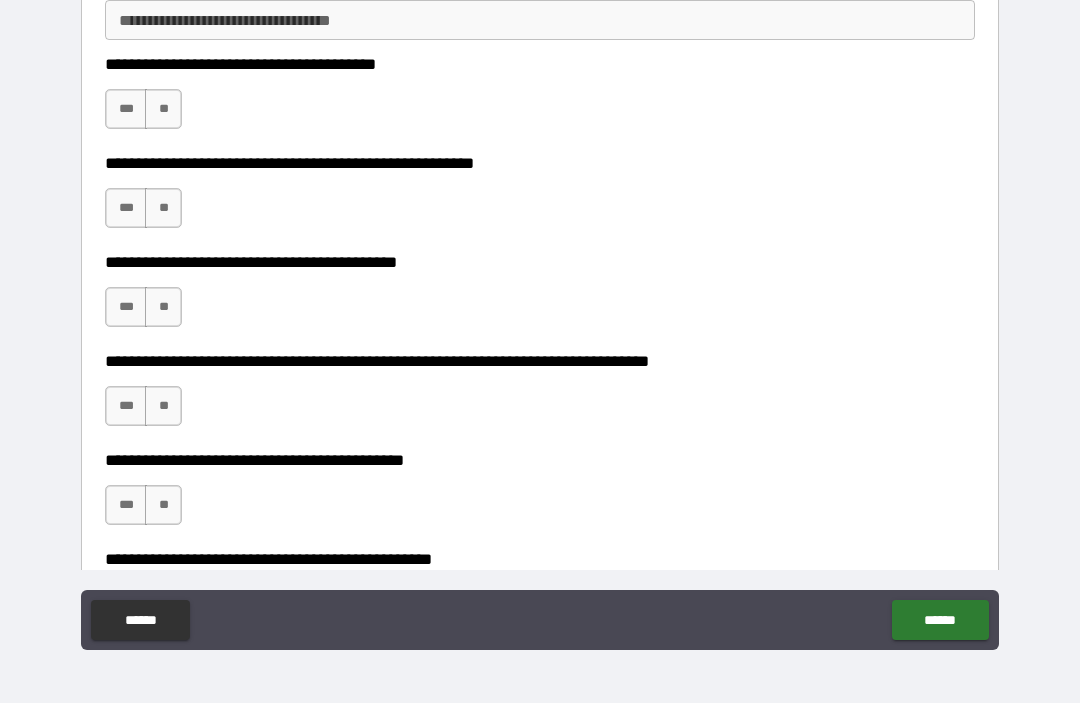 scroll, scrollTop: 8888, scrollLeft: 0, axis: vertical 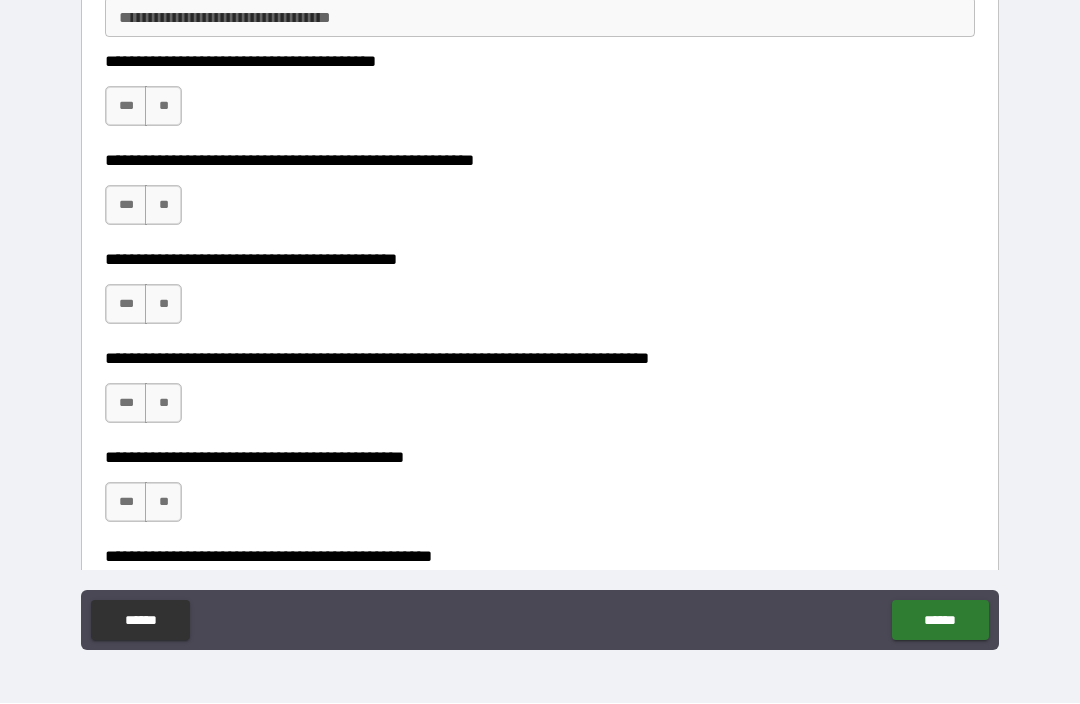 click on "***" at bounding box center [126, 107] 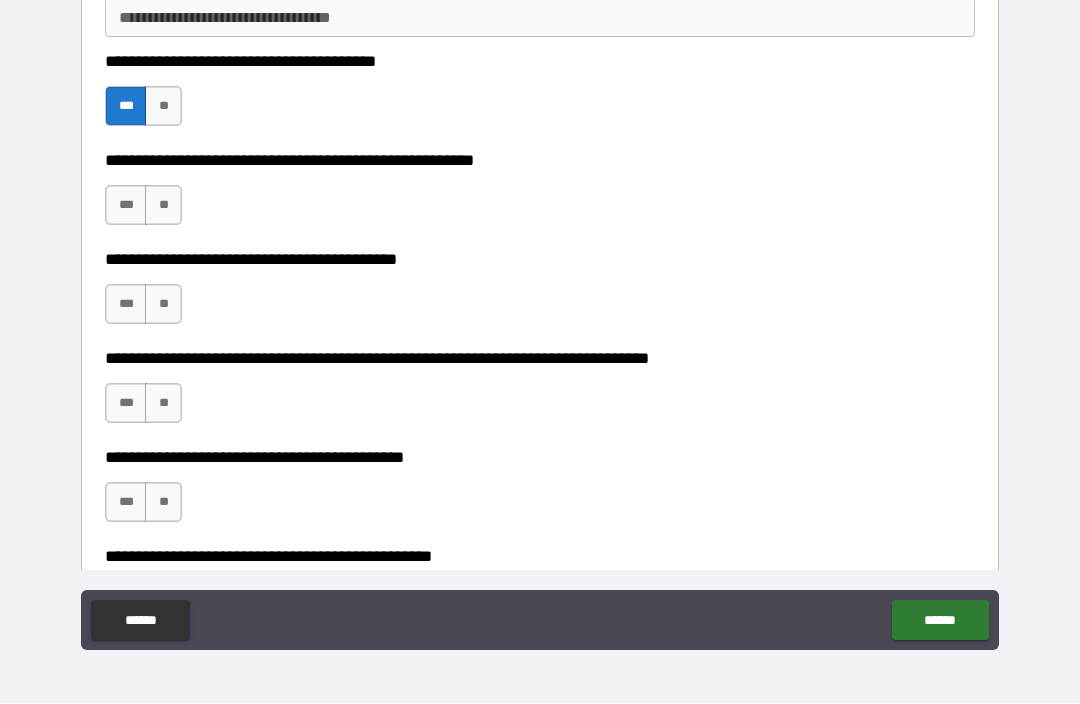click on "**" at bounding box center (163, 206) 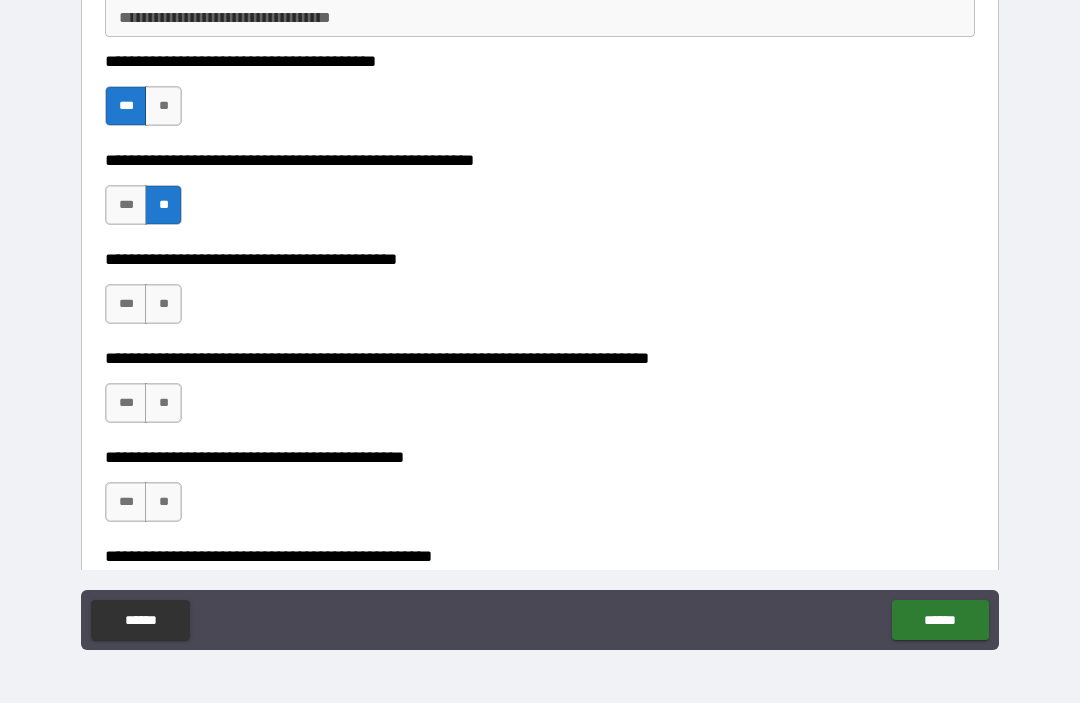 click on "***" at bounding box center (126, 305) 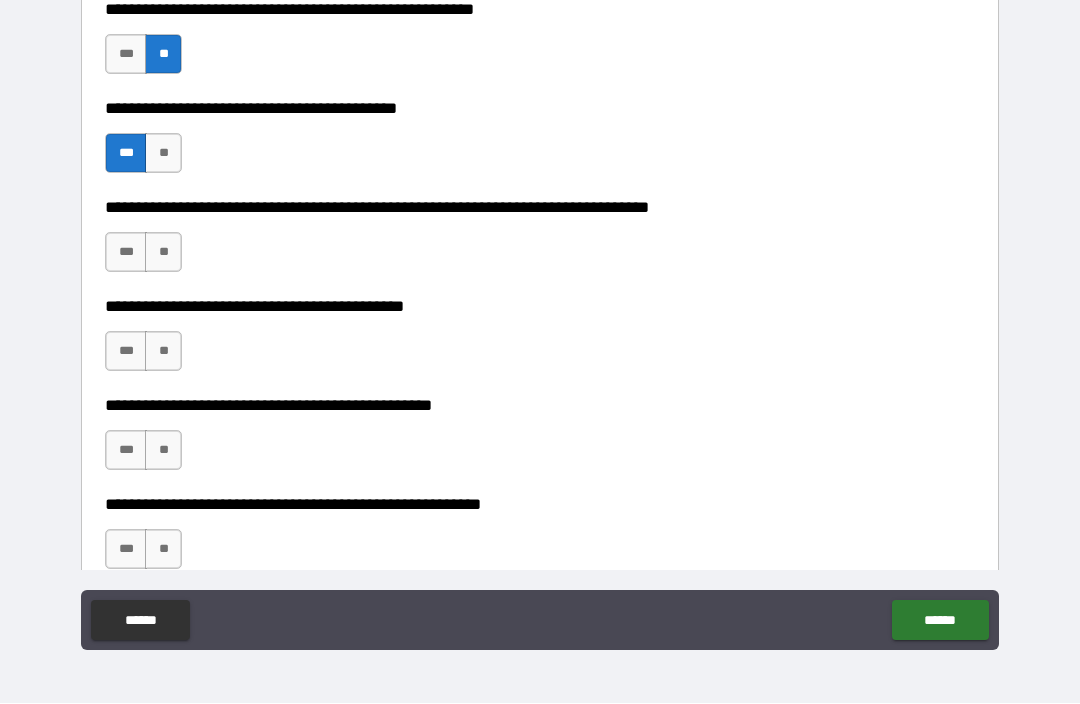 scroll, scrollTop: 9040, scrollLeft: 0, axis: vertical 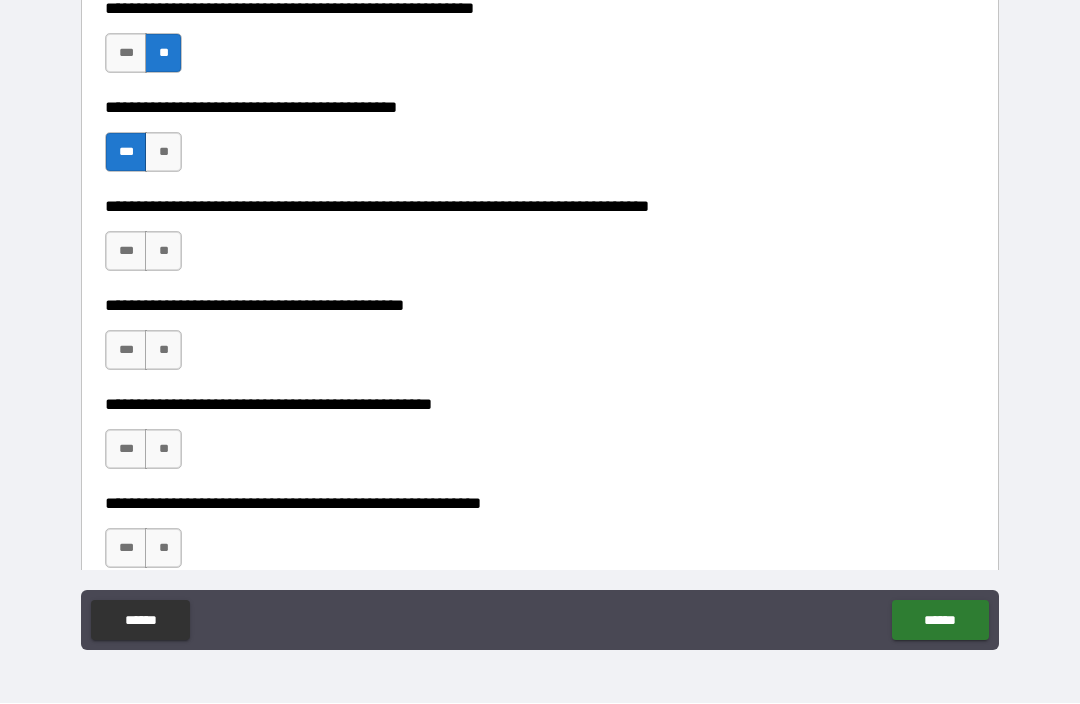 click on "**" at bounding box center (163, 252) 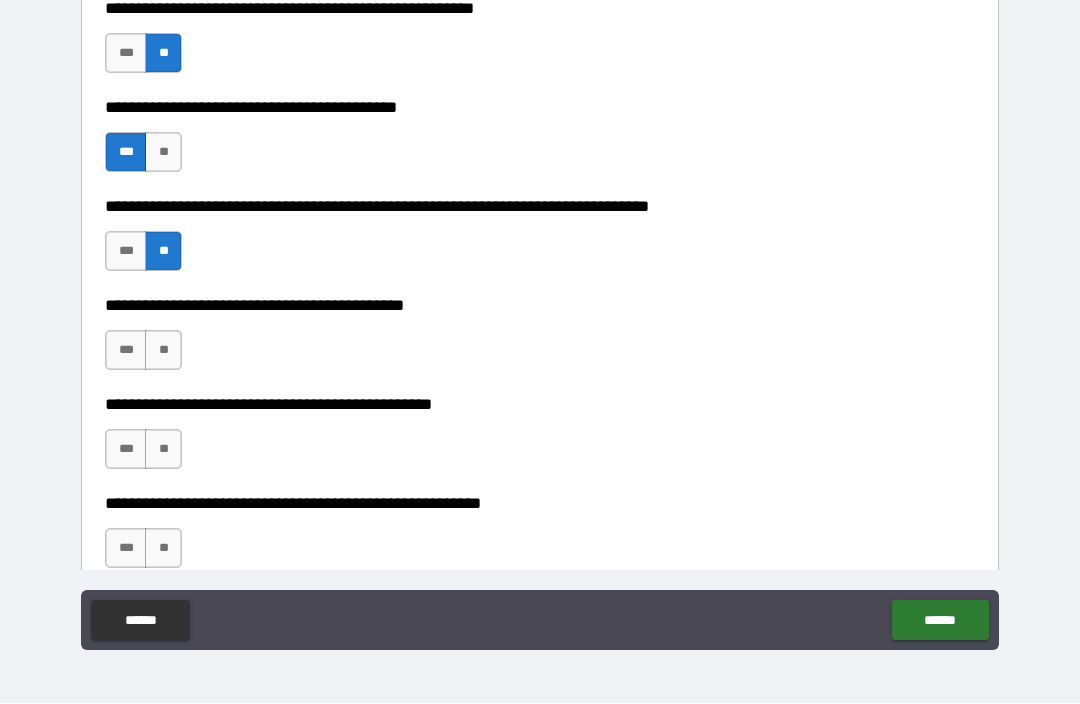 click on "**" at bounding box center [163, 351] 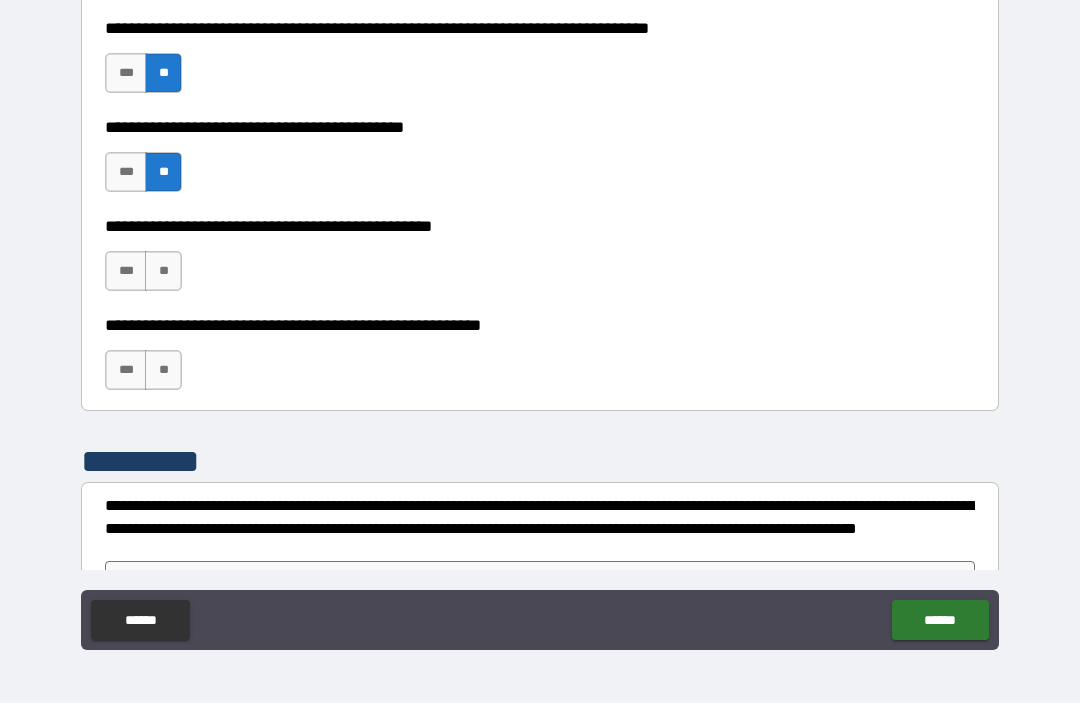 scroll, scrollTop: 9222, scrollLeft: 0, axis: vertical 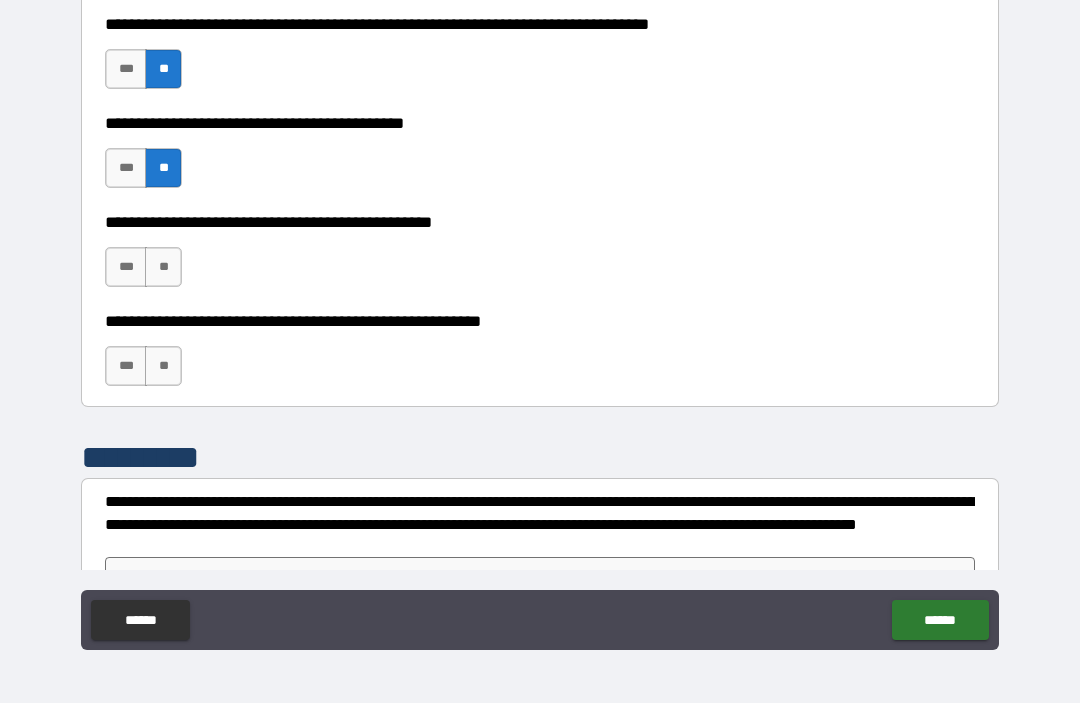 click on "**" at bounding box center [163, 268] 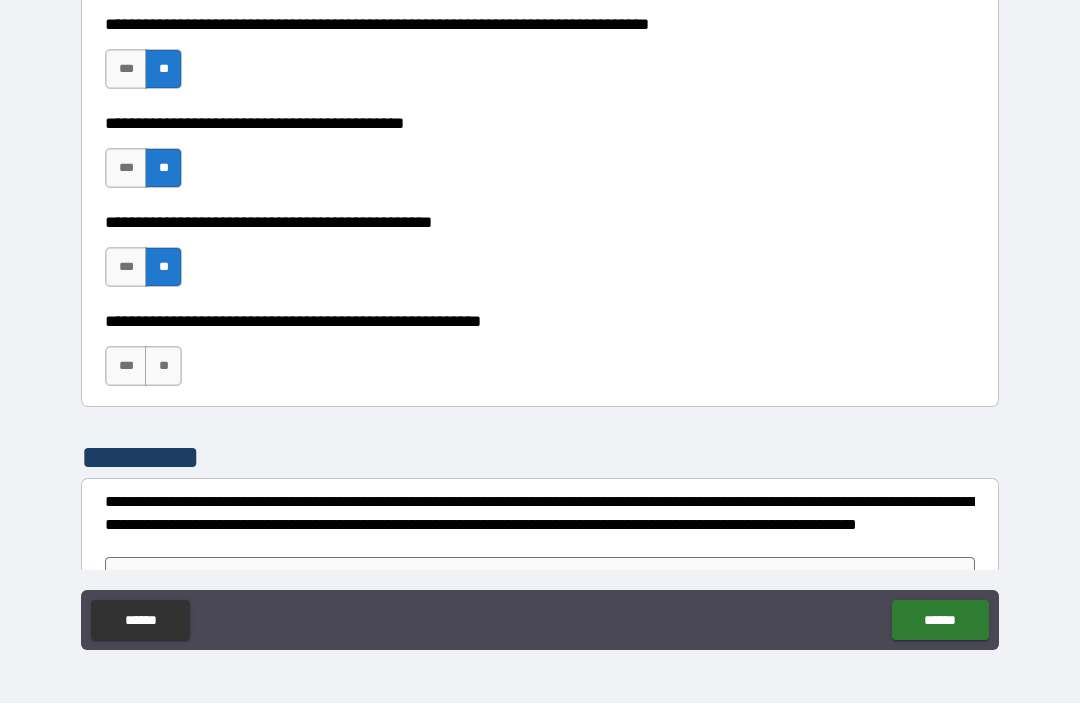 click on "**" at bounding box center (163, 367) 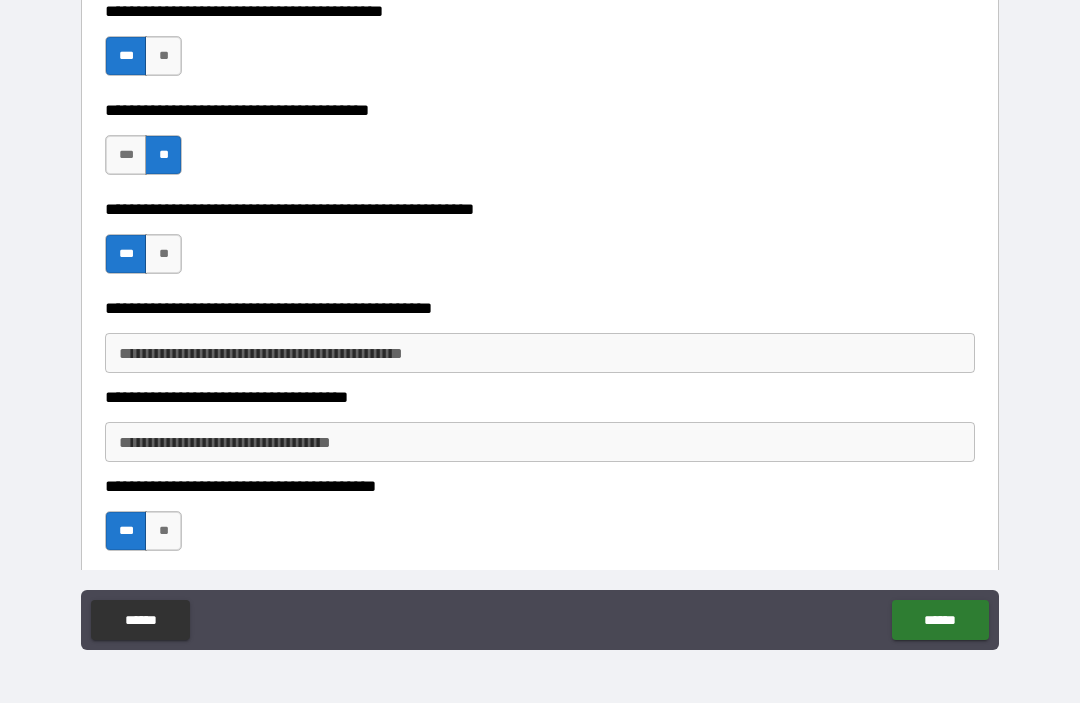 scroll, scrollTop: 8429, scrollLeft: 0, axis: vertical 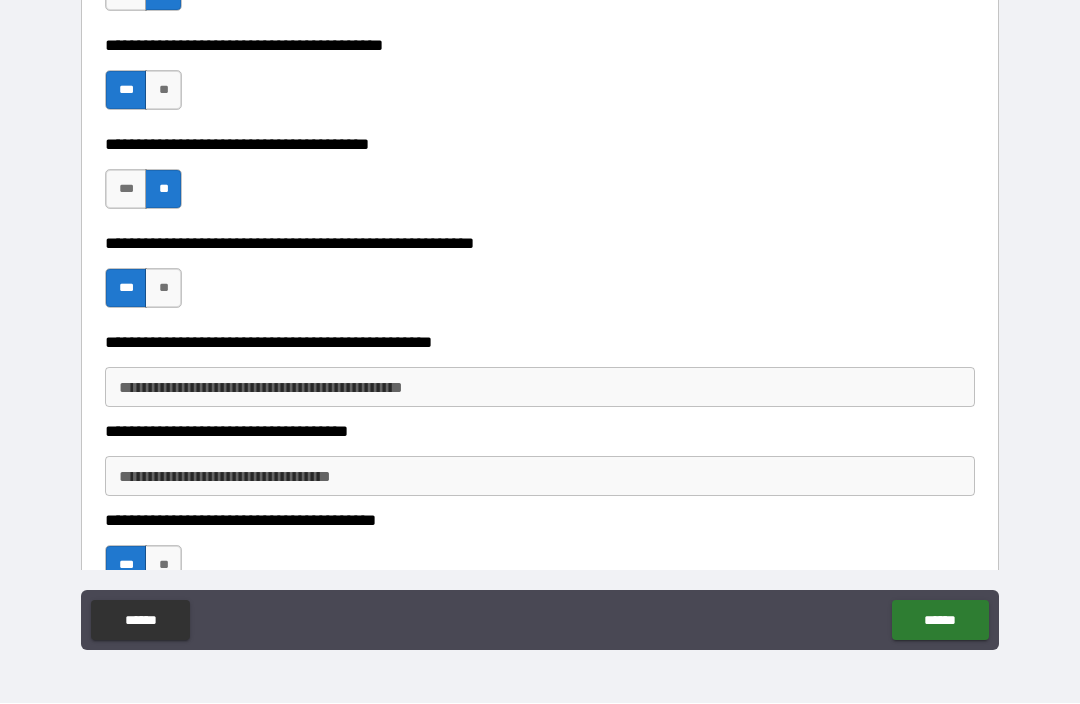 click on "**********" at bounding box center [540, 388] 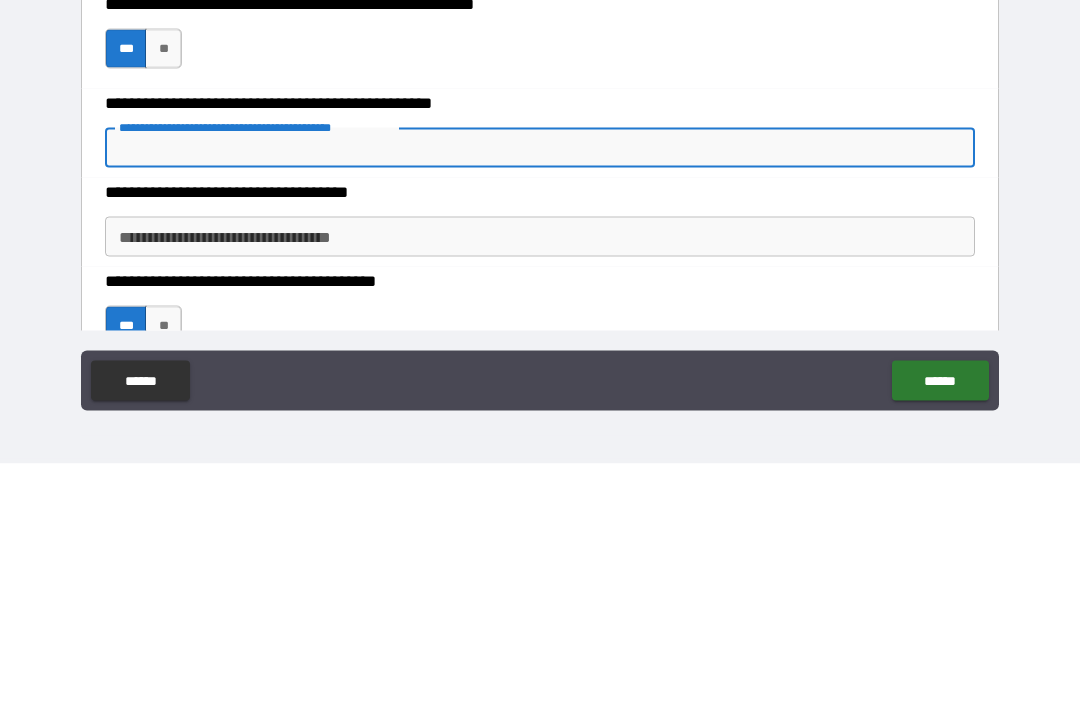 click on "**********" at bounding box center [540, 321] 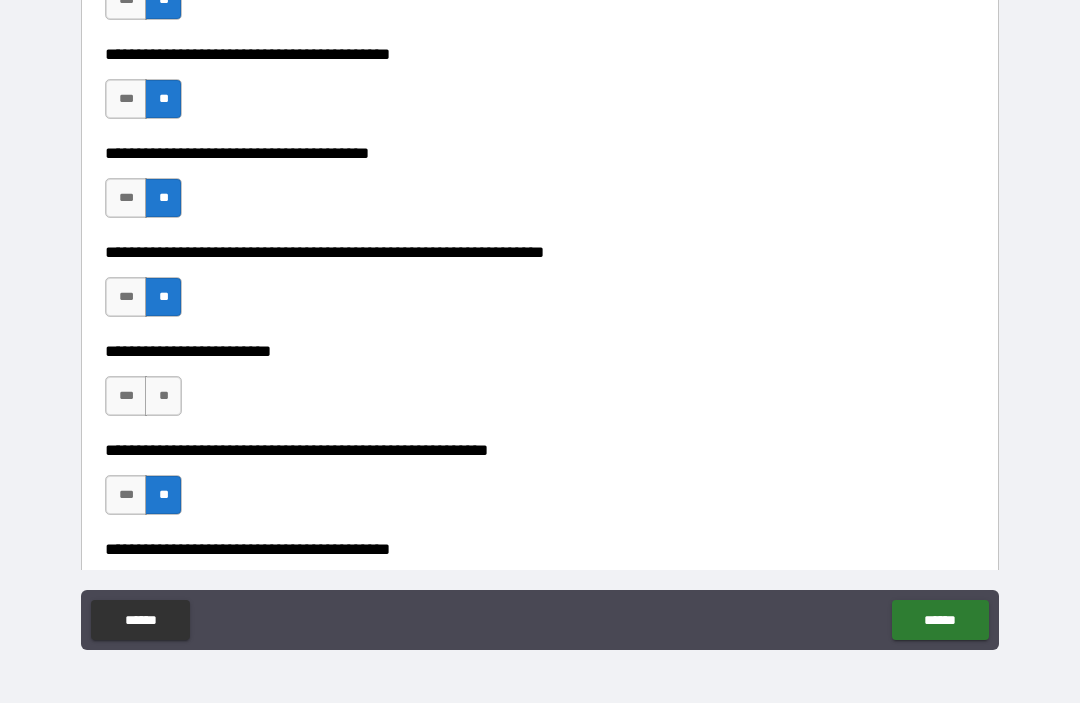 scroll, scrollTop: 7630, scrollLeft: 0, axis: vertical 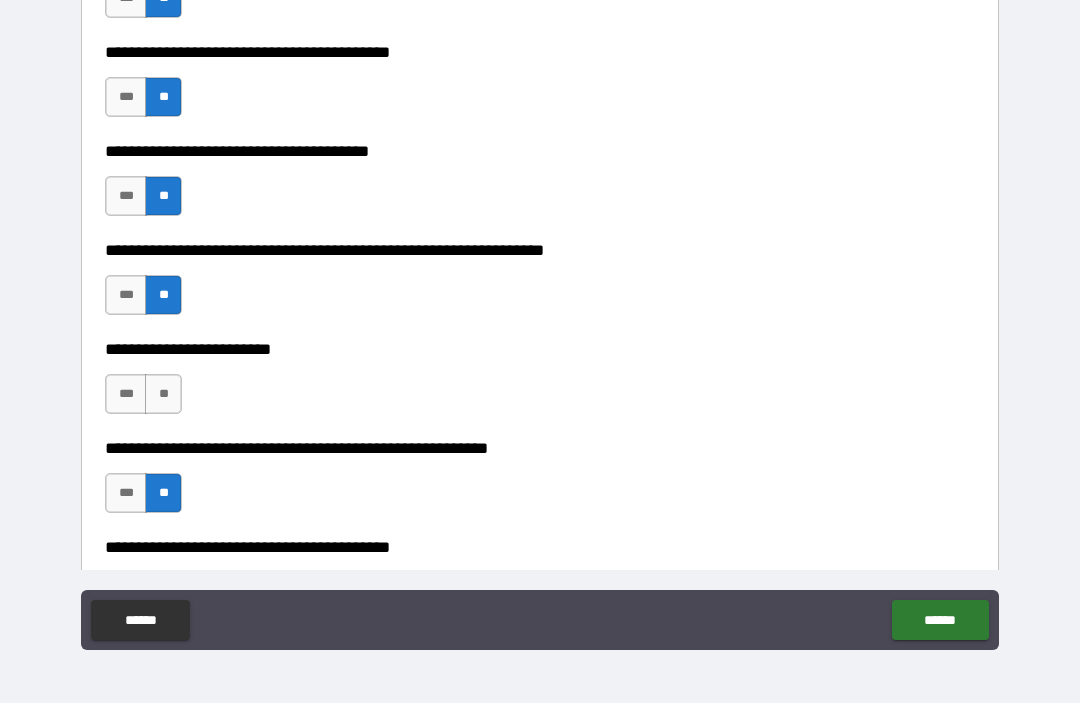 click on "**********" at bounding box center (540, 385) 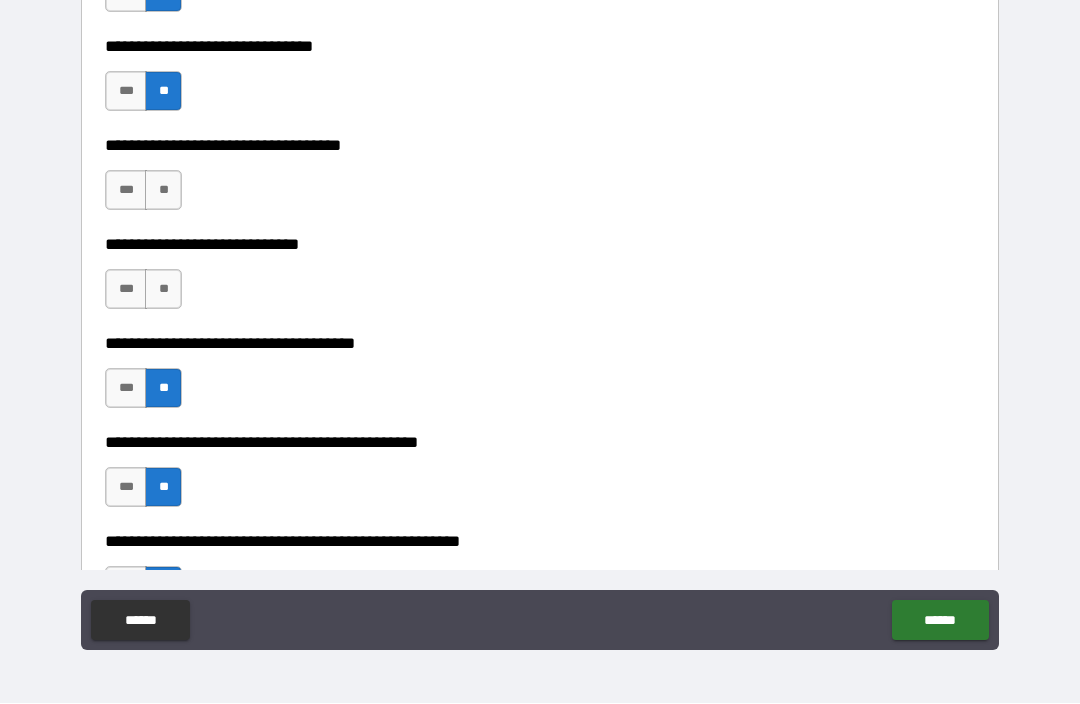 scroll, scrollTop: 7043, scrollLeft: 0, axis: vertical 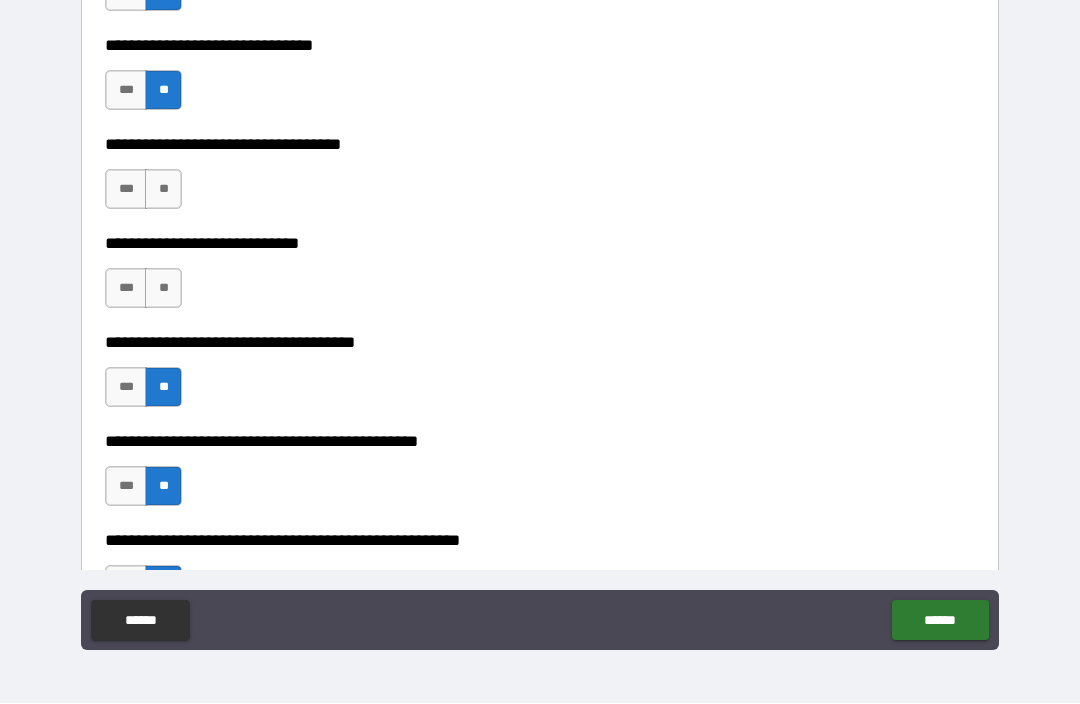 click on "**" at bounding box center [163, 190] 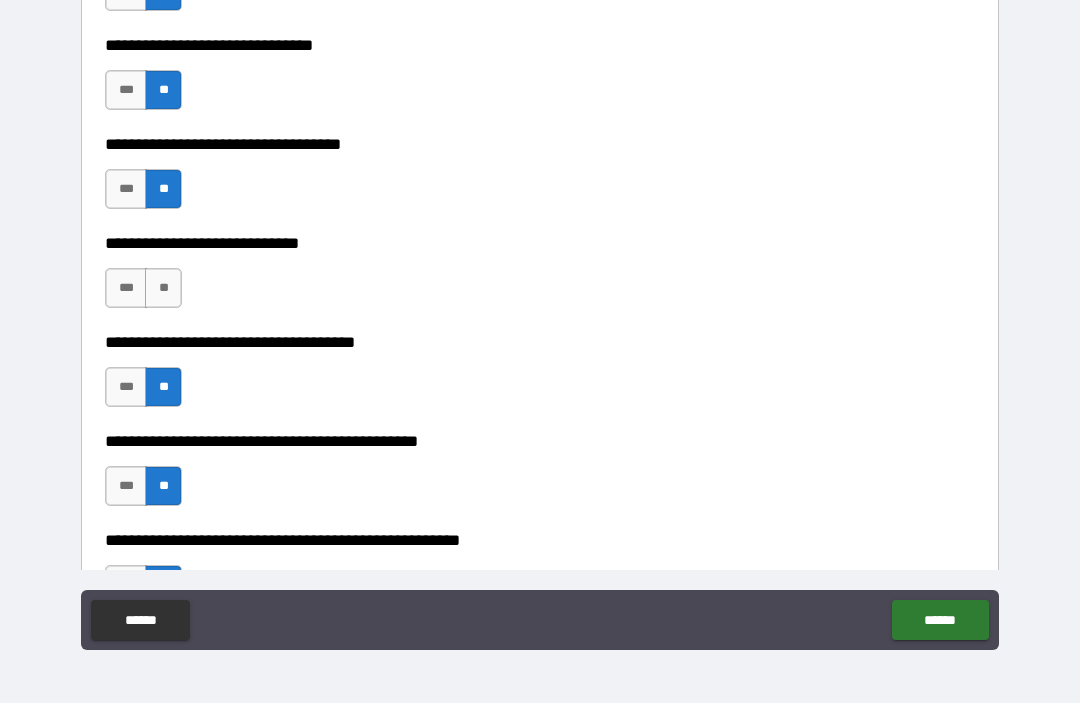 click on "**" at bounding box center [163, 289] 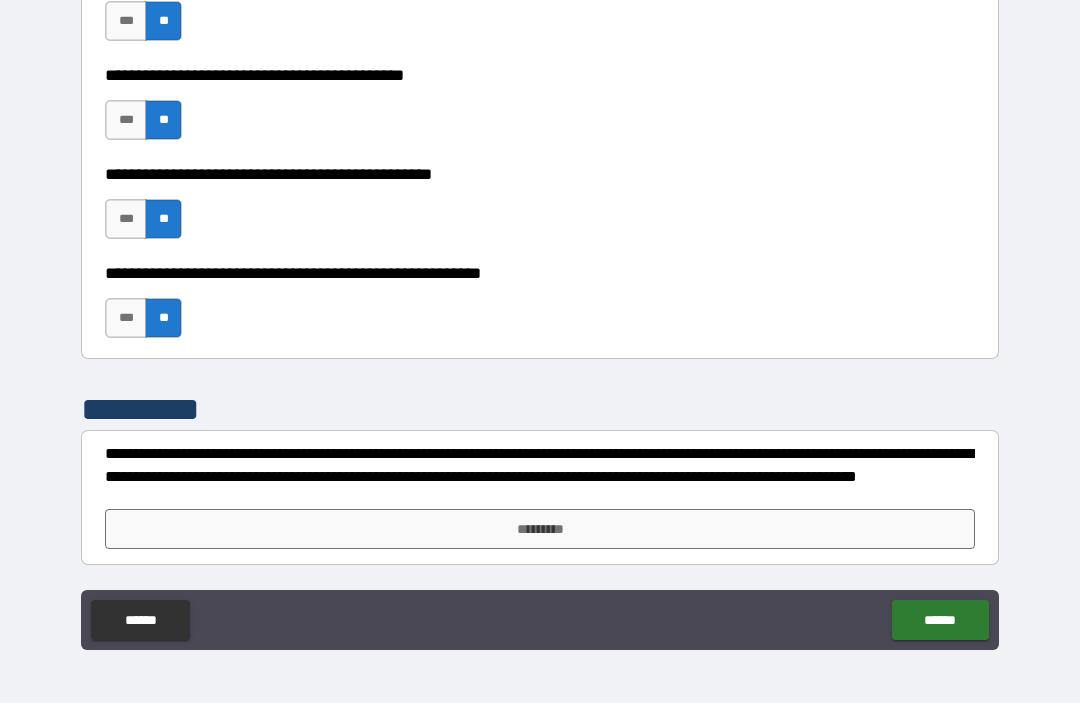 scroll, scrollTop: 9270, scrollLeft: 0, axis: vertical 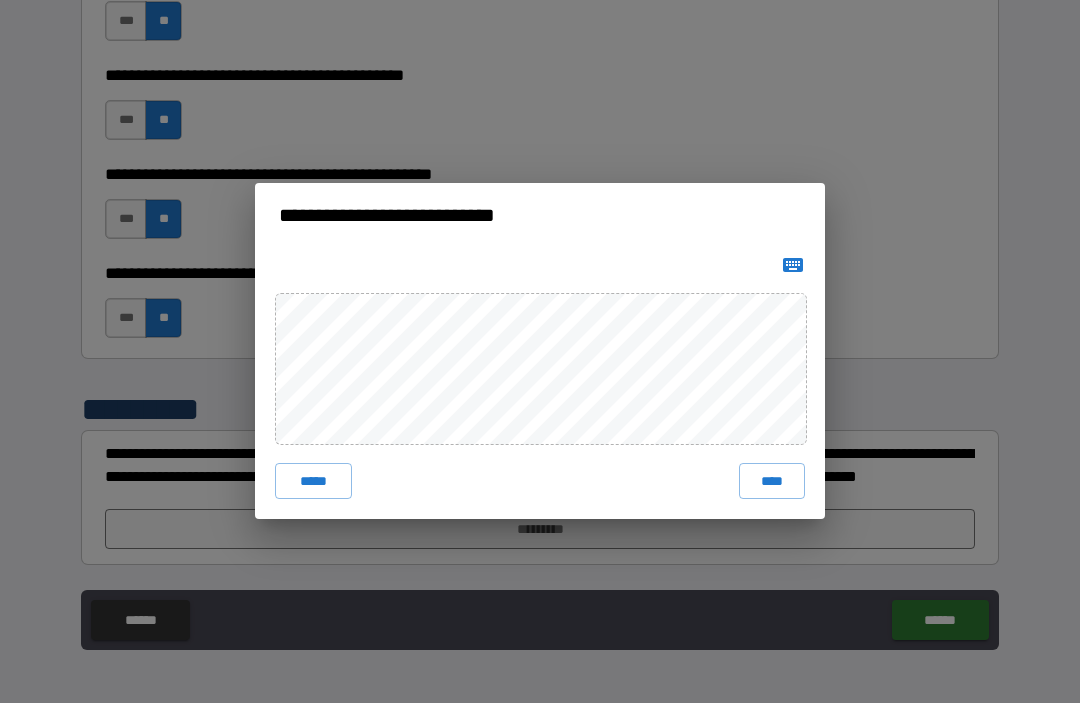 click on "****" at bounding box center (772, 482) 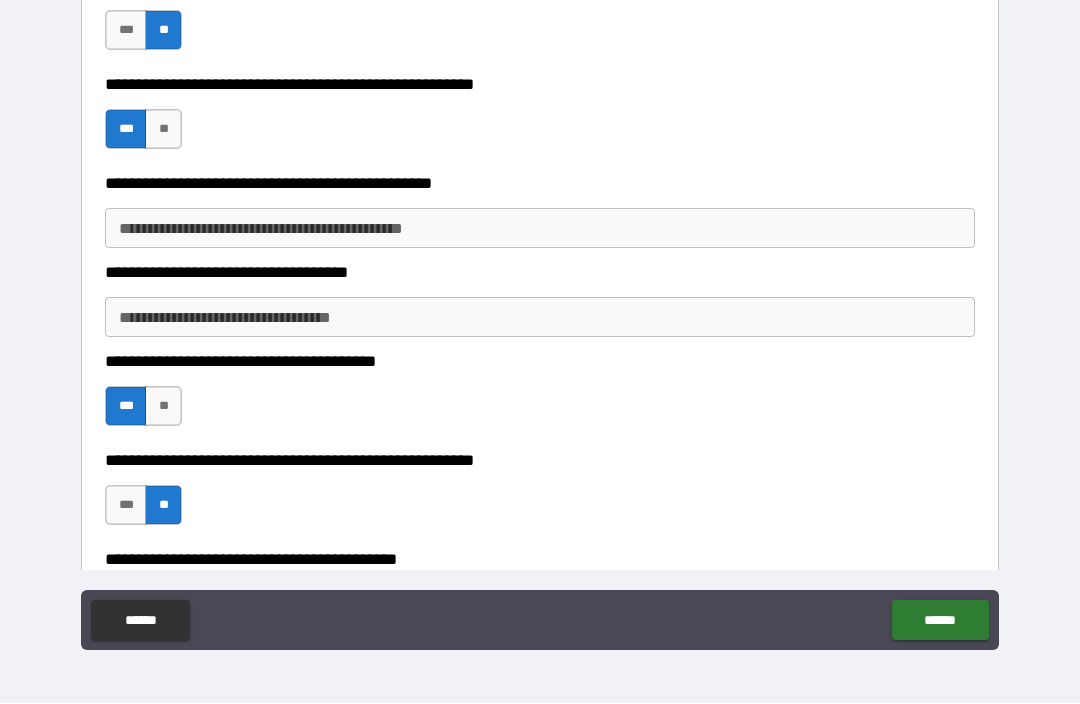scroll, scrollTop: 8586, scrollLeft: 0, axis: vertical 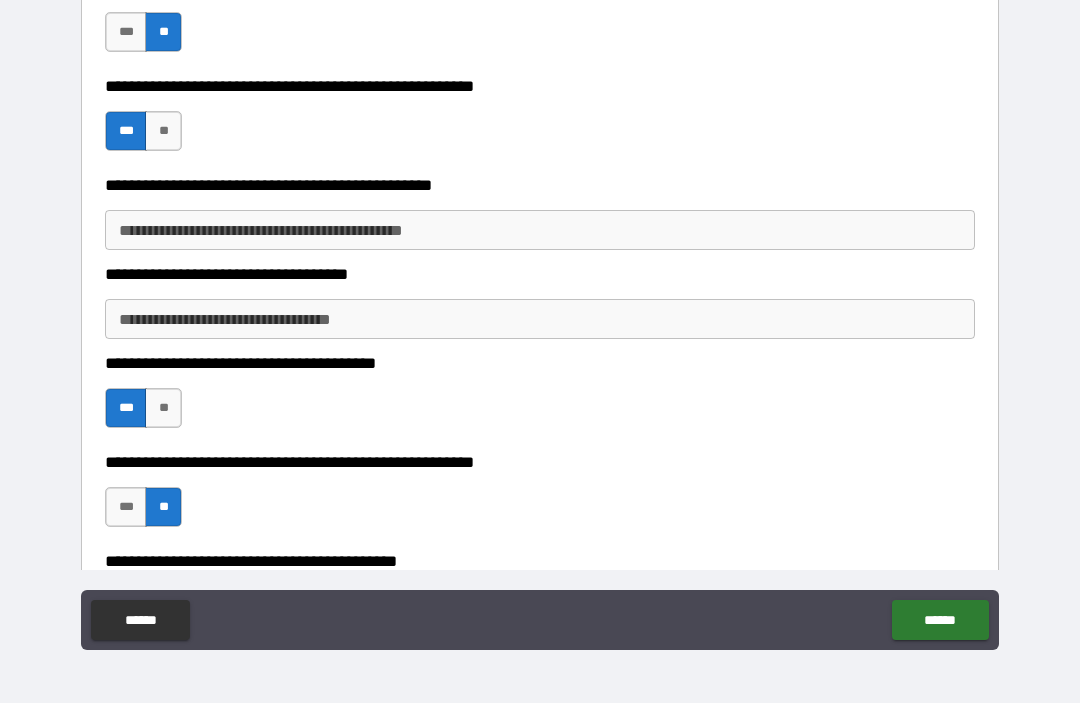 click on "******" at bounding box center [940, 621] 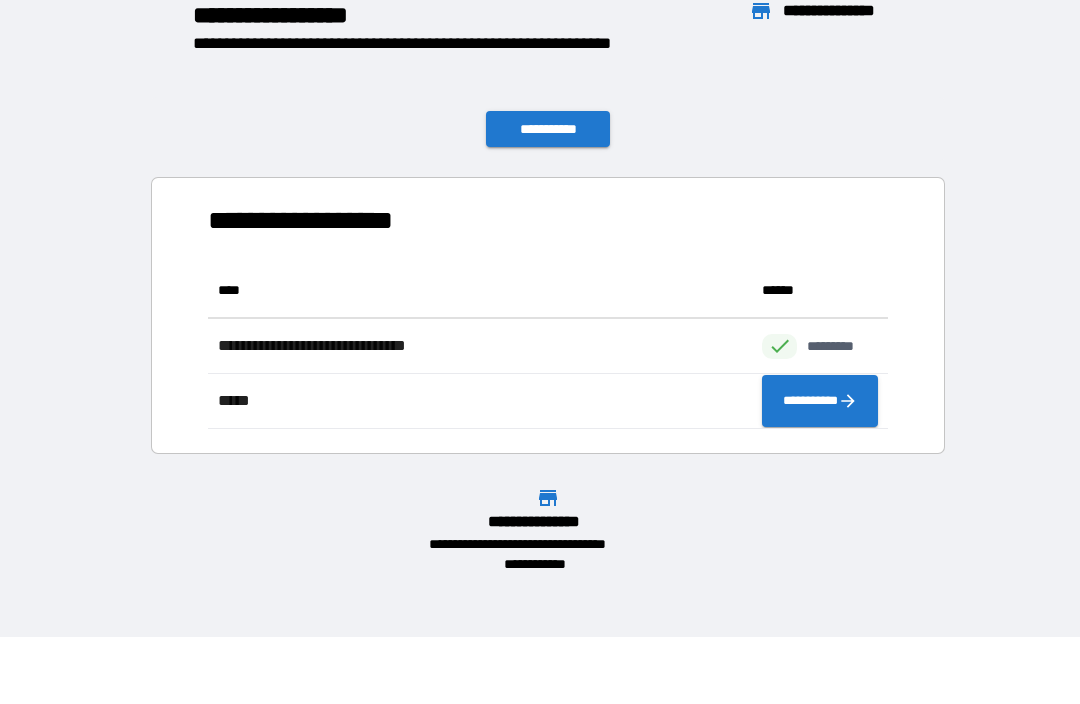 scroll, scrollTop: 1, scrollLeft: 1, axis: both 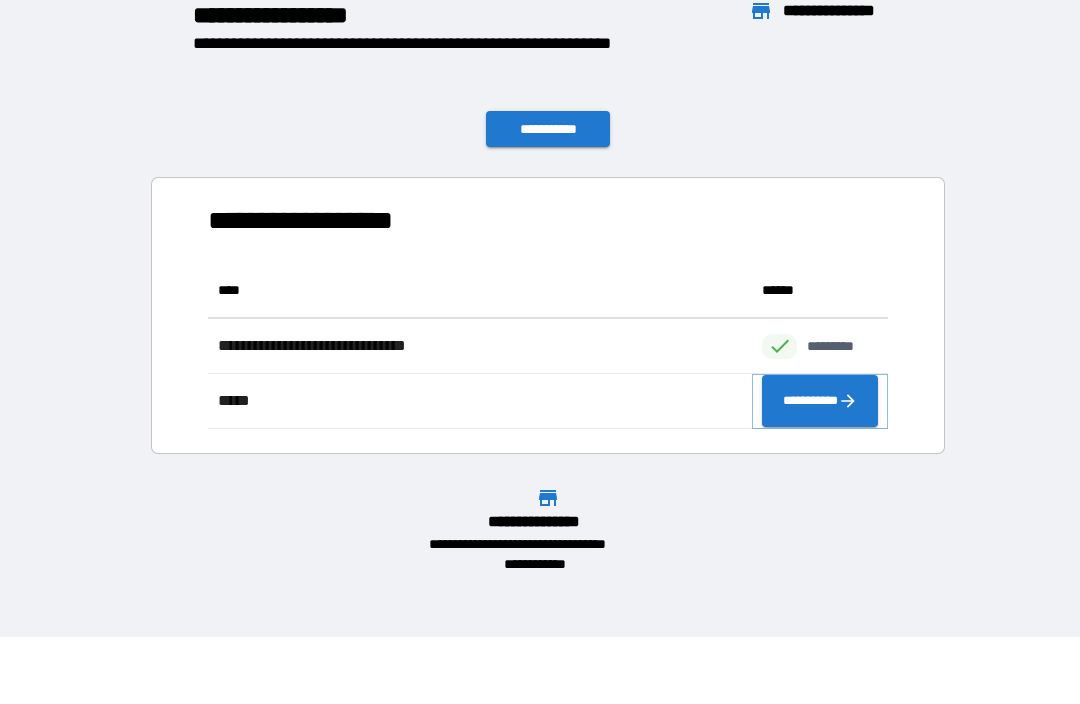 click on "**********" at bounding box center (820, 402) 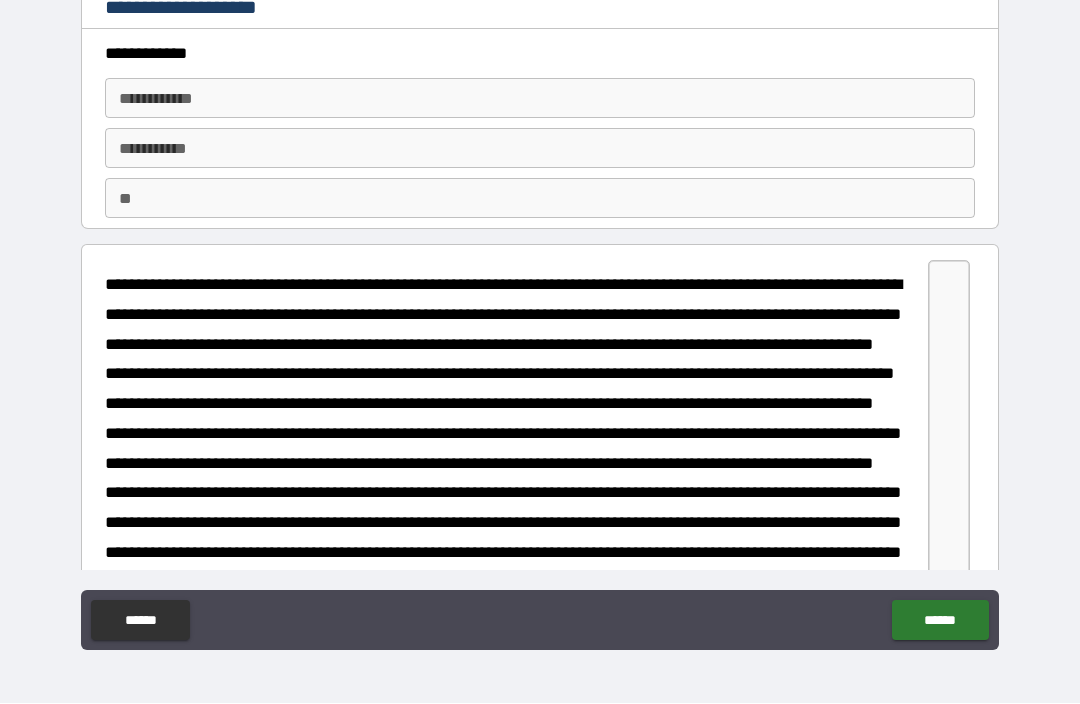 click on "**********" at bounding box center [540, 99] 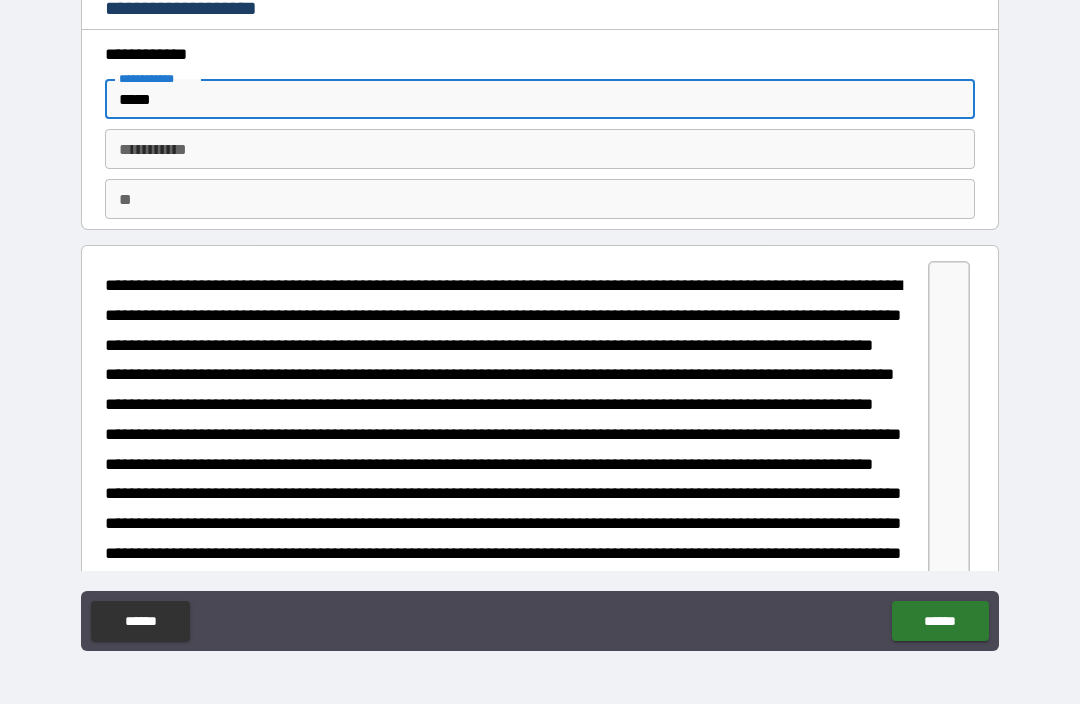 type on "*****" 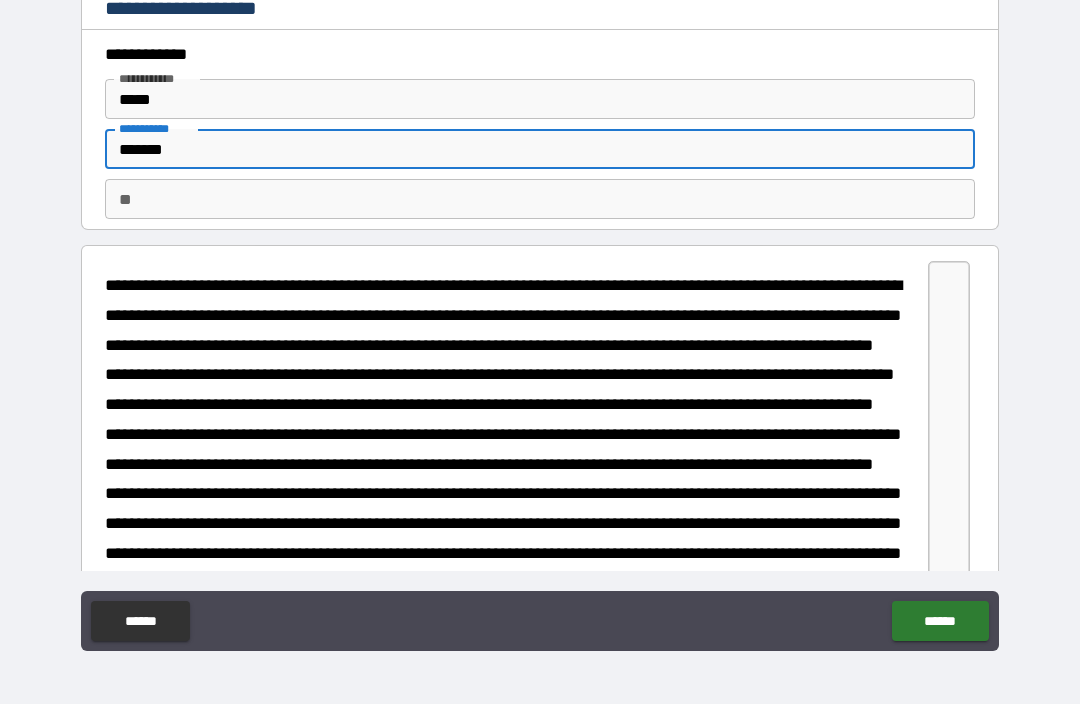type on "*******" 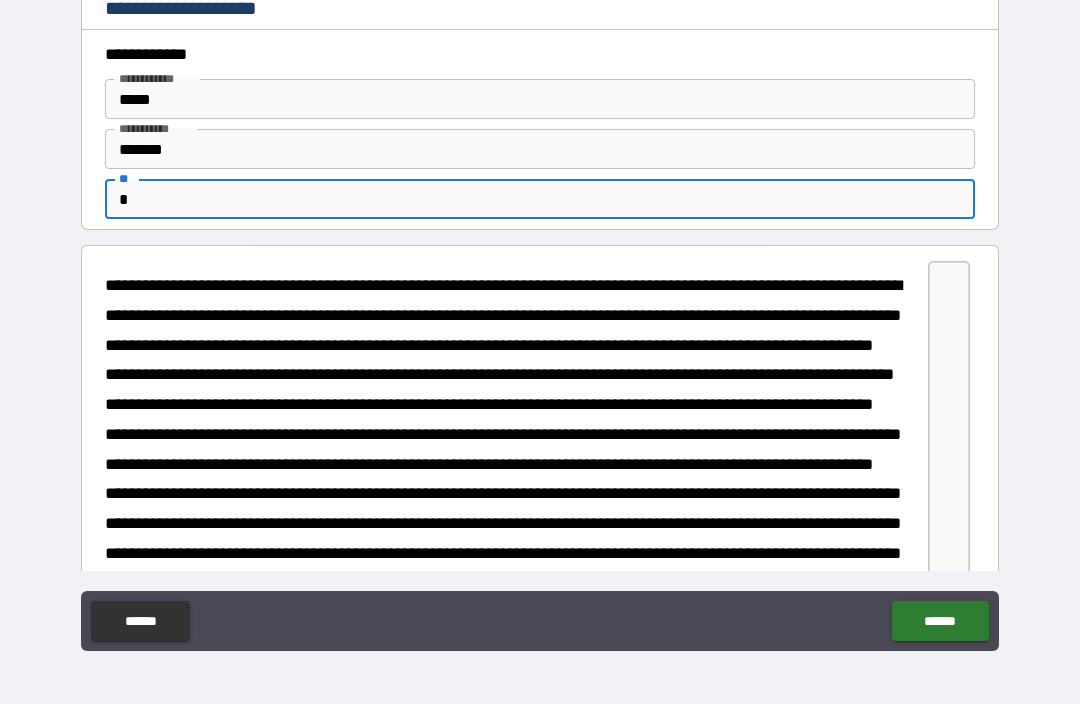 type on "*" 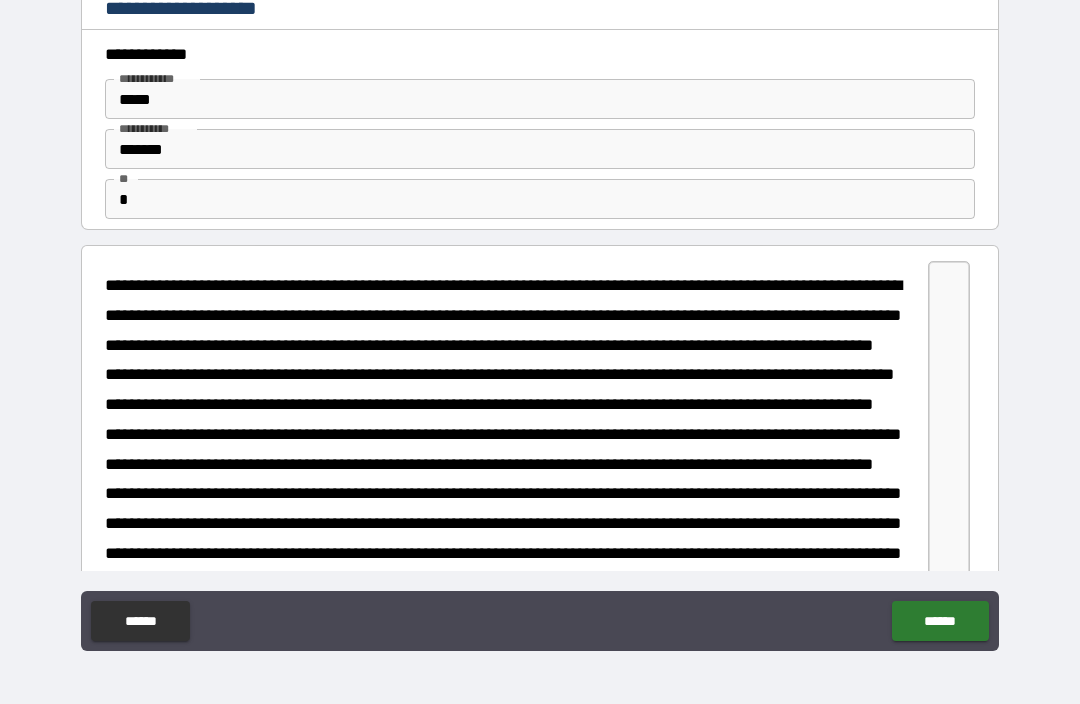 click on "**********" at bounding box center (540, 321) 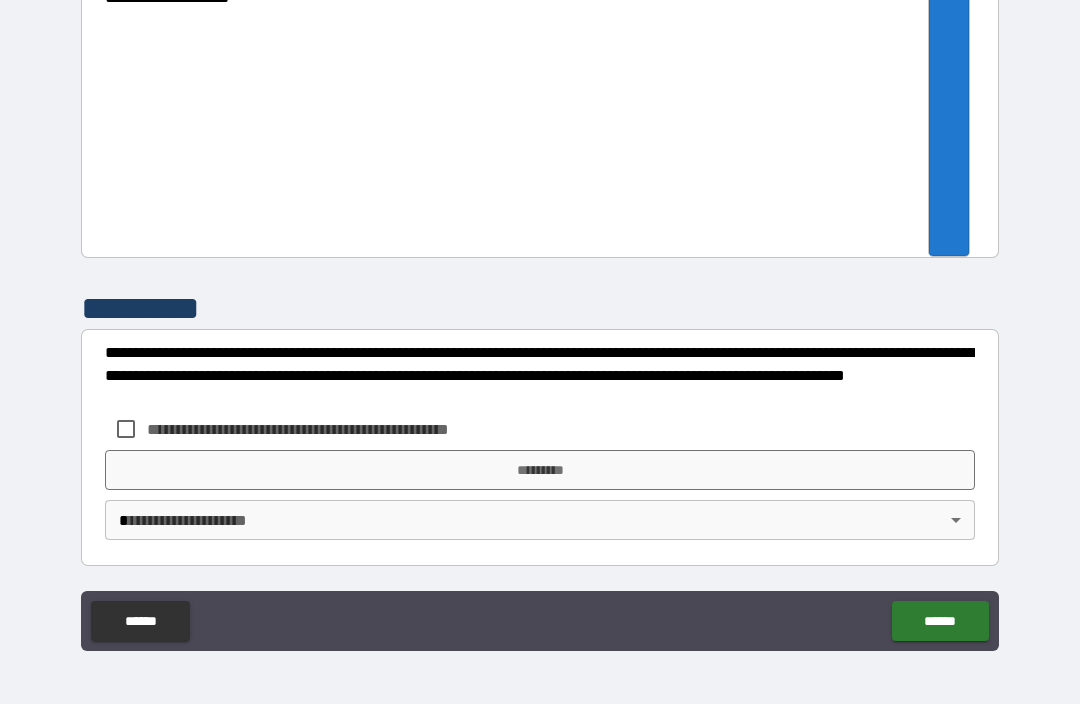 scroll, scrollTop: 3233, scrollLeft: 0, axis: vertical 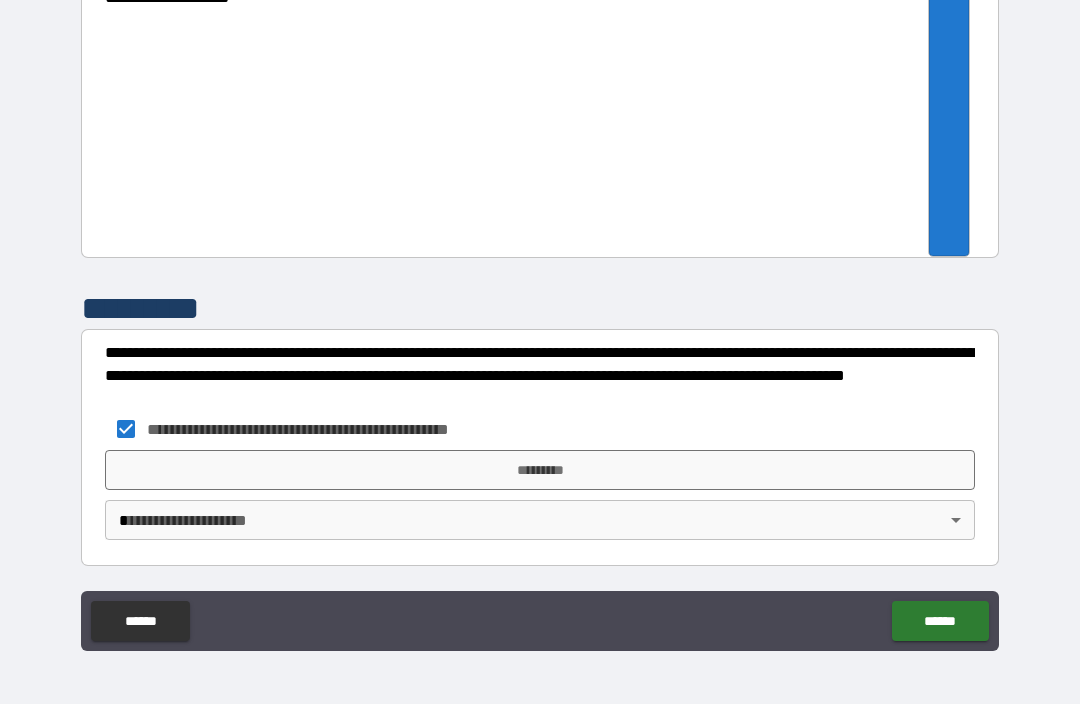 click on "*********" at bounding box center (540, 470) 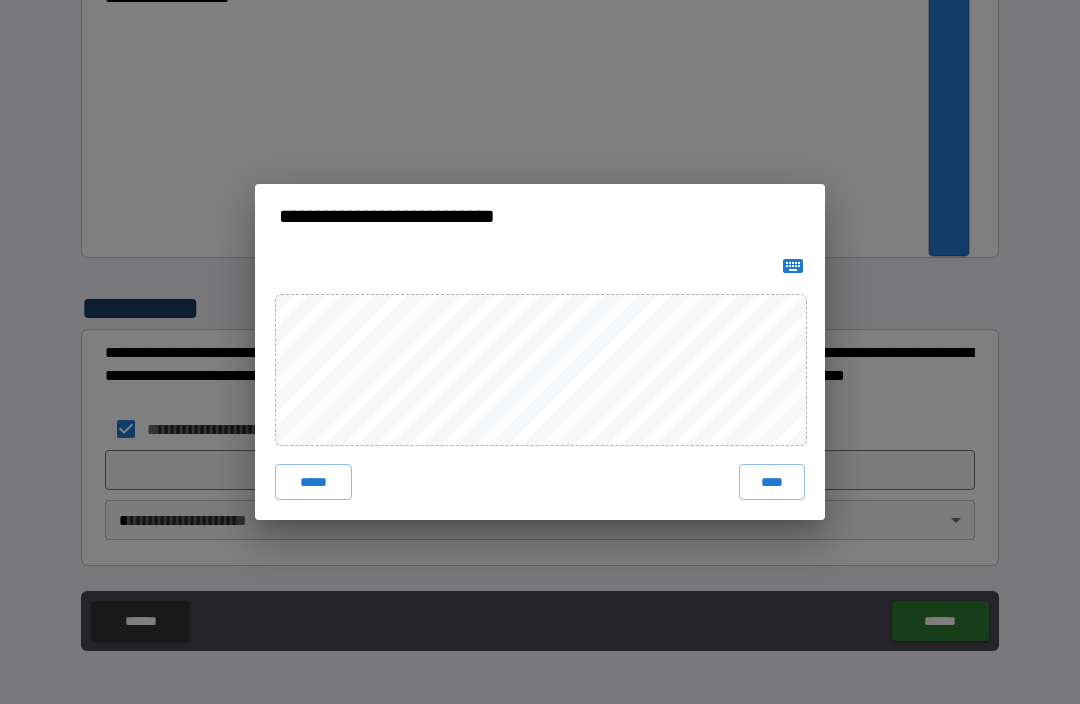 click on "****" at bounding box center [772, 482] 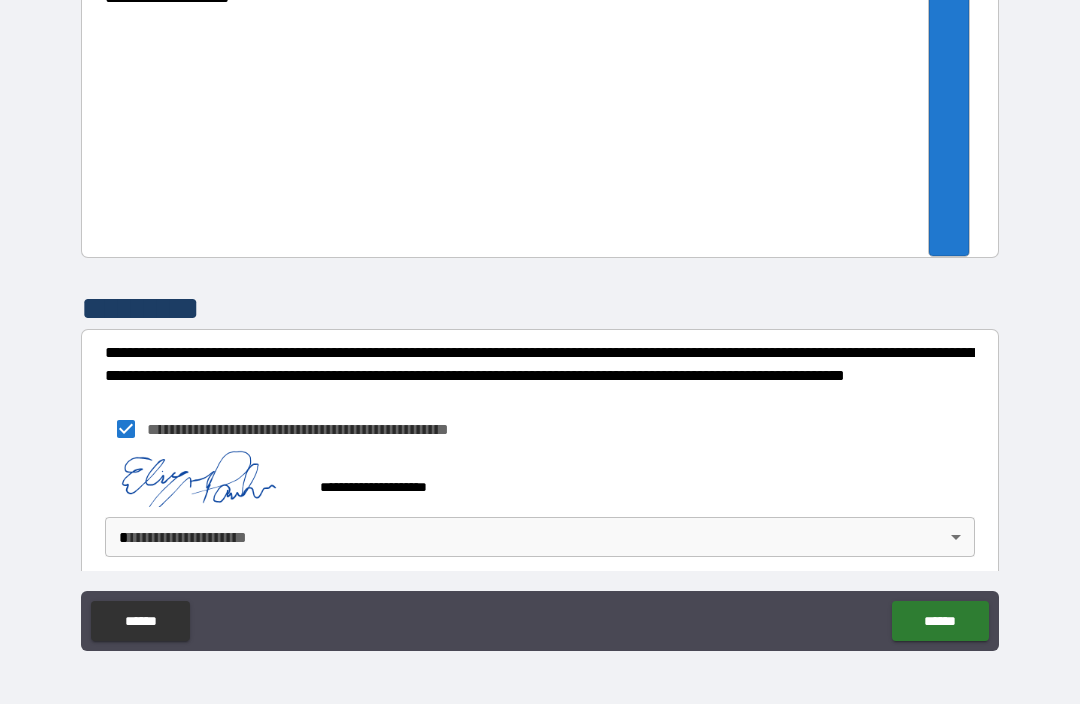 scroll, scrollTop: 3223, scrollLeft: 0, axis: vertical 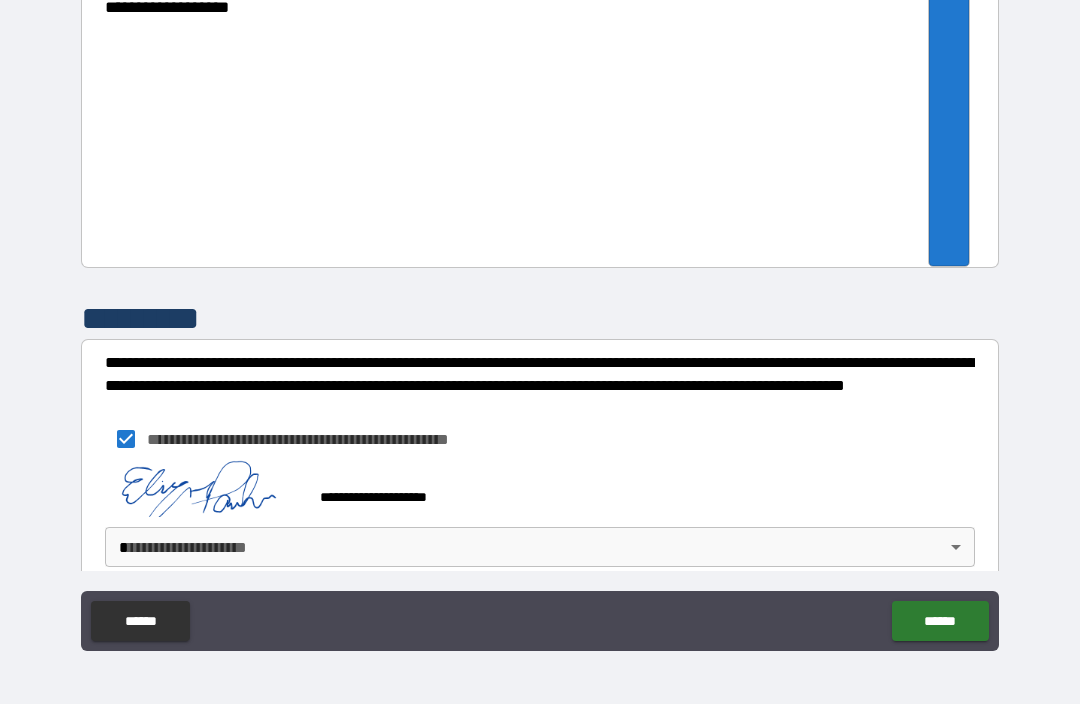 click on "******" at bounding box center [940, 621] 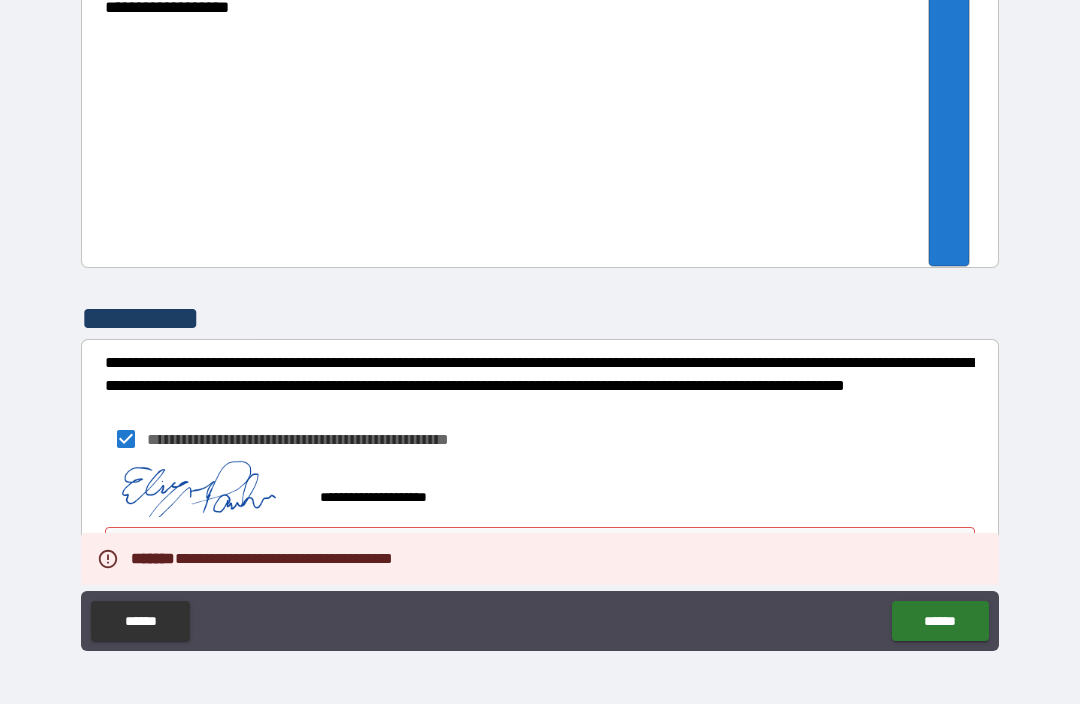 click on "**********" at bounding box center (540, 319) 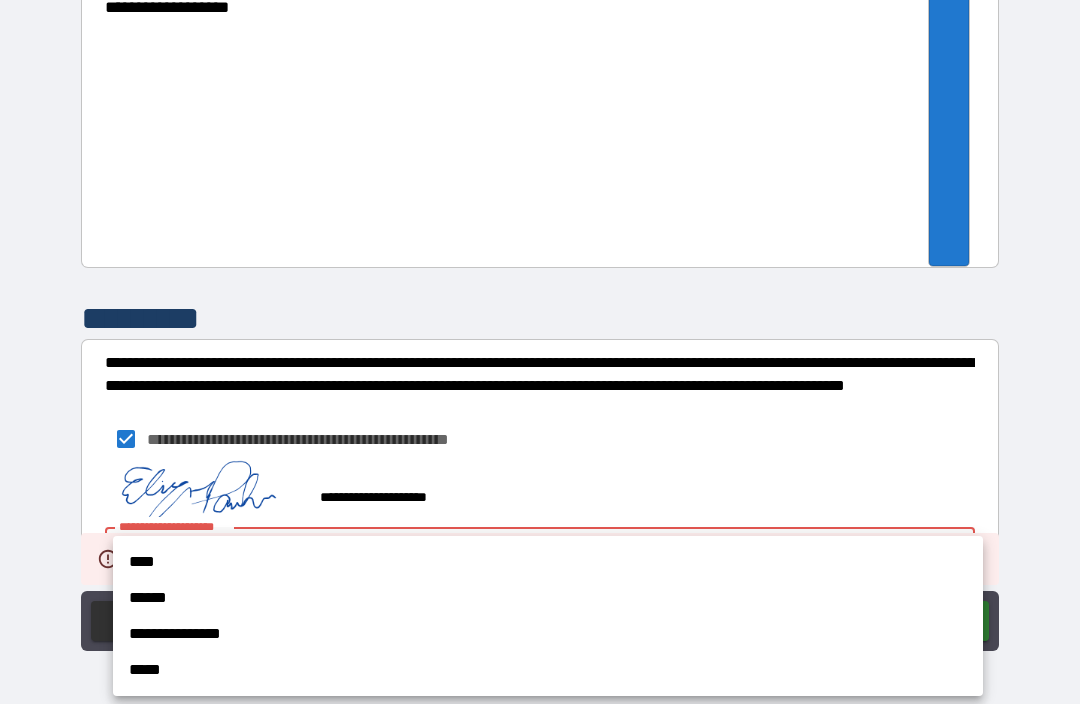 click on "****" at bounding box center (548, 562) 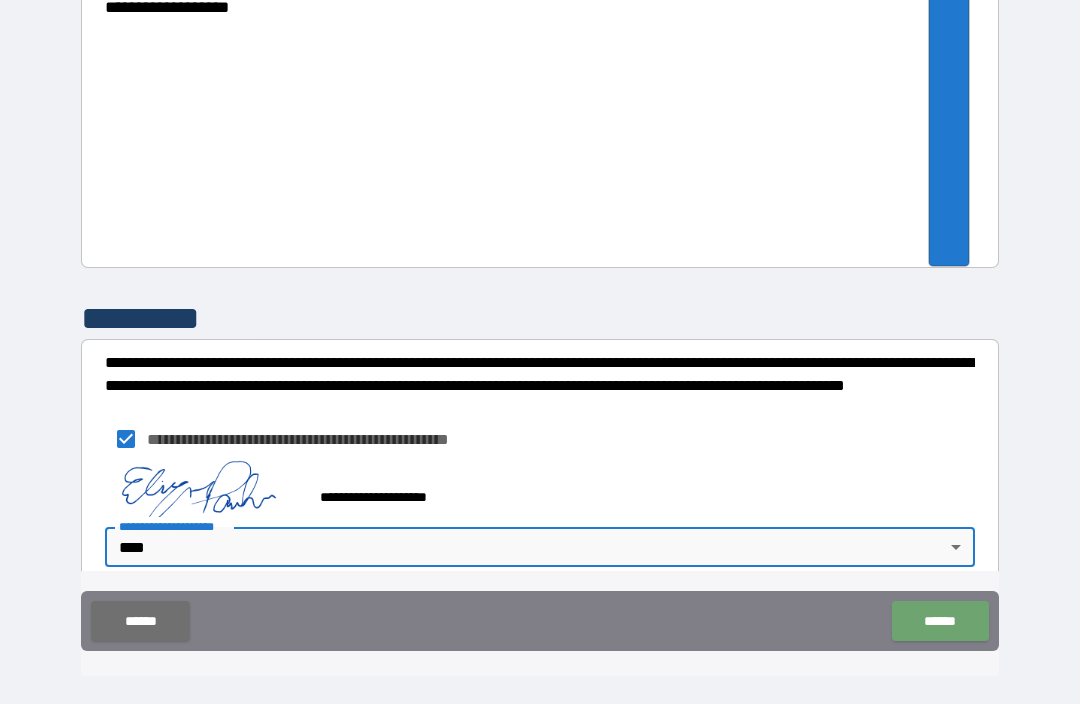 click on "******" at bounding box center (940, 621) 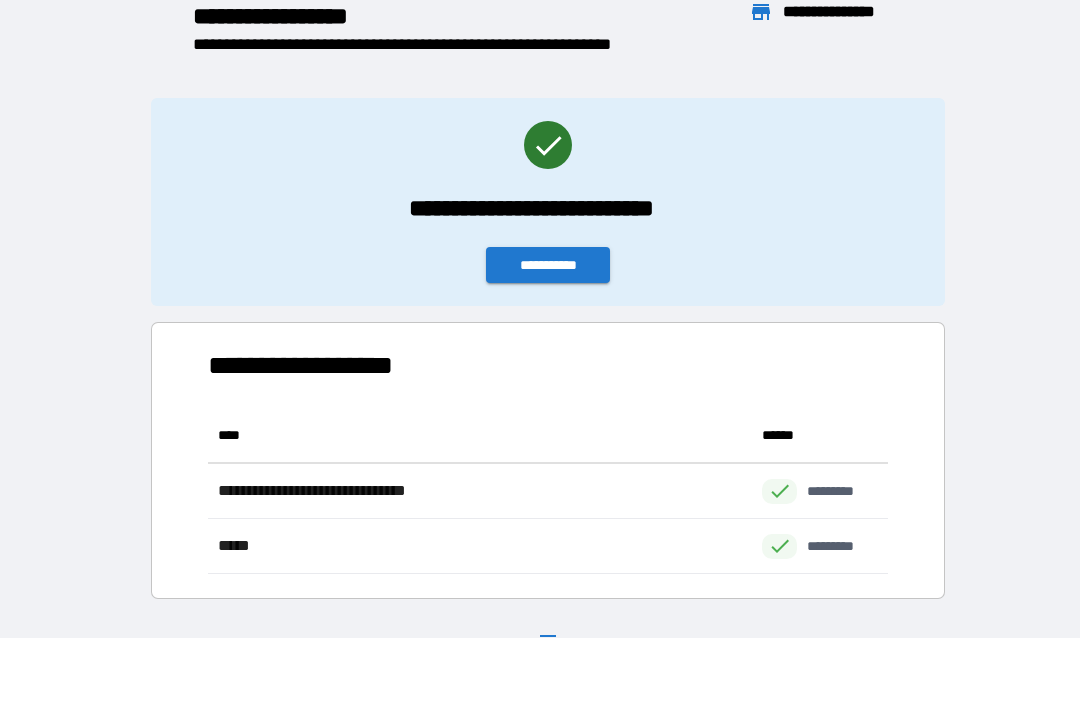 scroll, scrollTop: 1, scrollLeft: 1, axis: both 